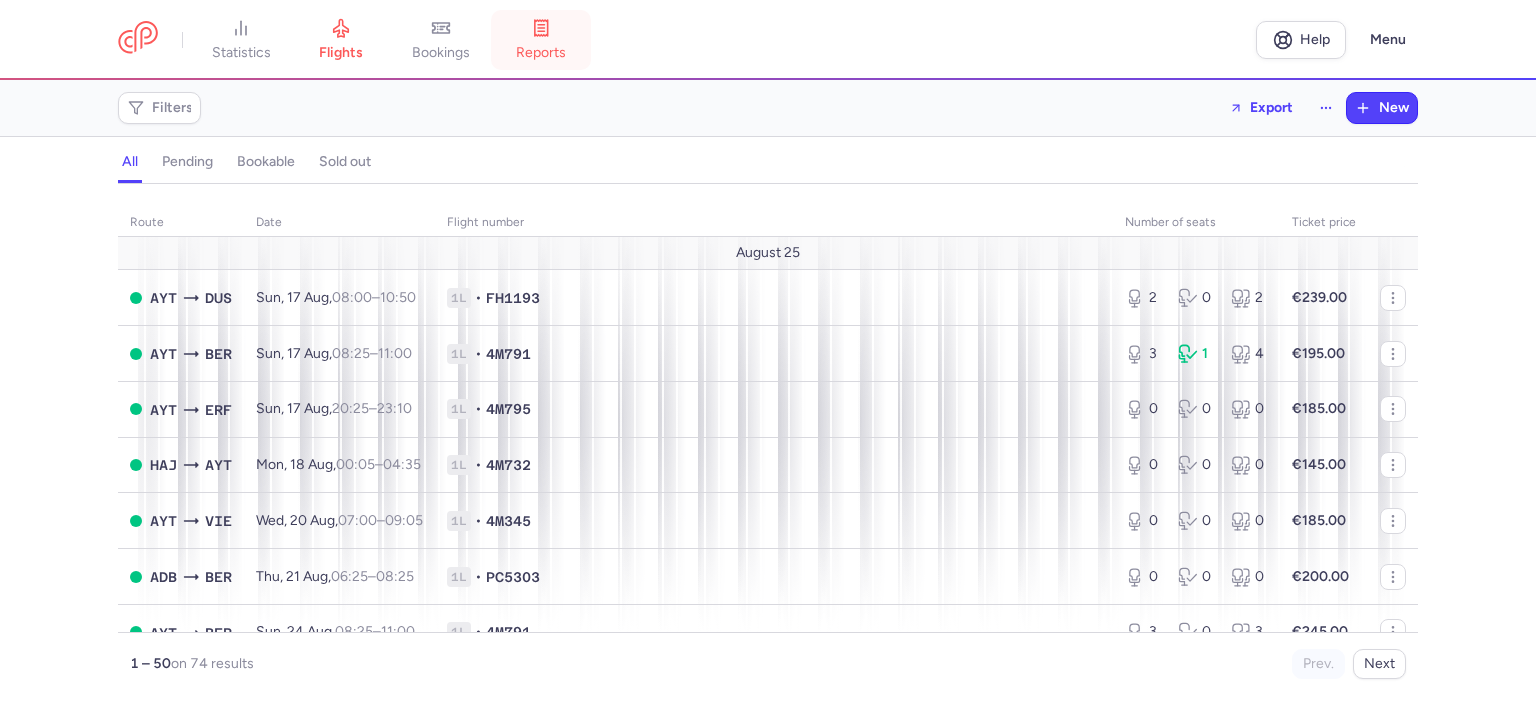 scroll, scrollTop: 0, scrollLeft: 0, axis: both 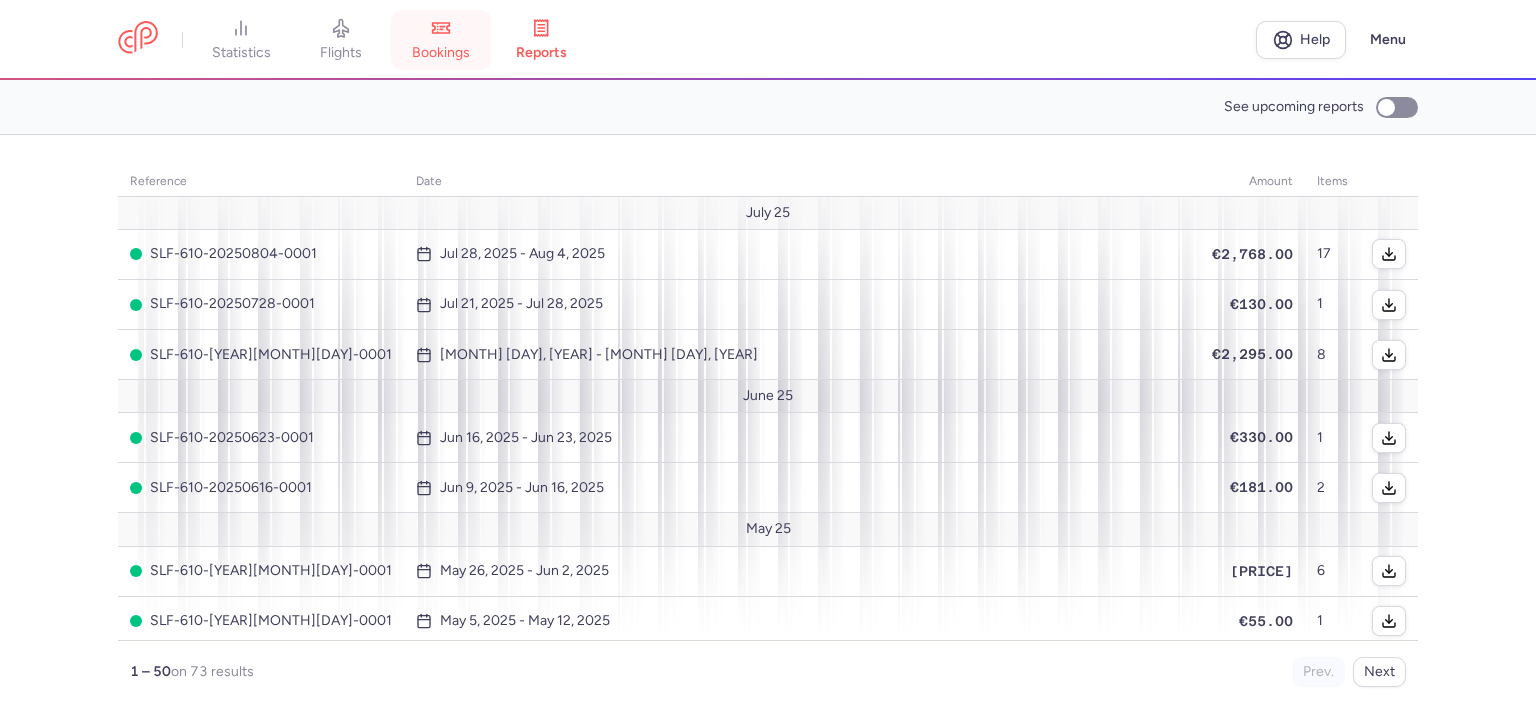 click on "bookings" at bounding box center (441, 53) 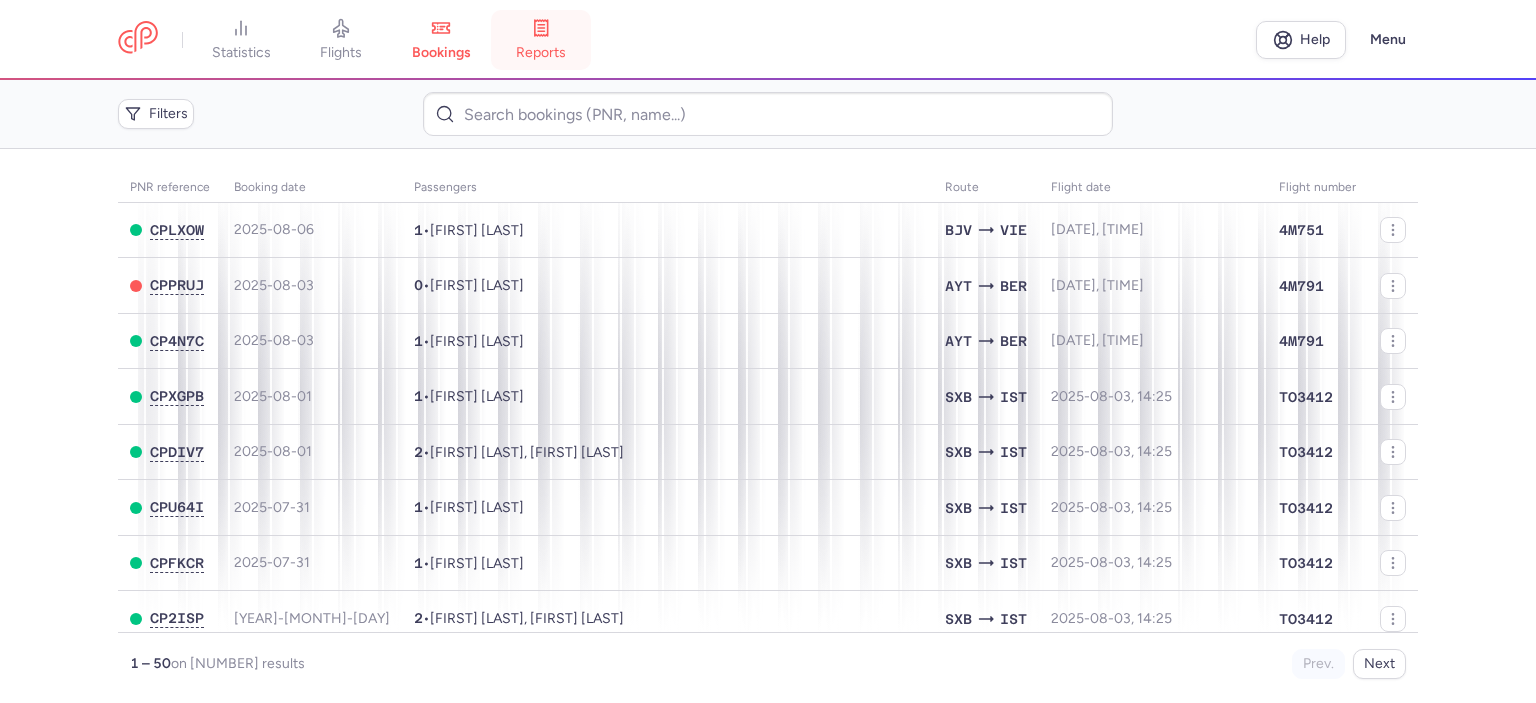click on "reports" at bounding box center (541, 53) 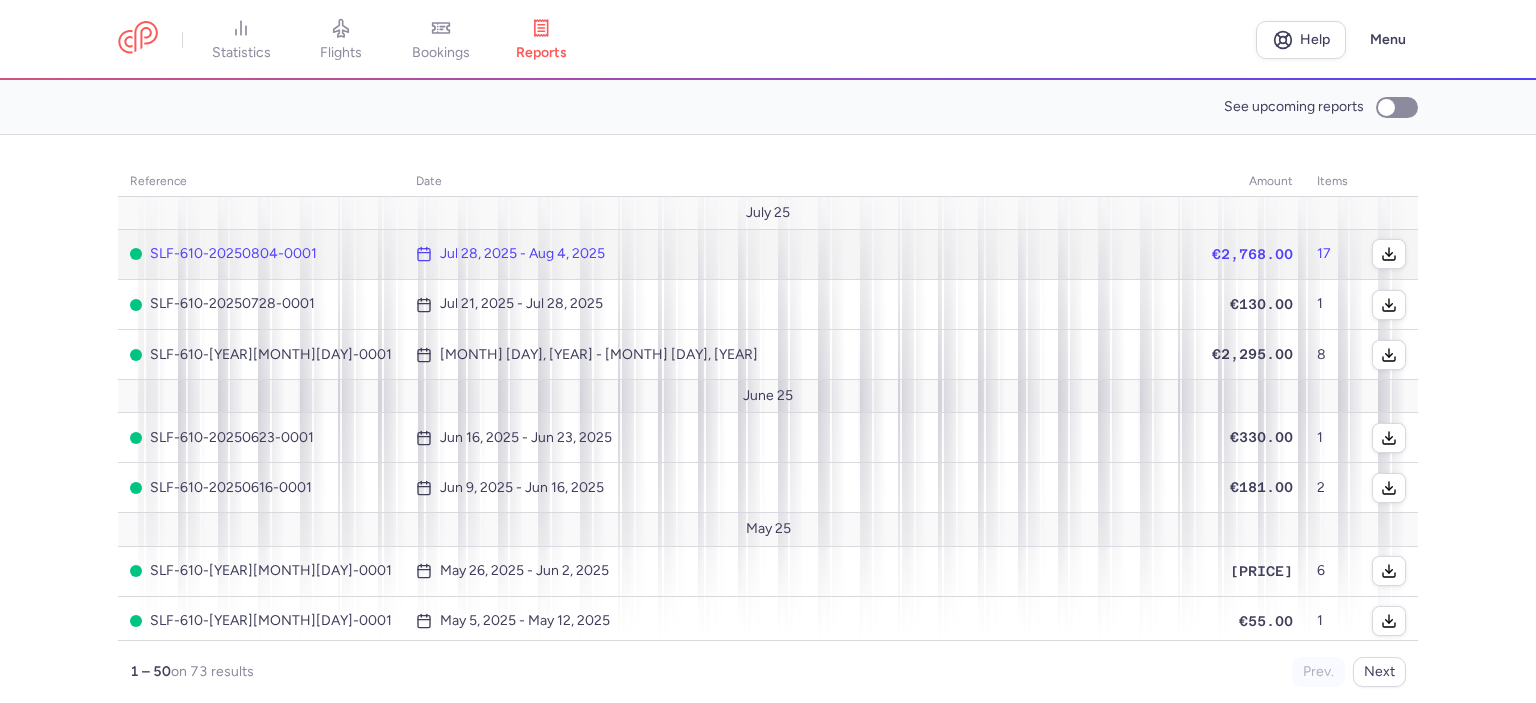 click on "Jul 28, 2025 - Aug 4, 2025" 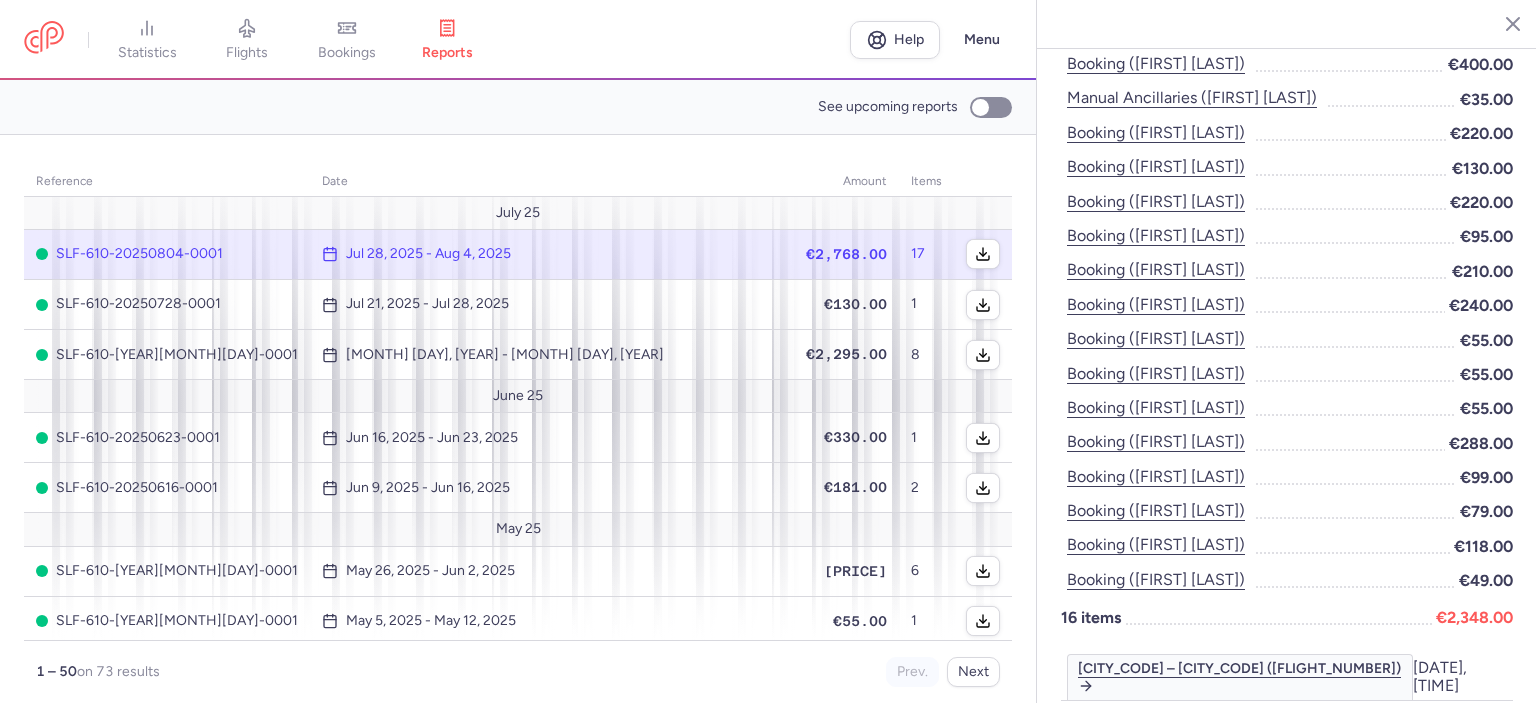 scroll, scrollTop: 513, scrollLeft: 0, axis: vertical 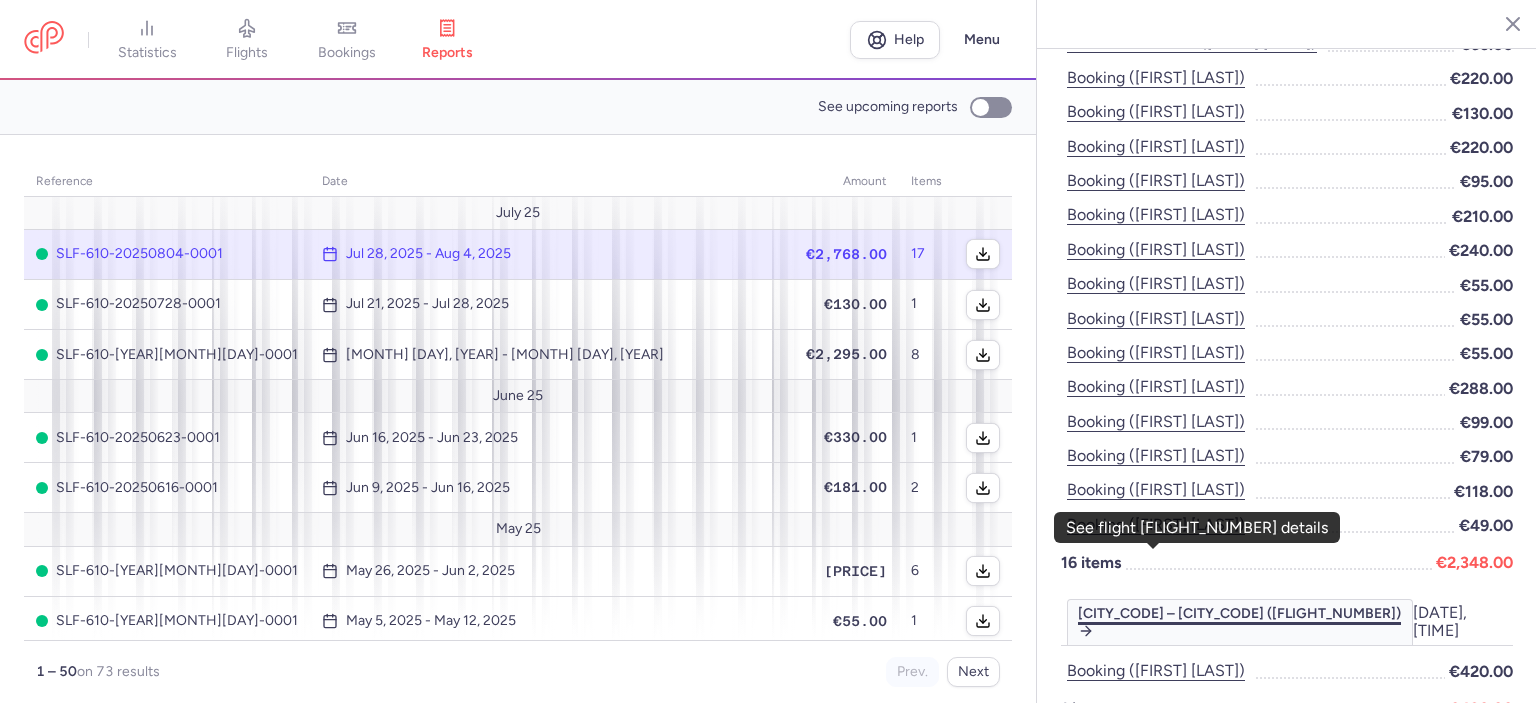 click on "[CITY_CODE] – [CITY_CODE] ([FLIGHT_NUMBER])" at bounding box center [1240, 622] 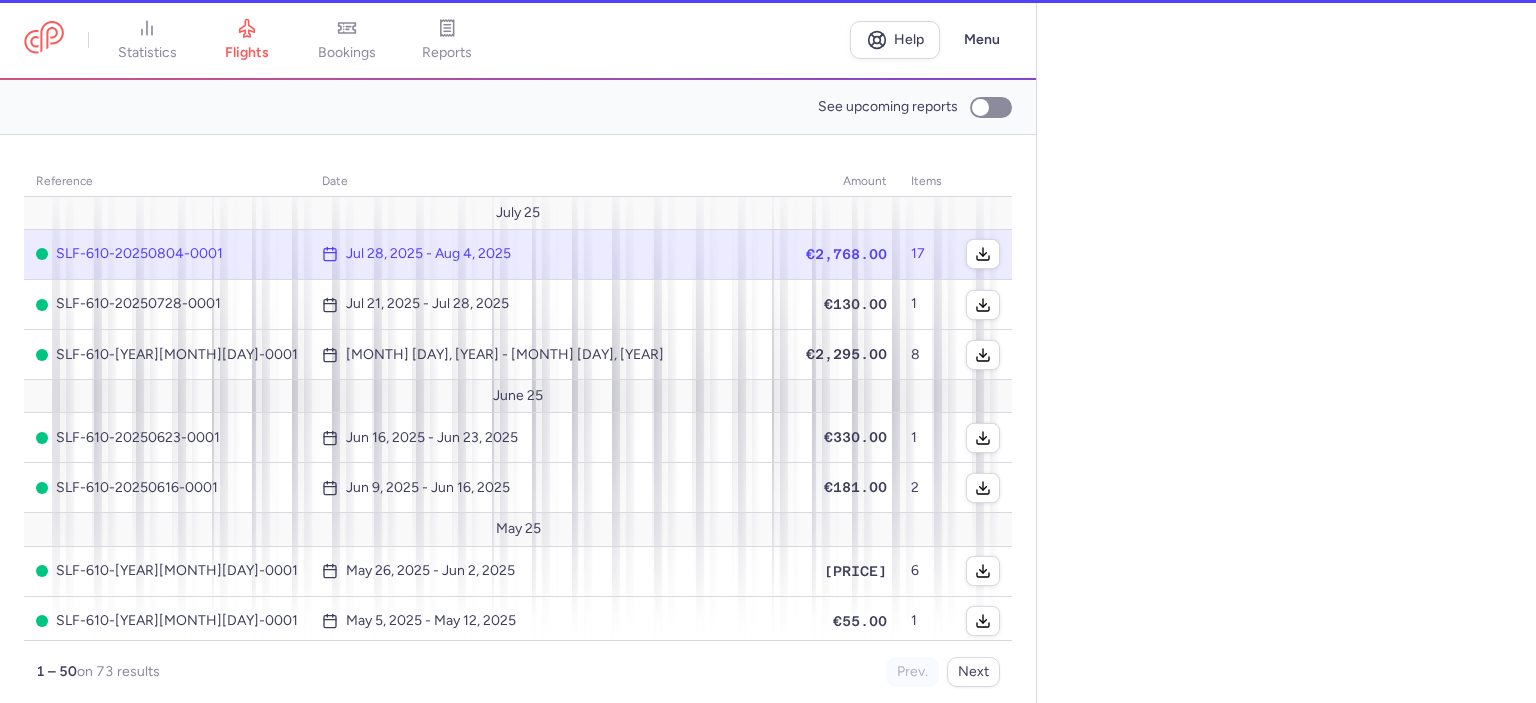 select on "days" 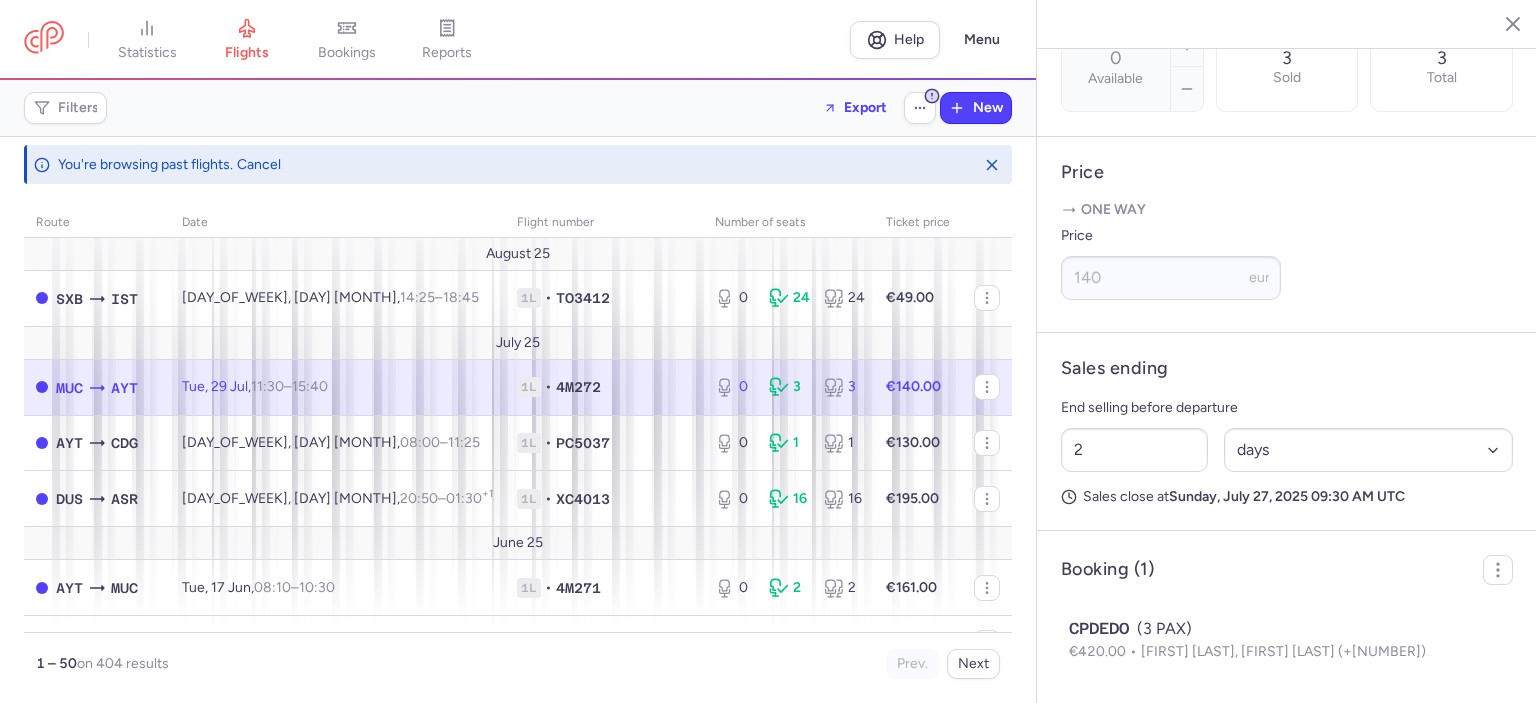 scroll, scrollTop: 727, scrollLeft: 0, axis: vertical 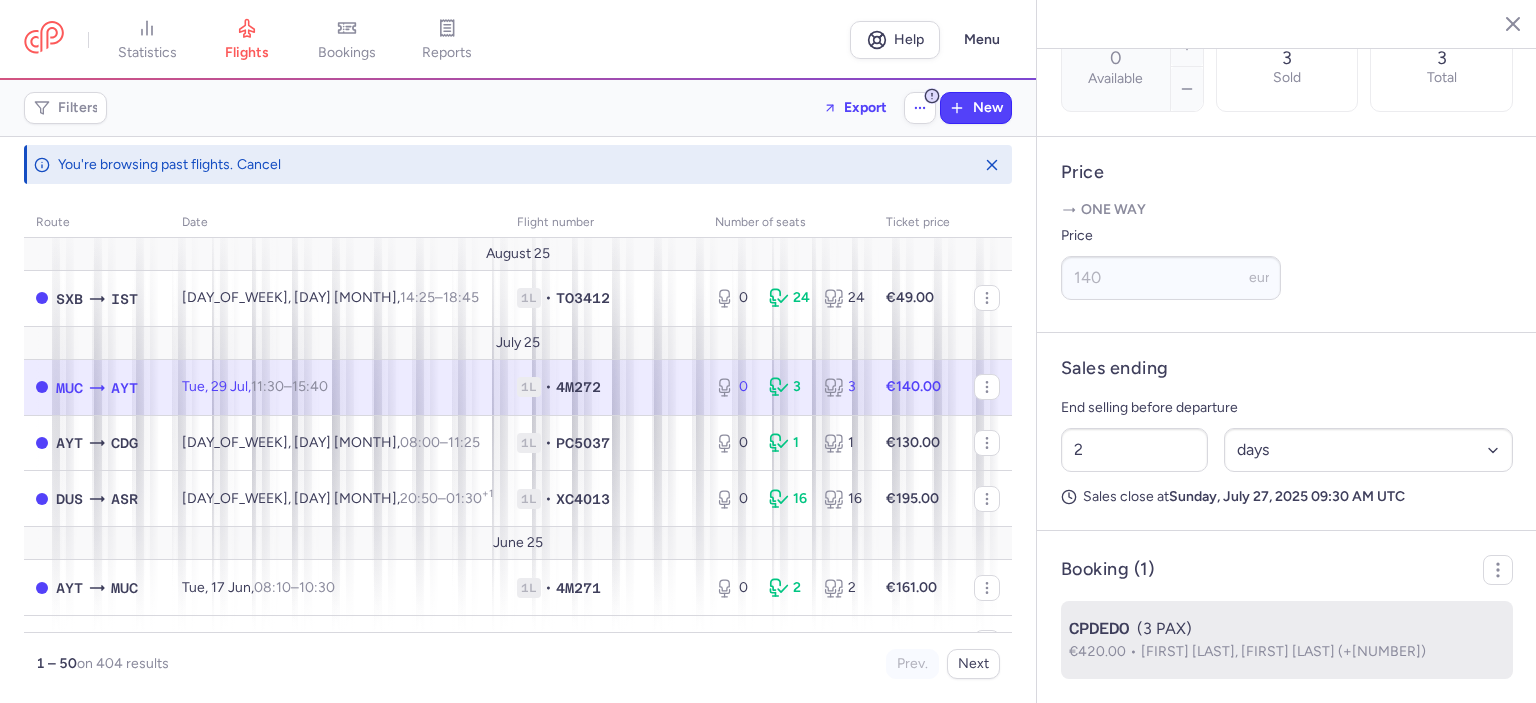 click on "€420.00" at bounding box center (1105, 651) 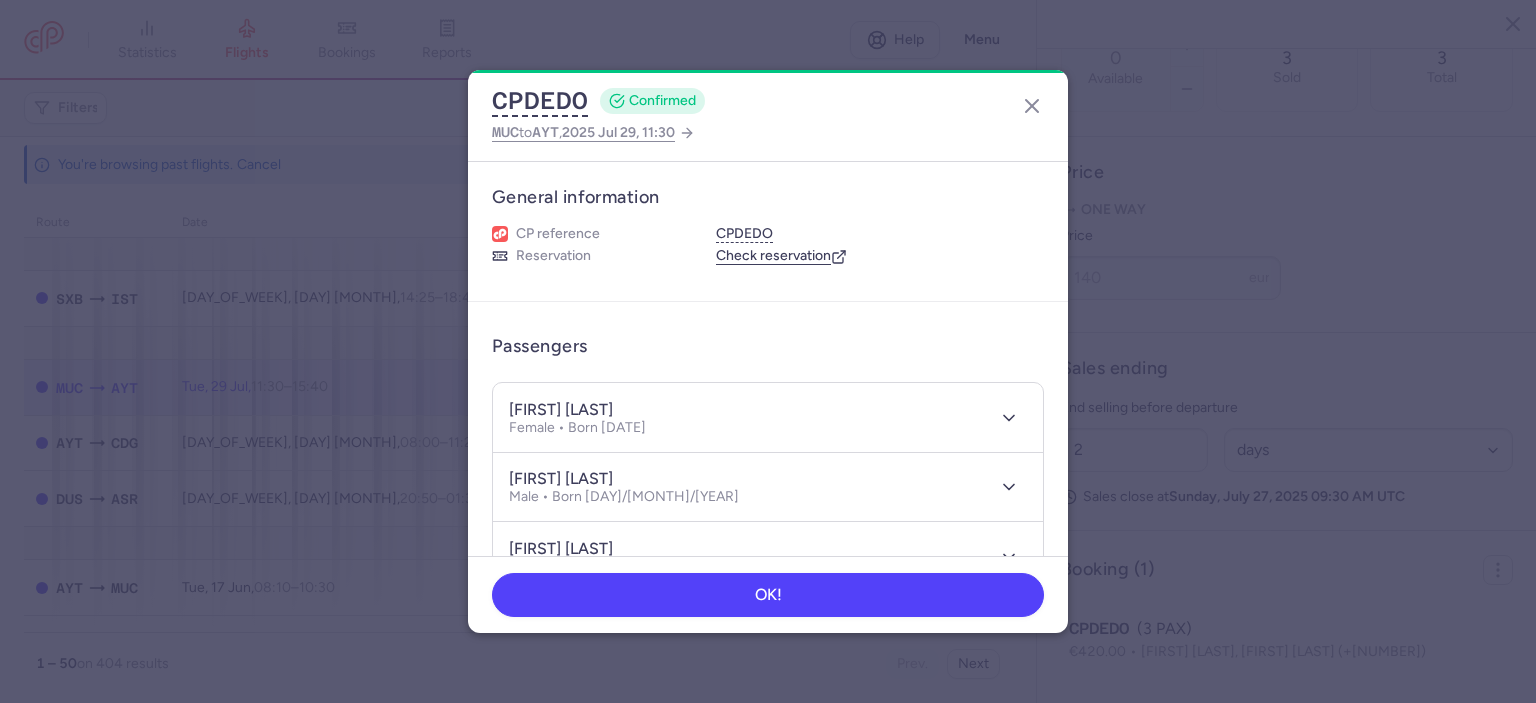 type 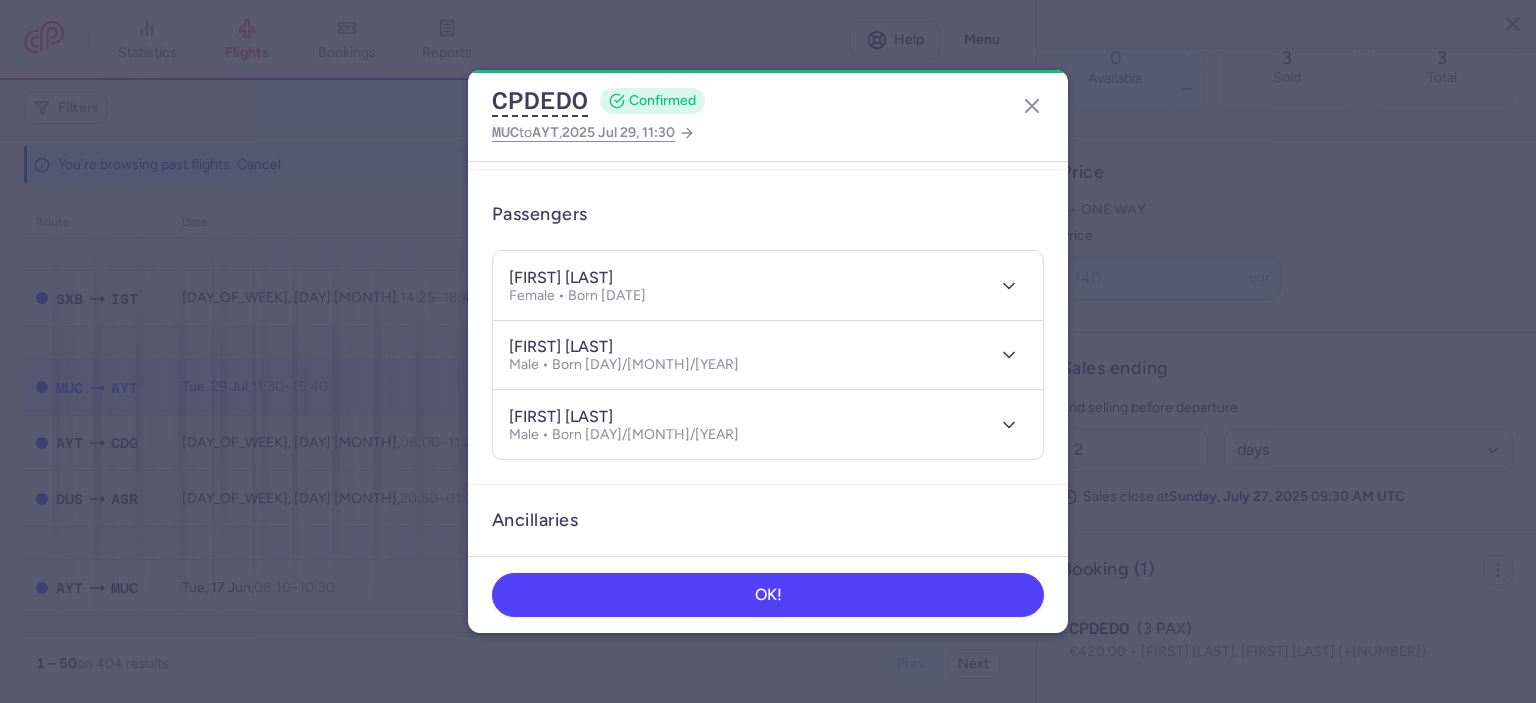 scroll, scrollTop: 148, scrollLeft: 0, axis: vertical 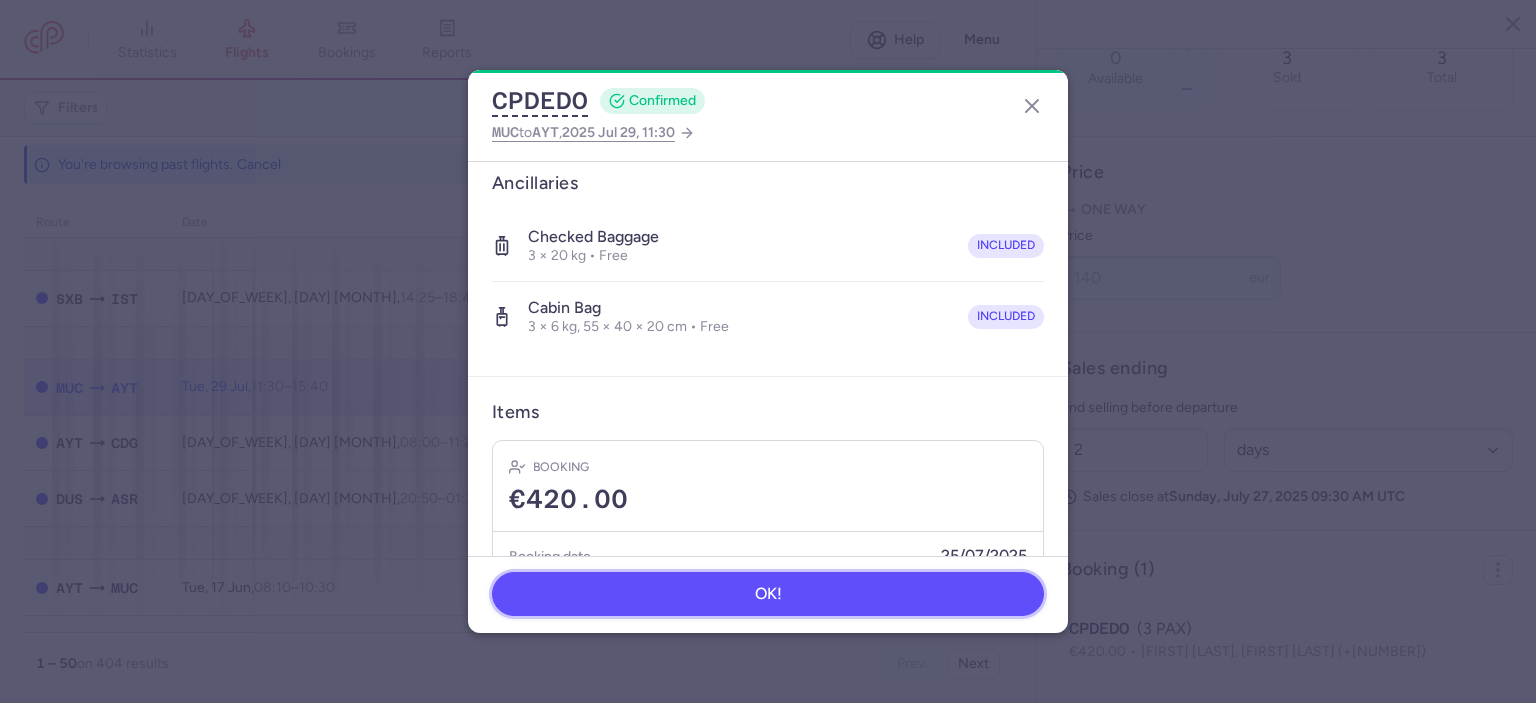 drag, startPoint x: 776, startPoint y: 599, endPoint x: 759, endPoint y: 557, distance: 45.310043 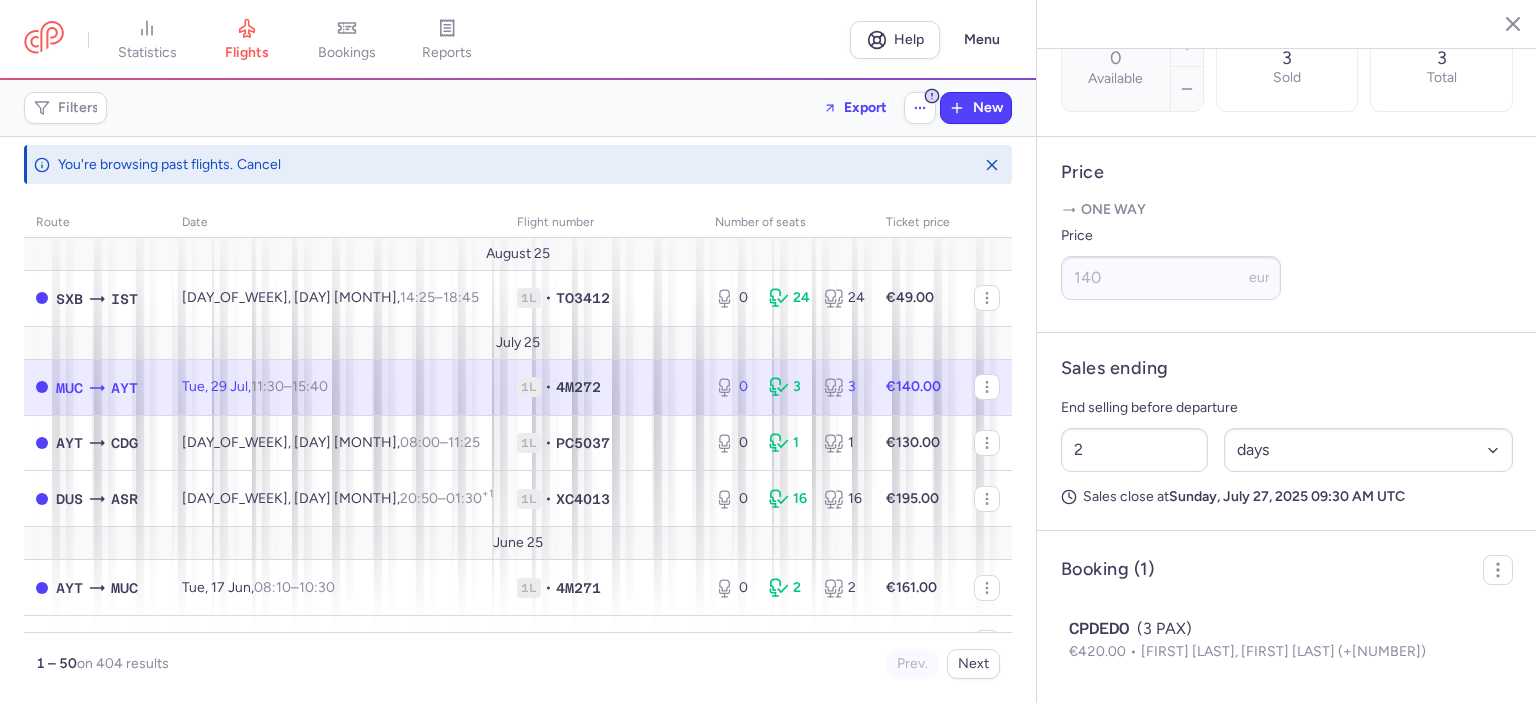 type 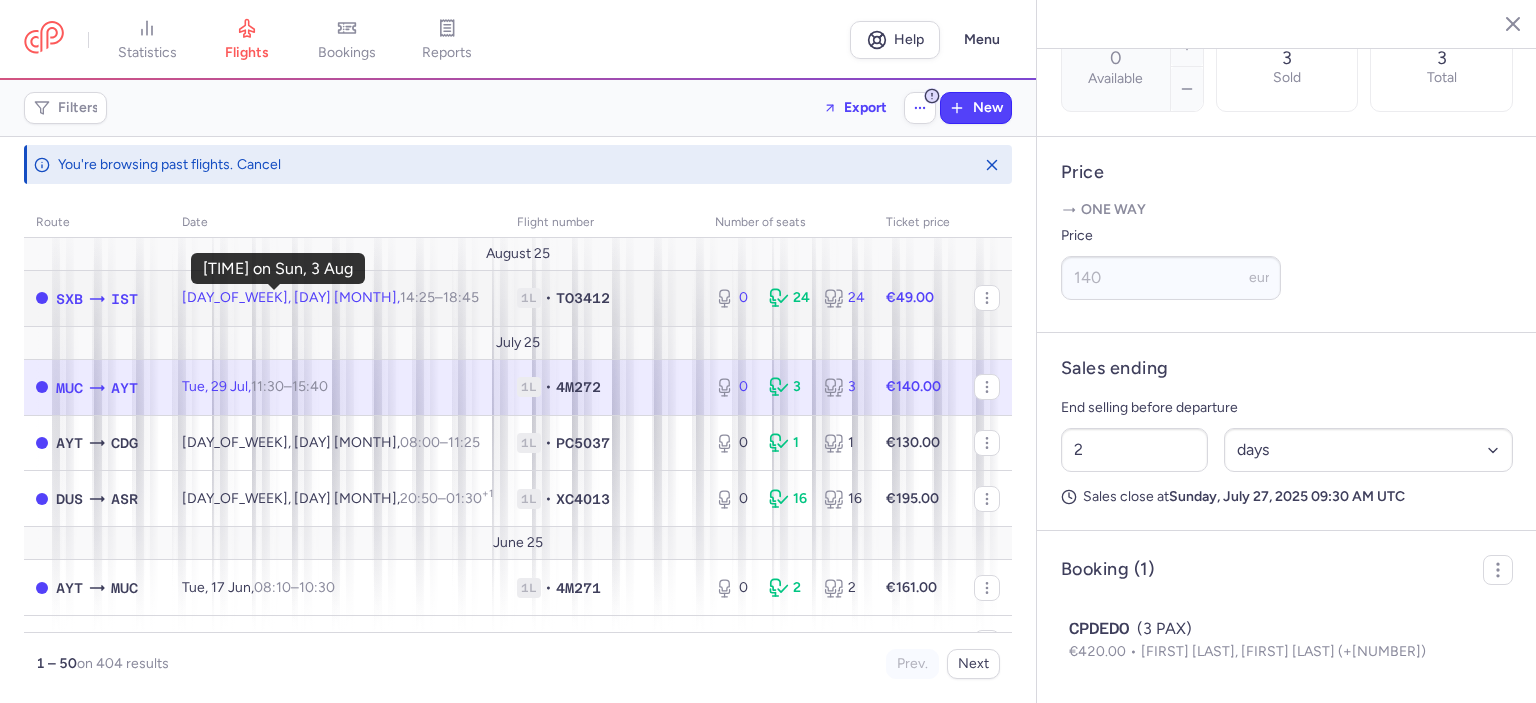 click on "14:25" at bounding box center [417, 297] 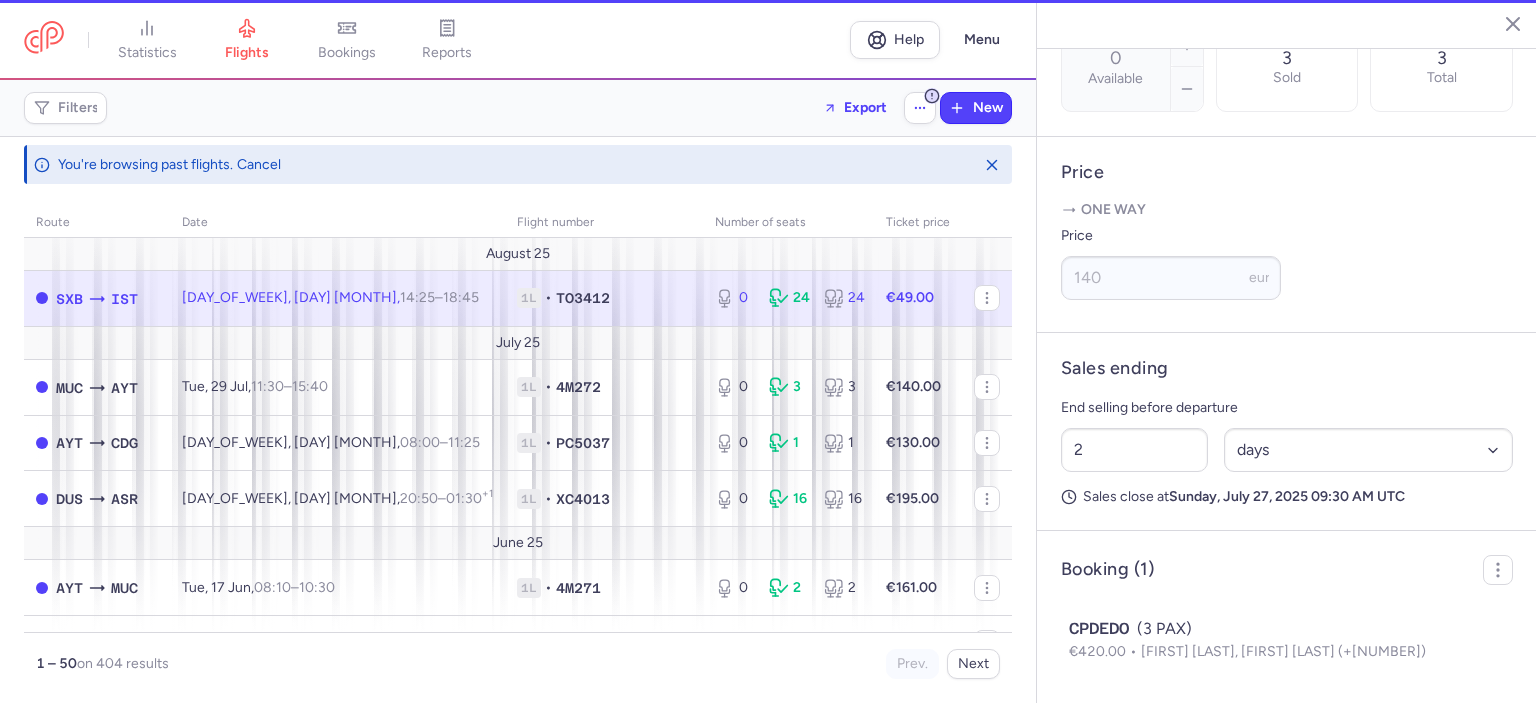 type on "1" 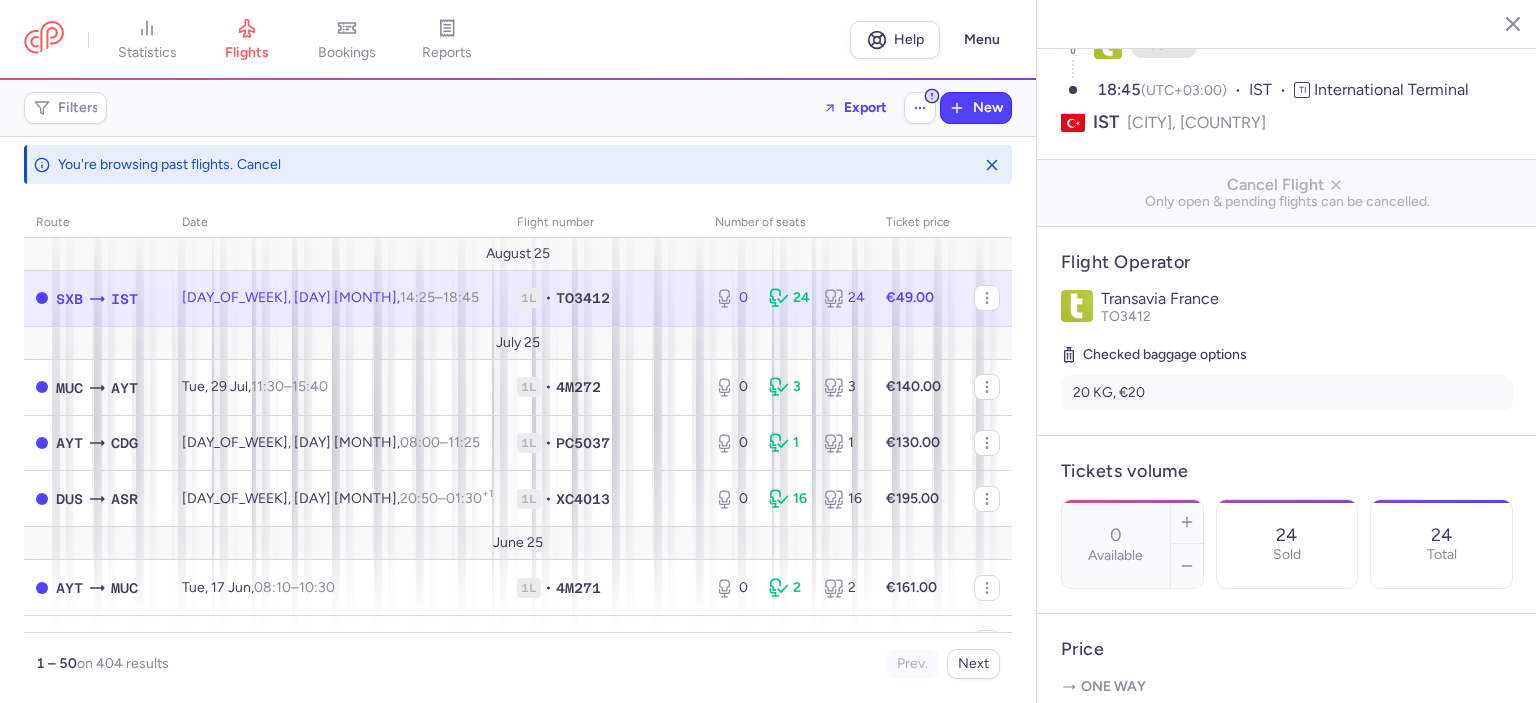 scroll, scrollTop: 0, scrollLeft: 0, axis: both 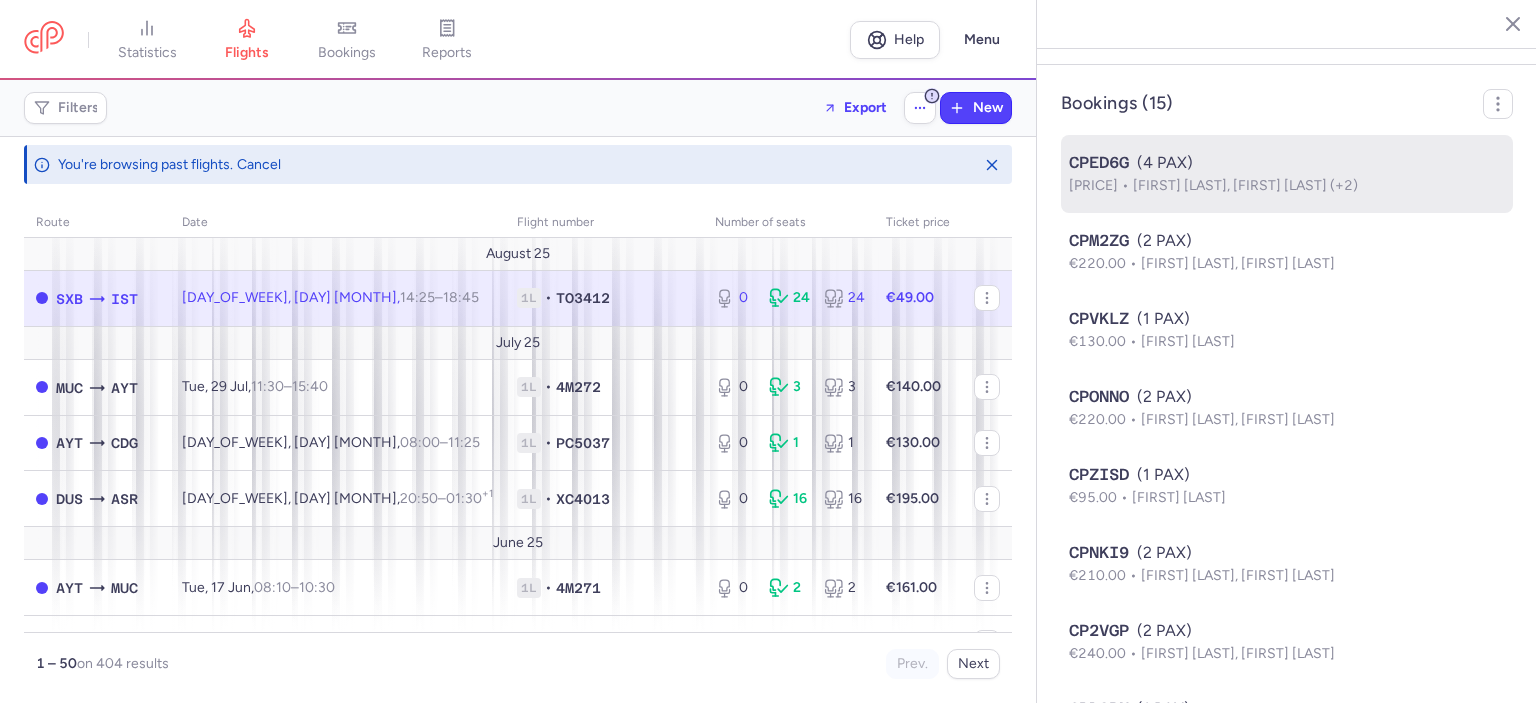 click on "[PRICE] [FIRST] [LAST], [FIRST] [LAST] (+[NUMBER])" at bounding box center [1287, 186] 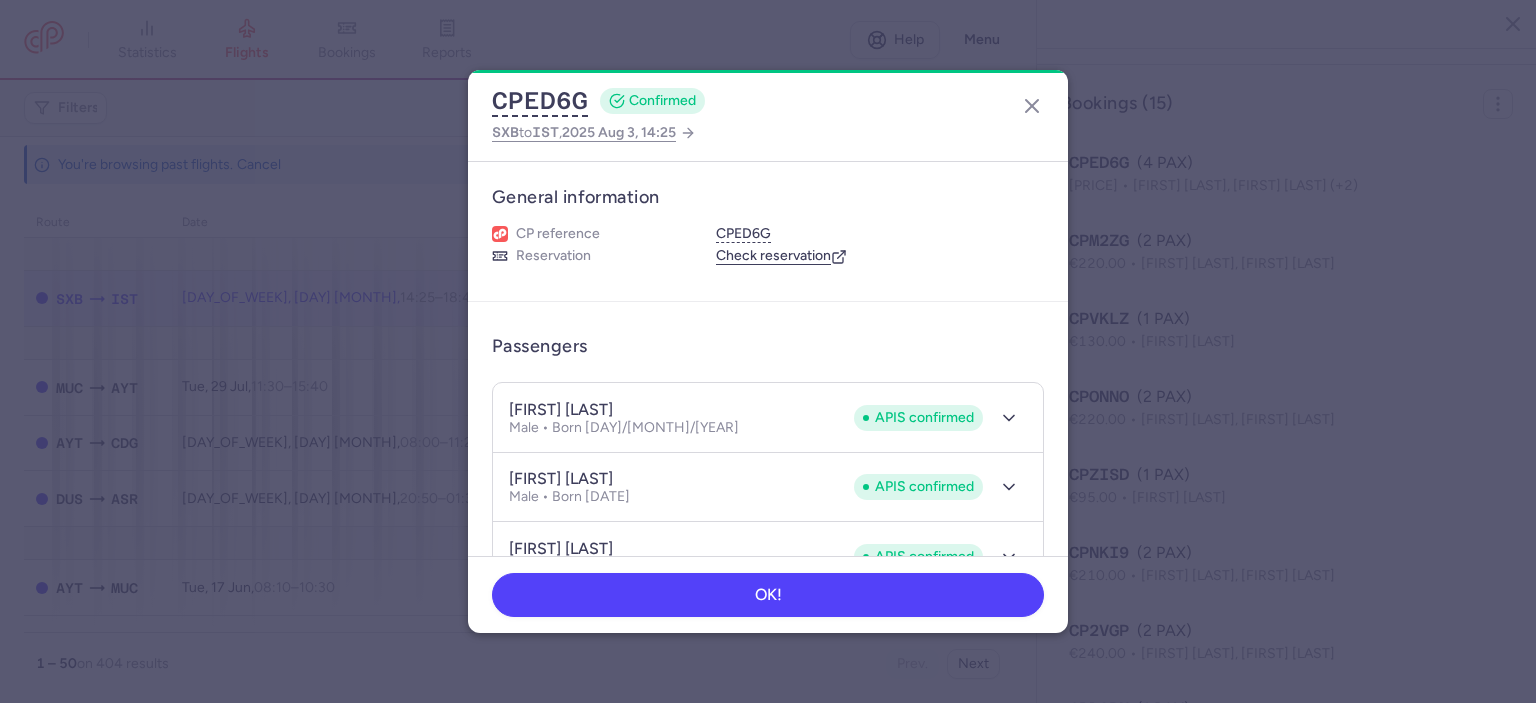 drag, startPoint x: 667, startPoint y: 407, endPoint x: 556, endPoint y: 400, distance: 111.220505 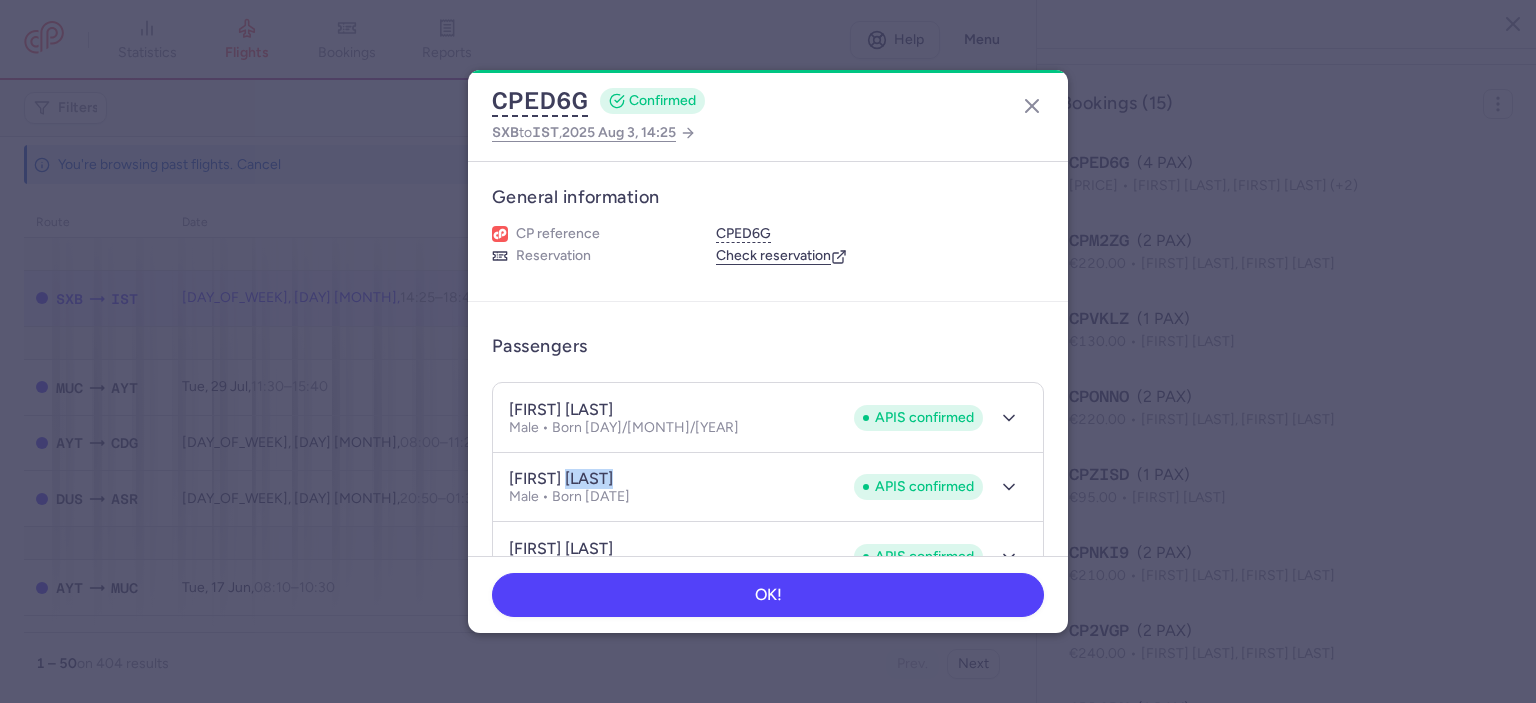 drag, startPoint x: 629, startPoint y: 474, endPoint x: 574, endPoint y: 471, distance: 55.081757 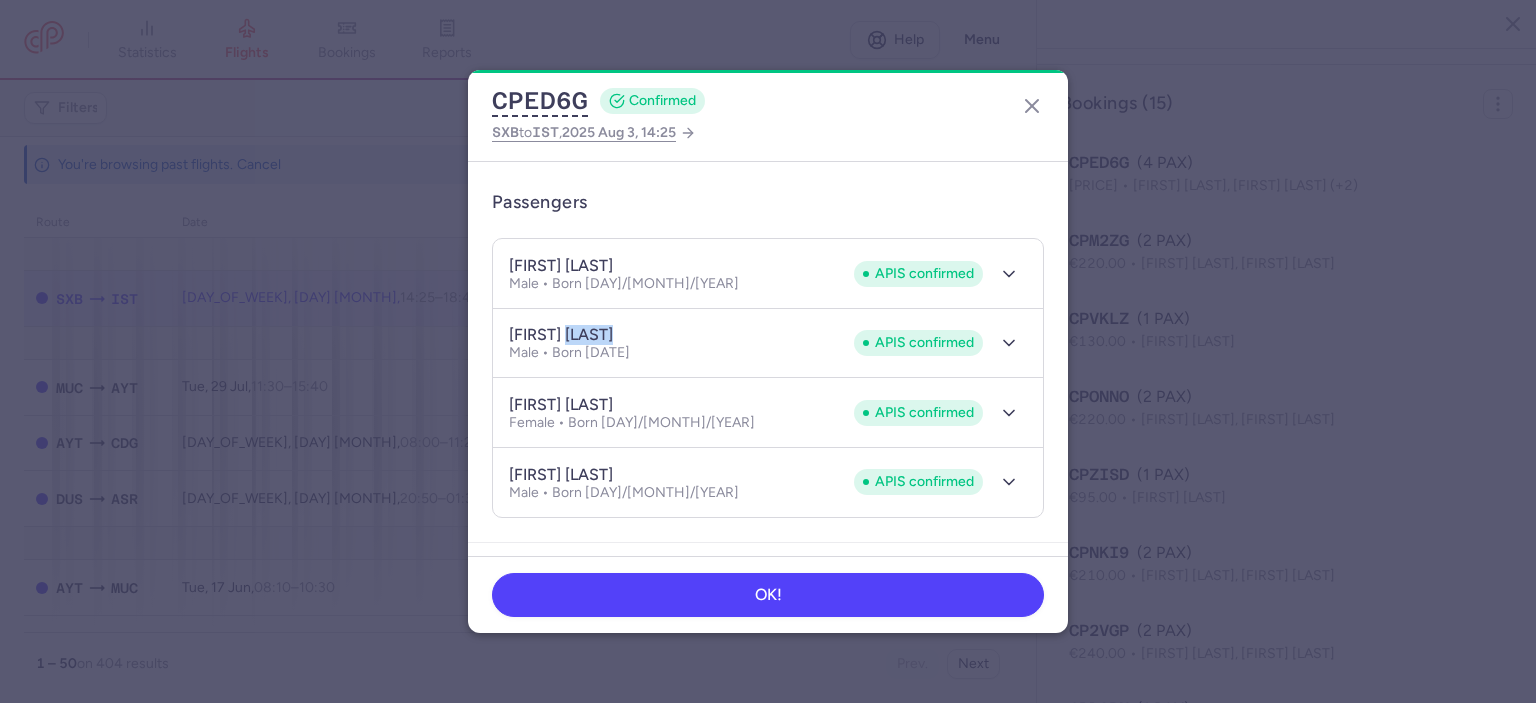 scroll, scrollTop: 192, scrollLeft: 0, axis: vertical 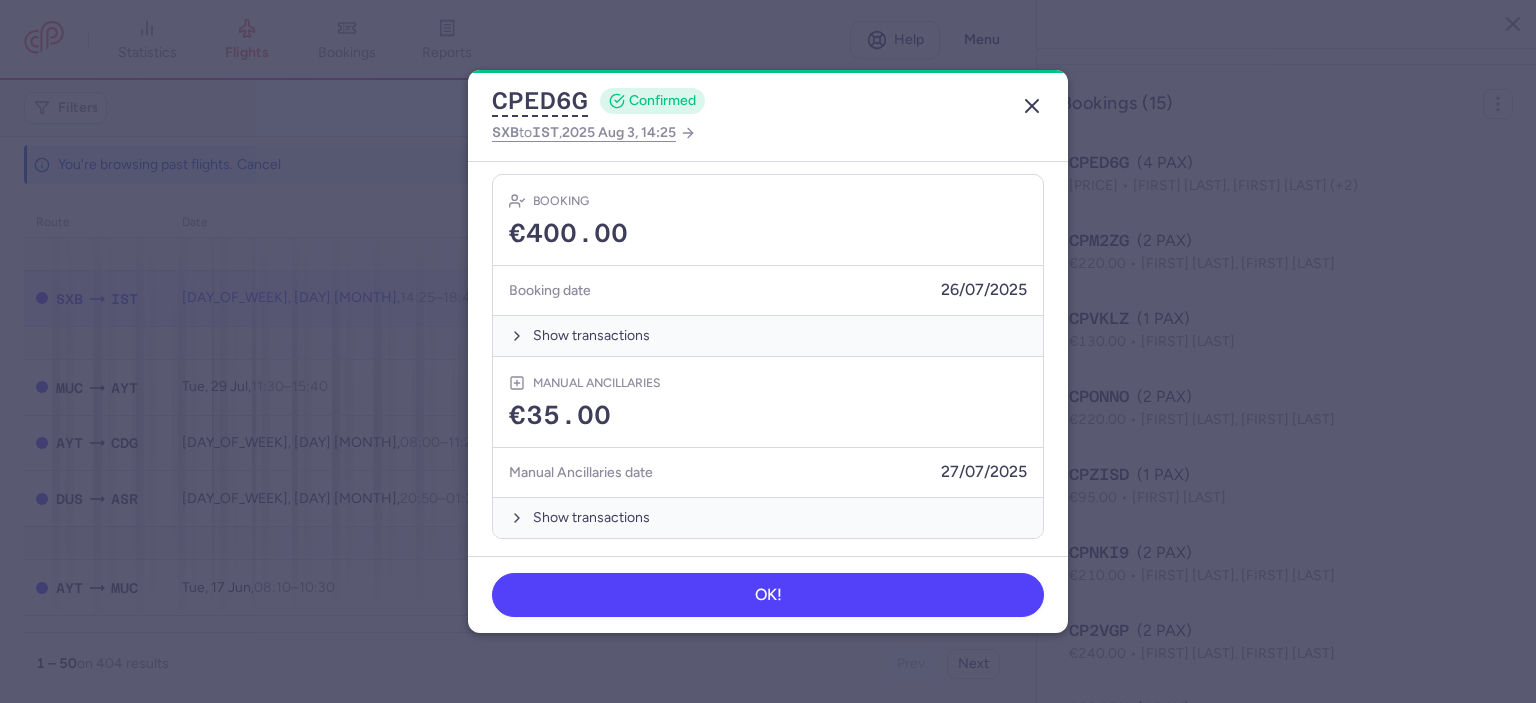 click 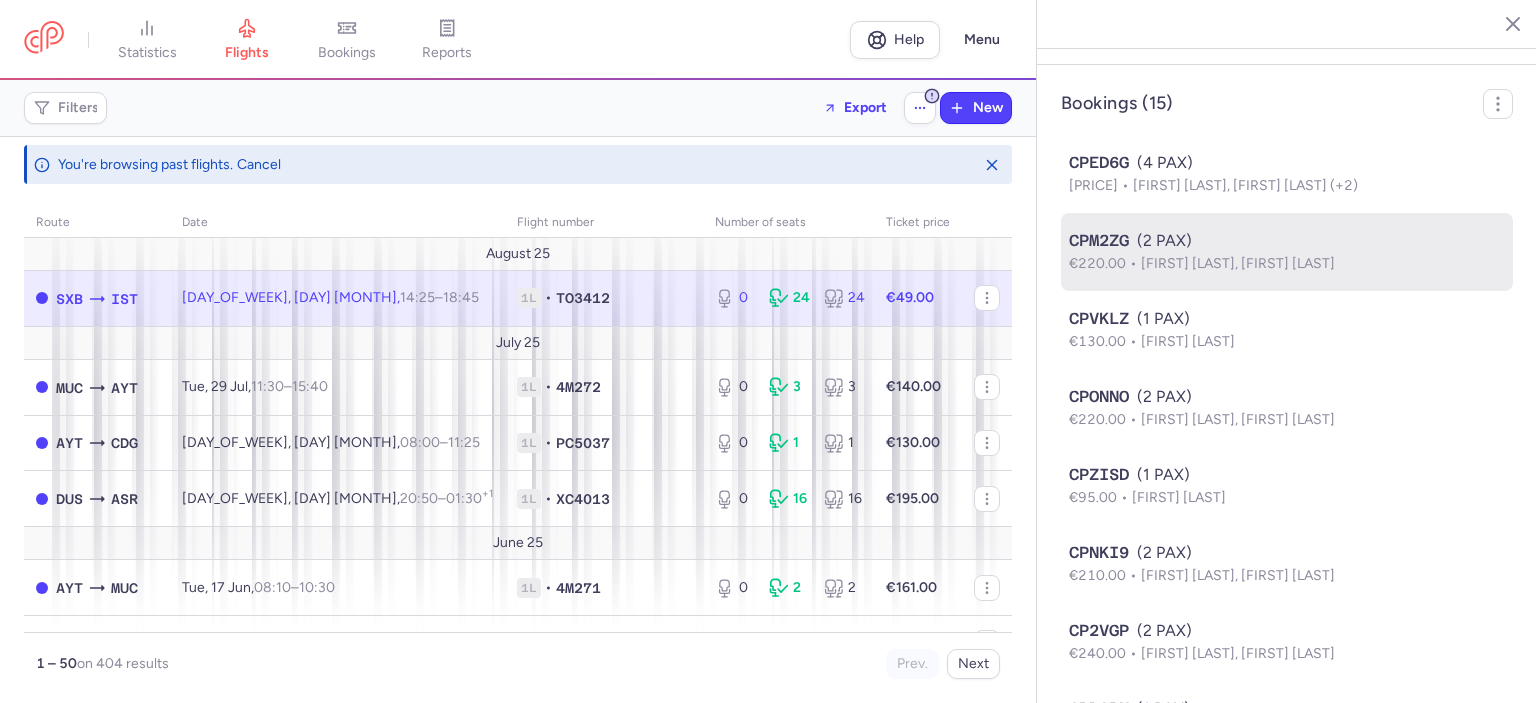 click on "CPM2ZG (2 PAX)" at bounding box center (1287, 241) 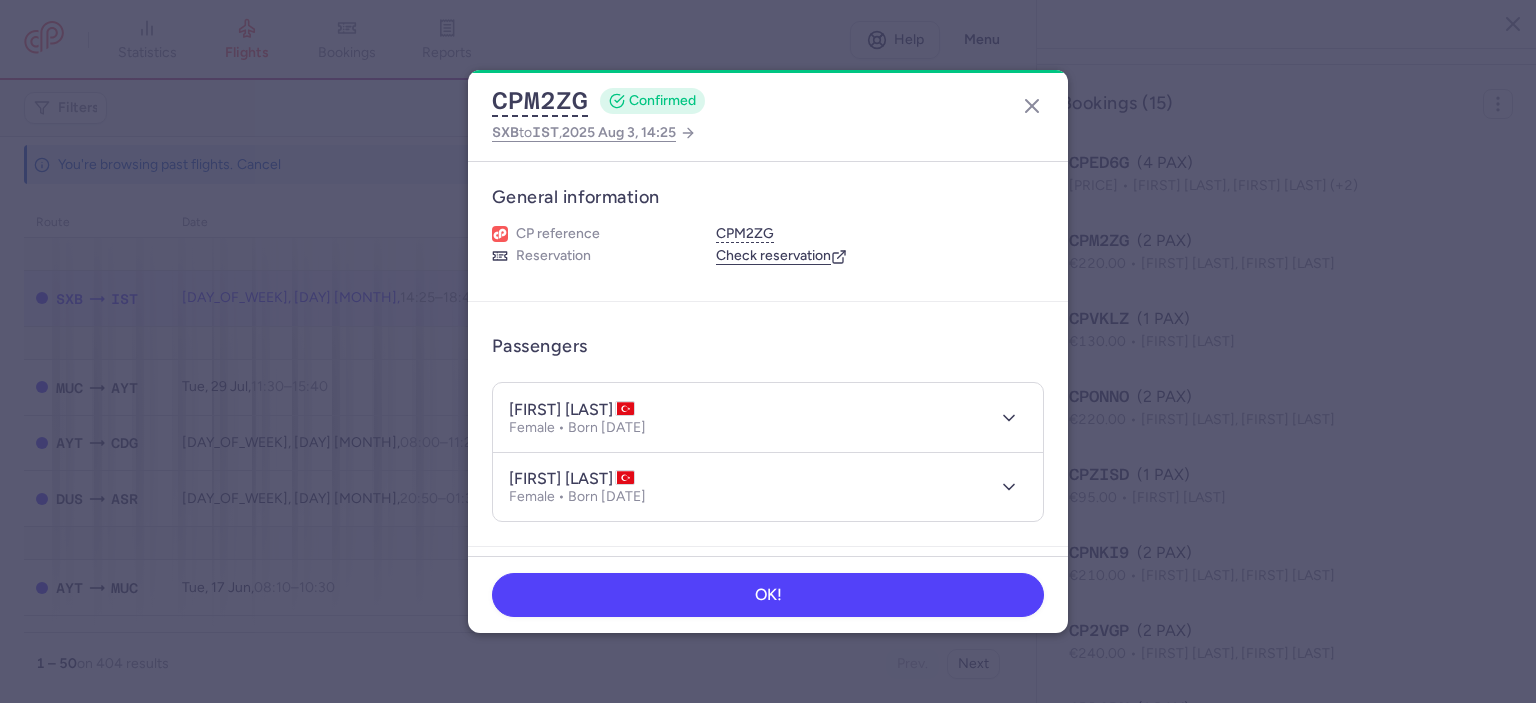 type 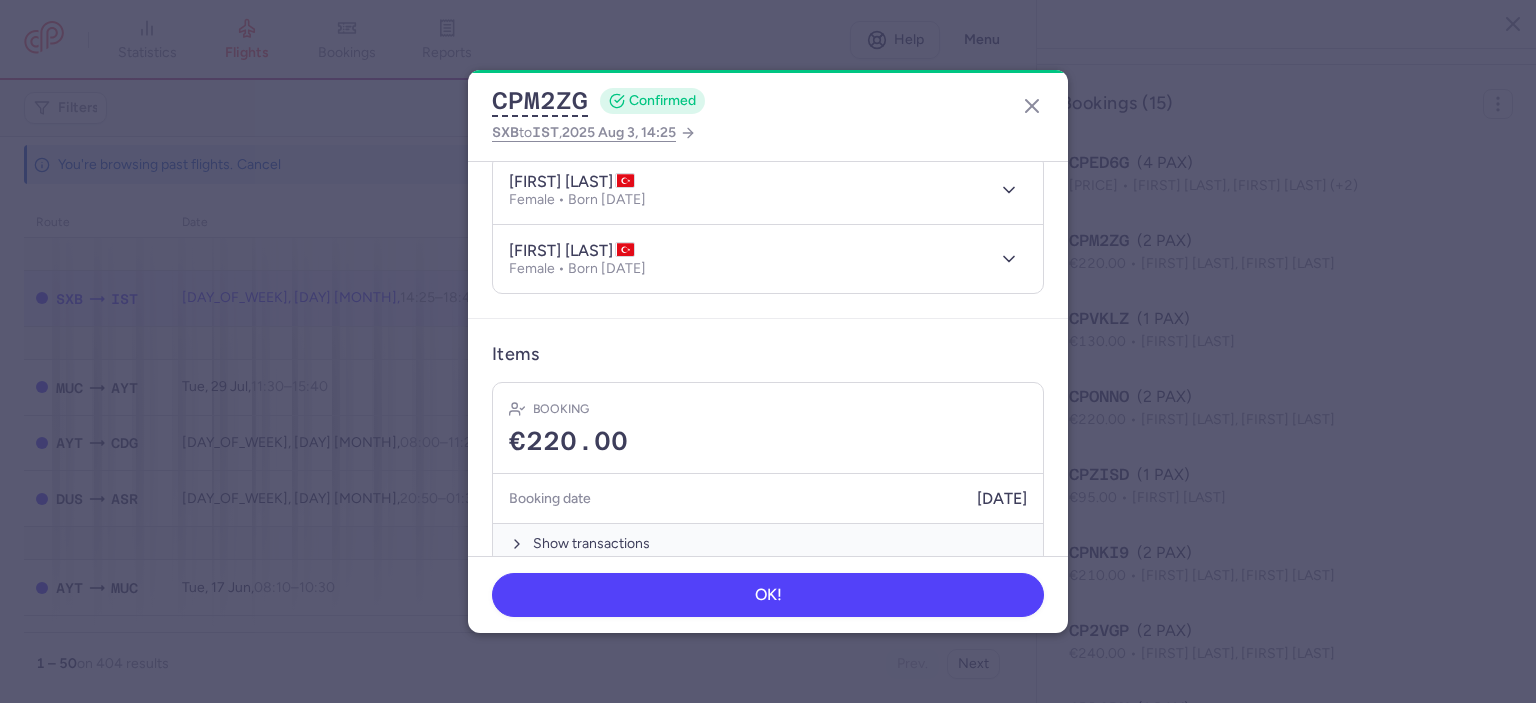 scroll, scrollTop: 257, scrollLeft: 0, axis: vertical 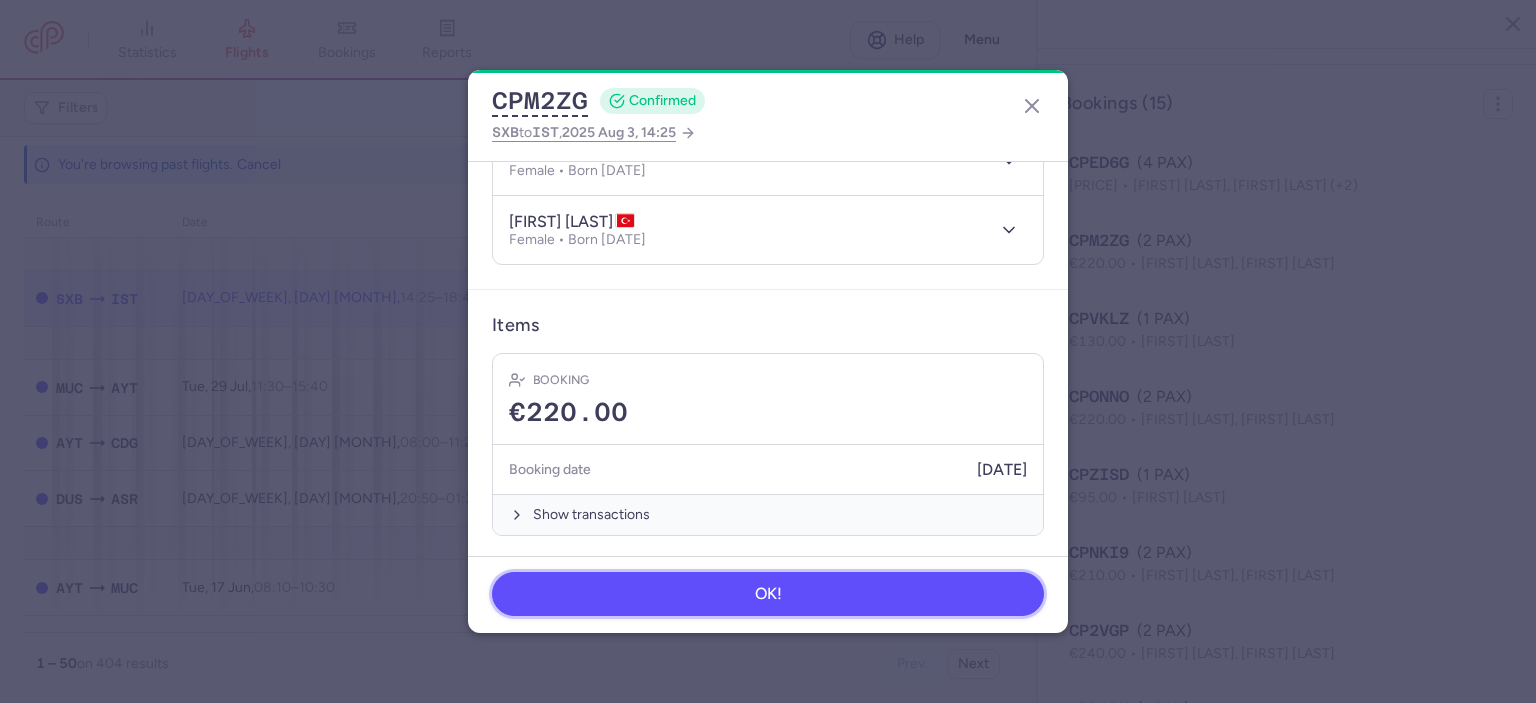click on "OK!" at bounding box center (768, 594) 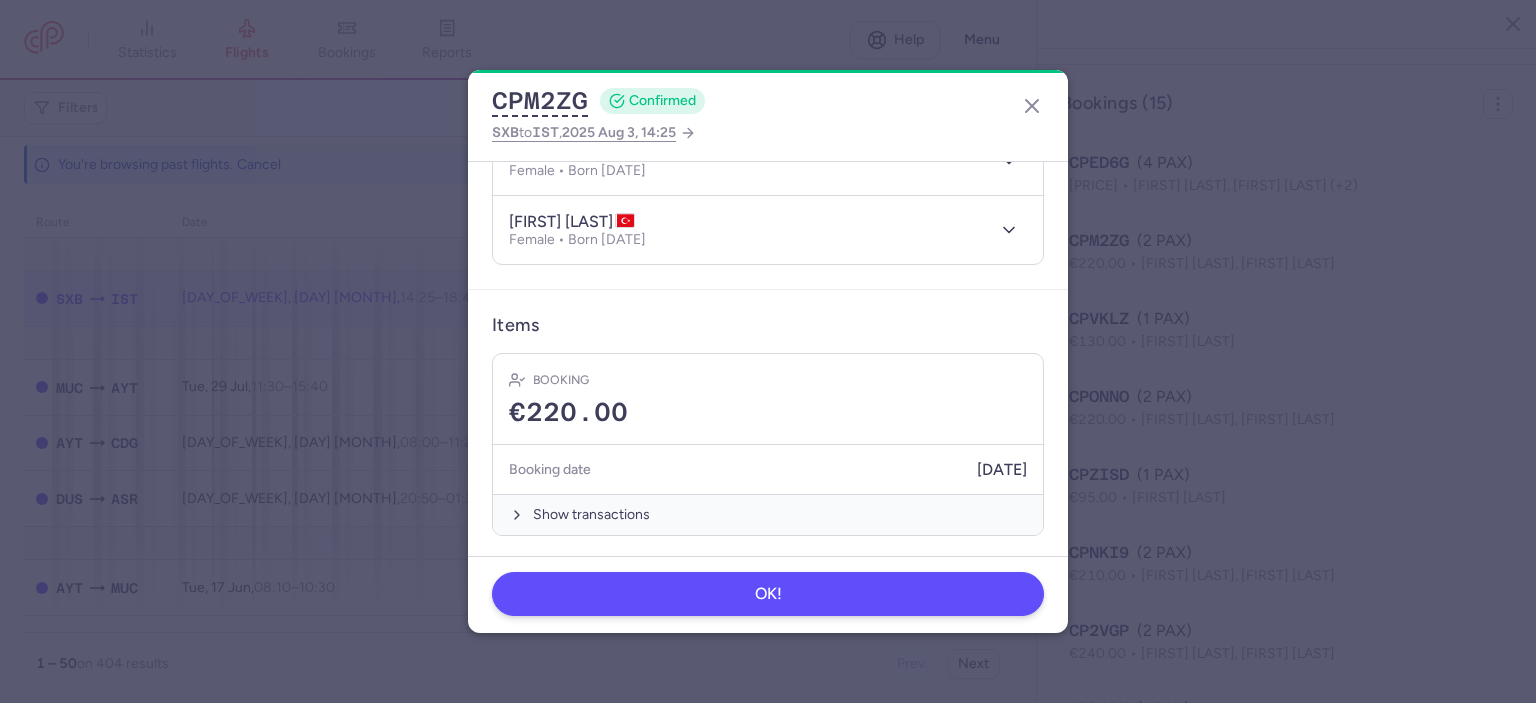 type 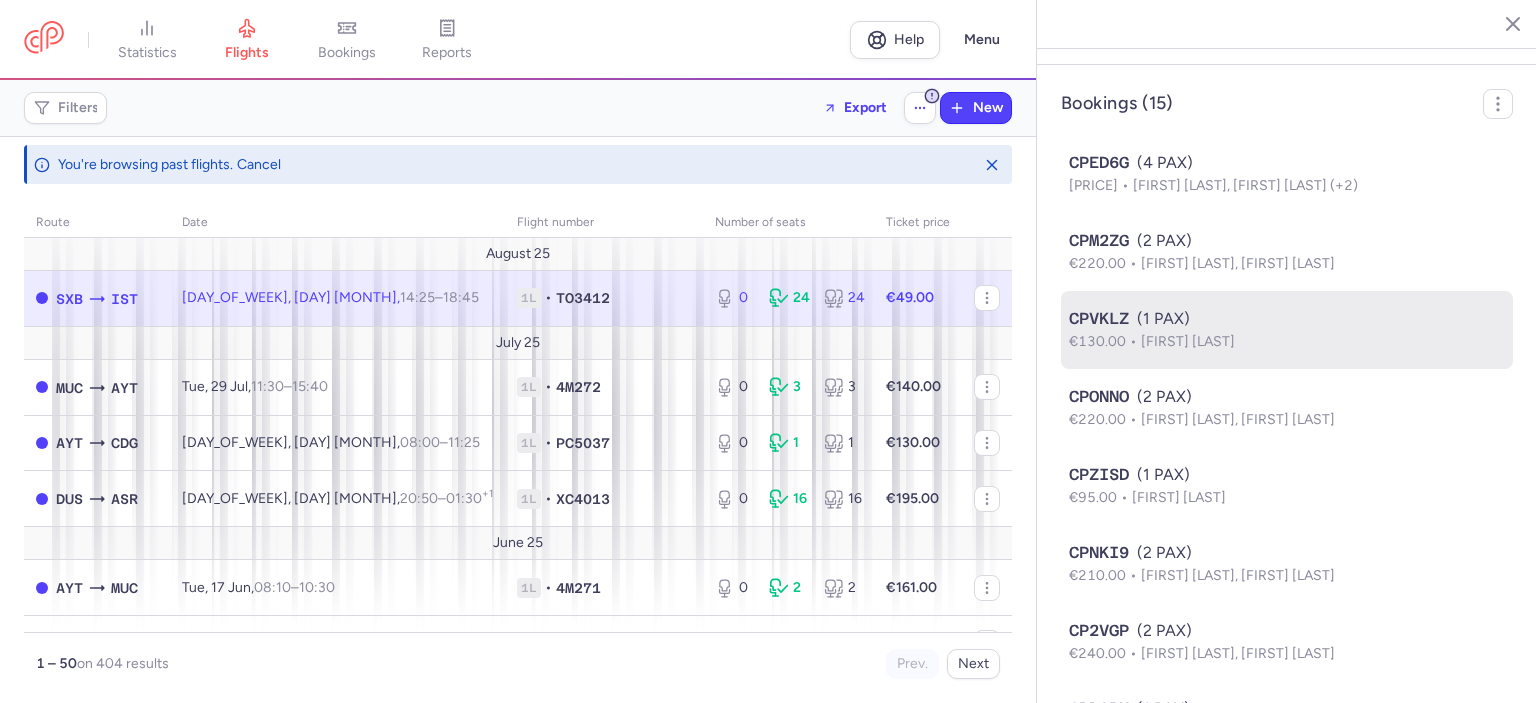 click on "CPVKLZ (1 PAX)" at bounding box center [1287, 319] 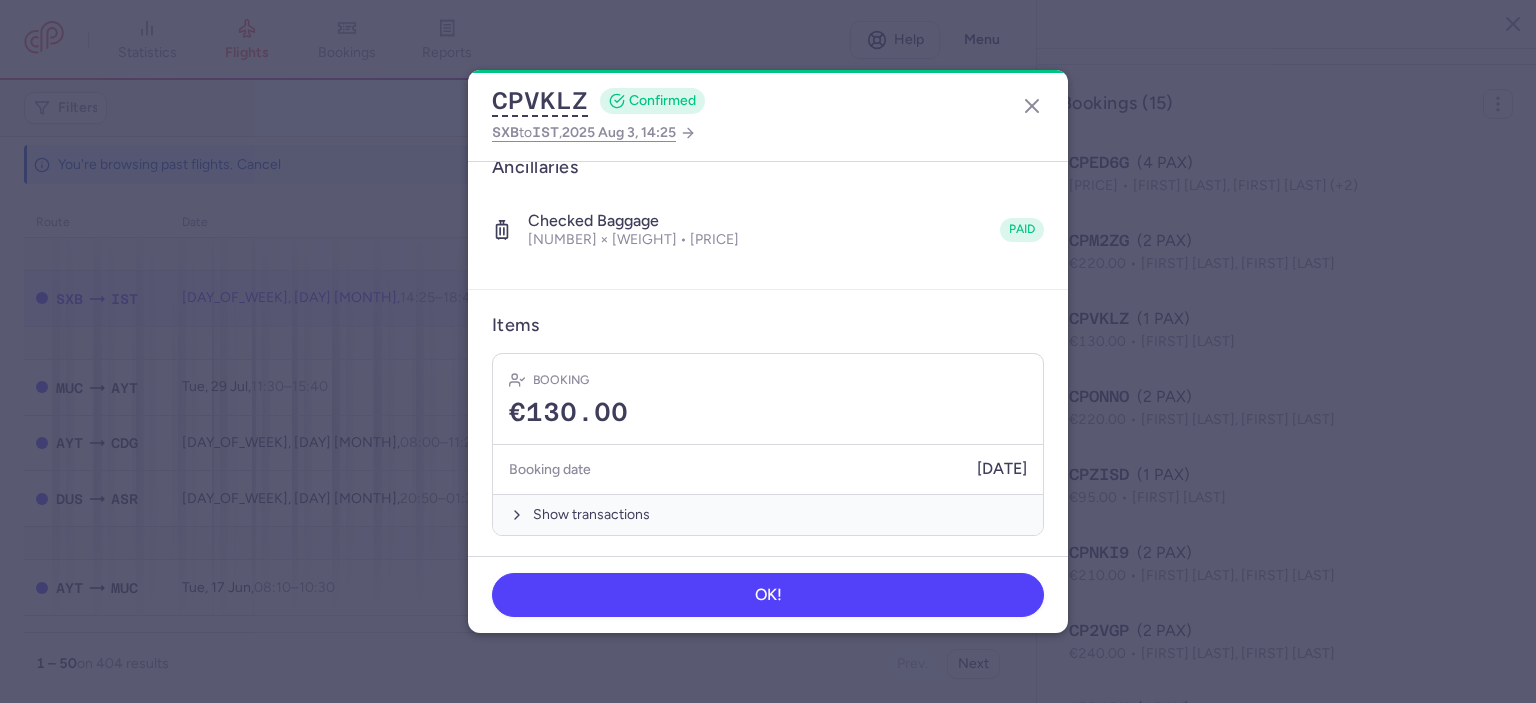 scroll, scrollTop: 163, scrollLeft: 0, axis: vertical 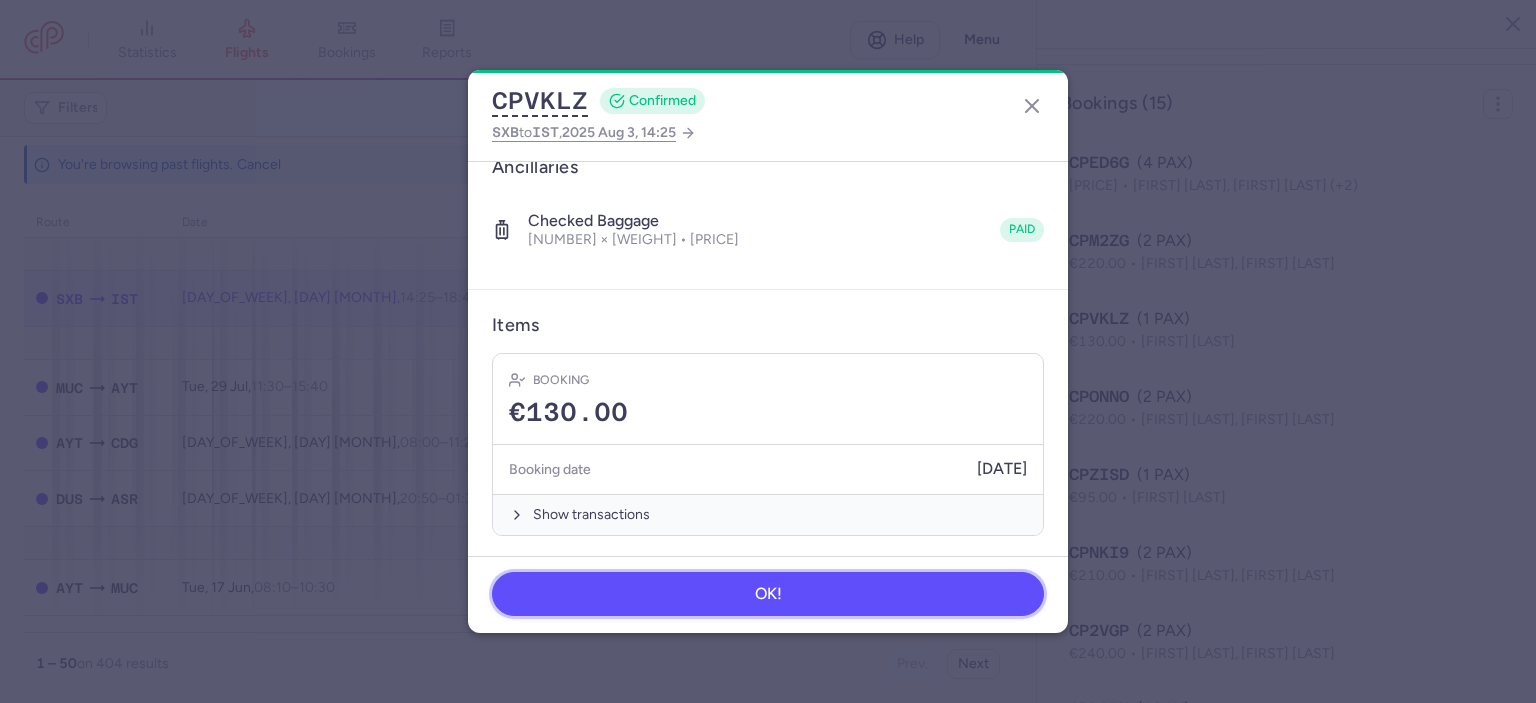 click on "OK!" at bounding box center [768, 594] 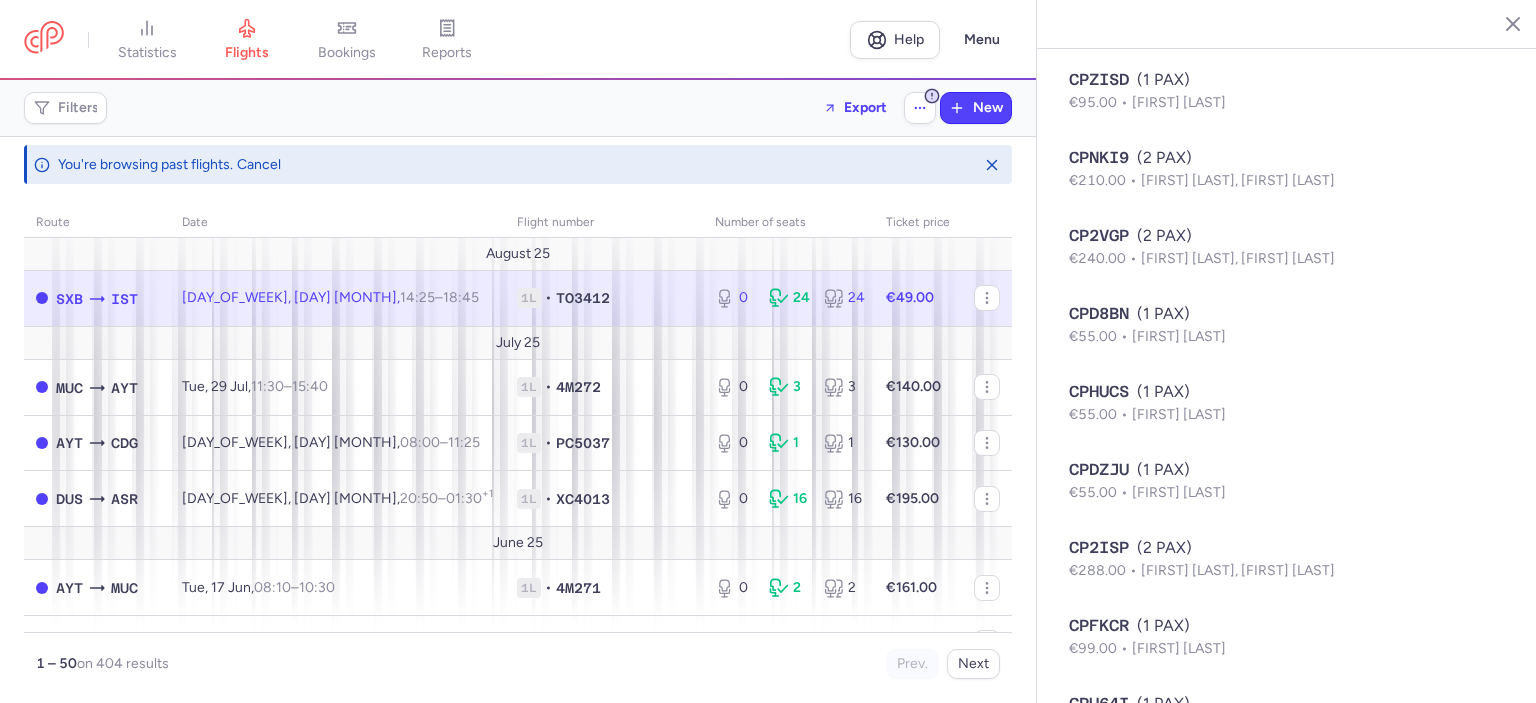 scroll, scrollTop: 1551, scrollLeft: 0, axis: vertical 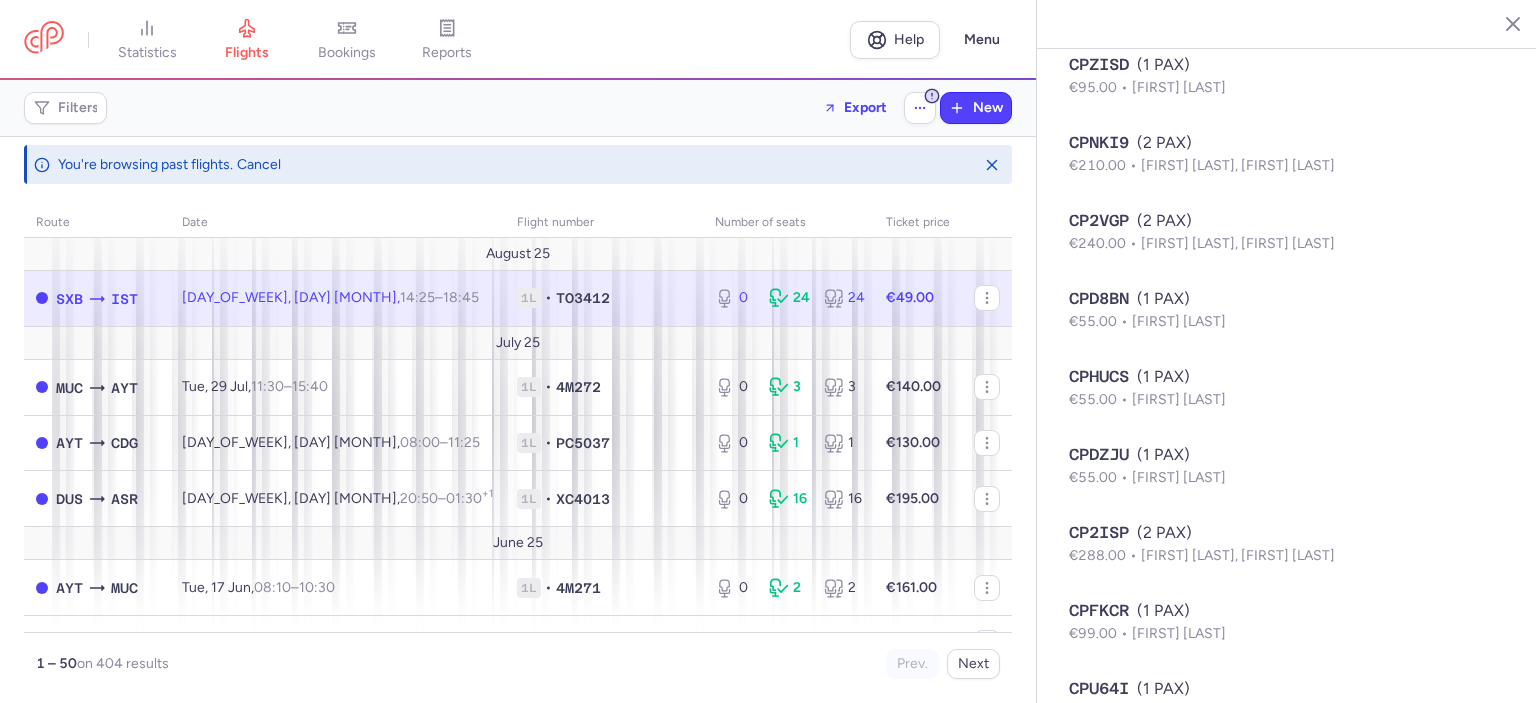 click on "€220.00 [FIRST] [LAST], [FIRST] [LAST]" at bounding box center (1287, 10) 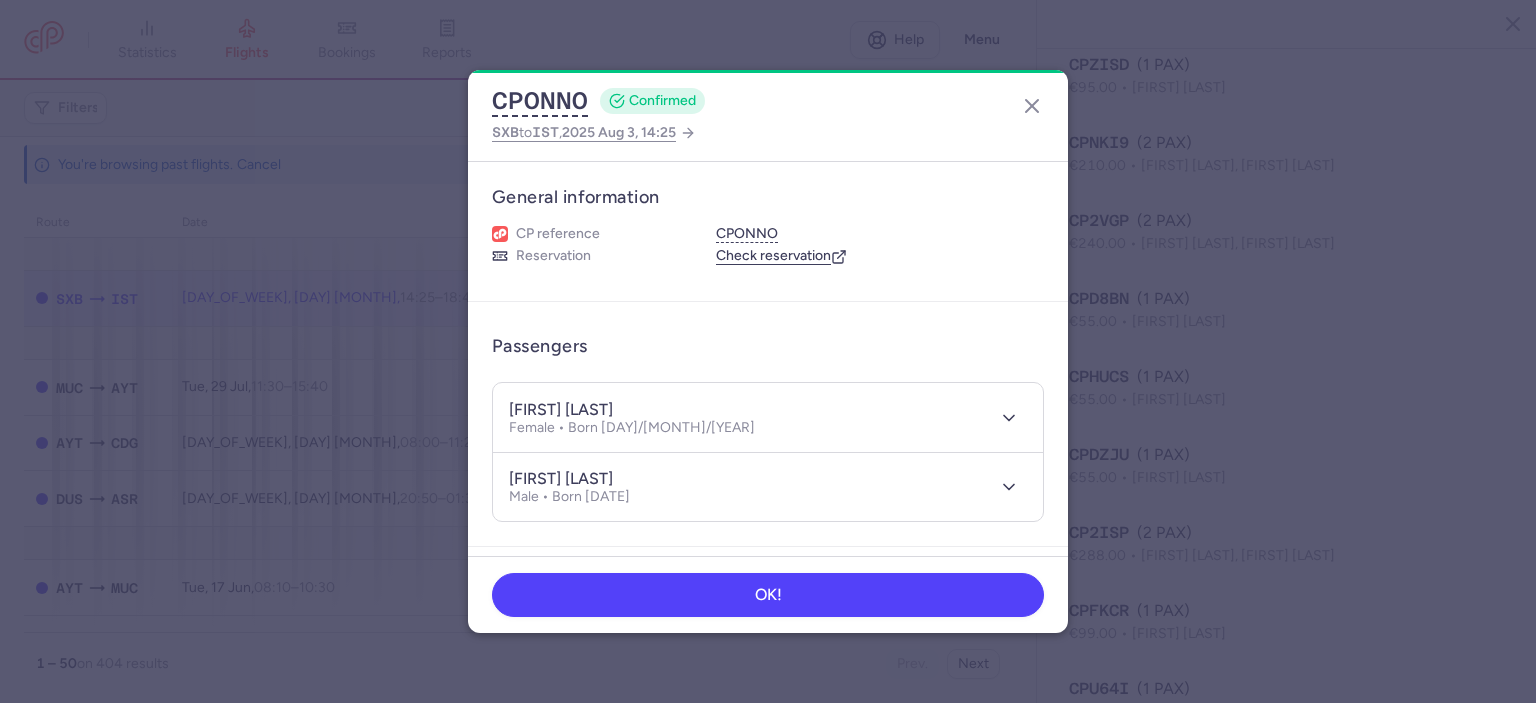 drag, startPoint x: 562, startPoint y: 406, endPoint x: 696, endPoint y: 402, distance: 134.0597 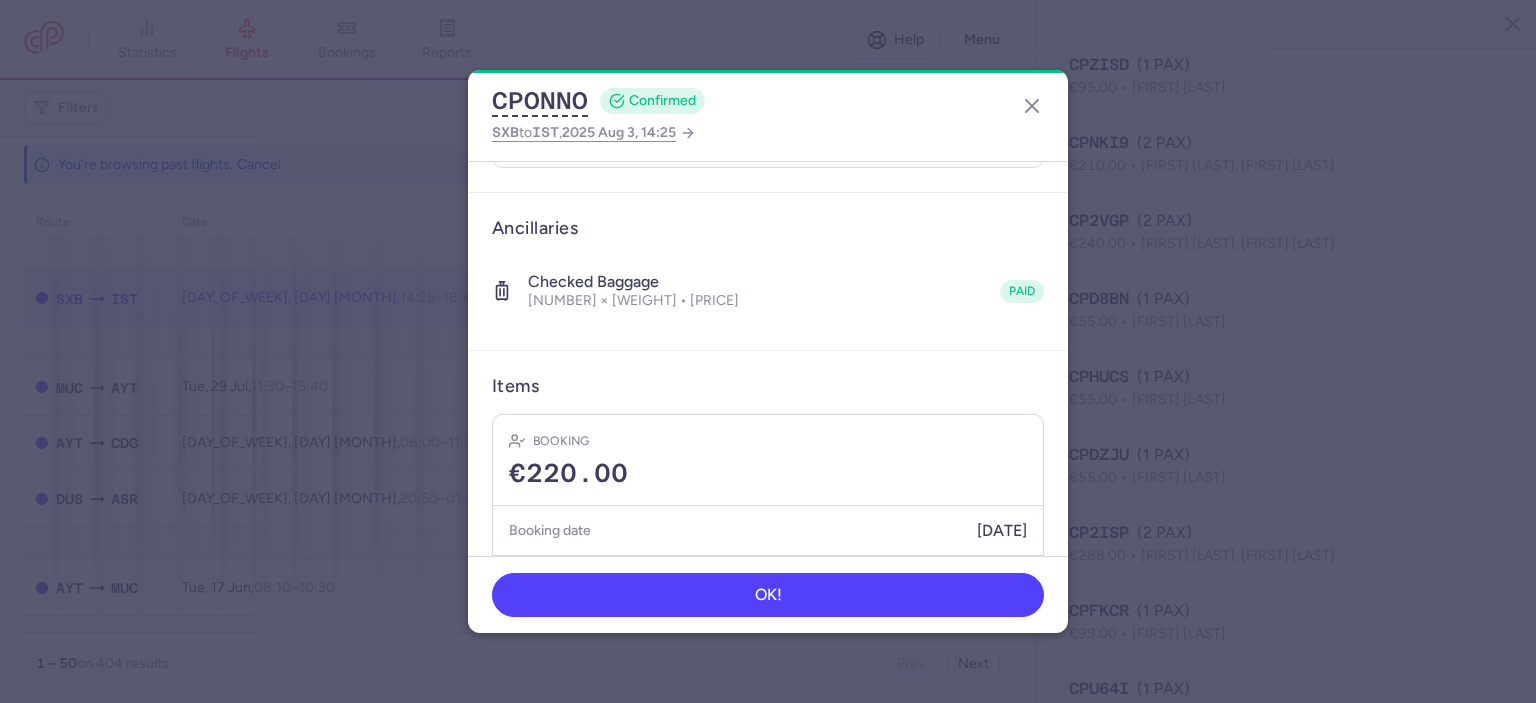 scroll, scrollTop: 415, scrollLeft: 0, axis: vertical 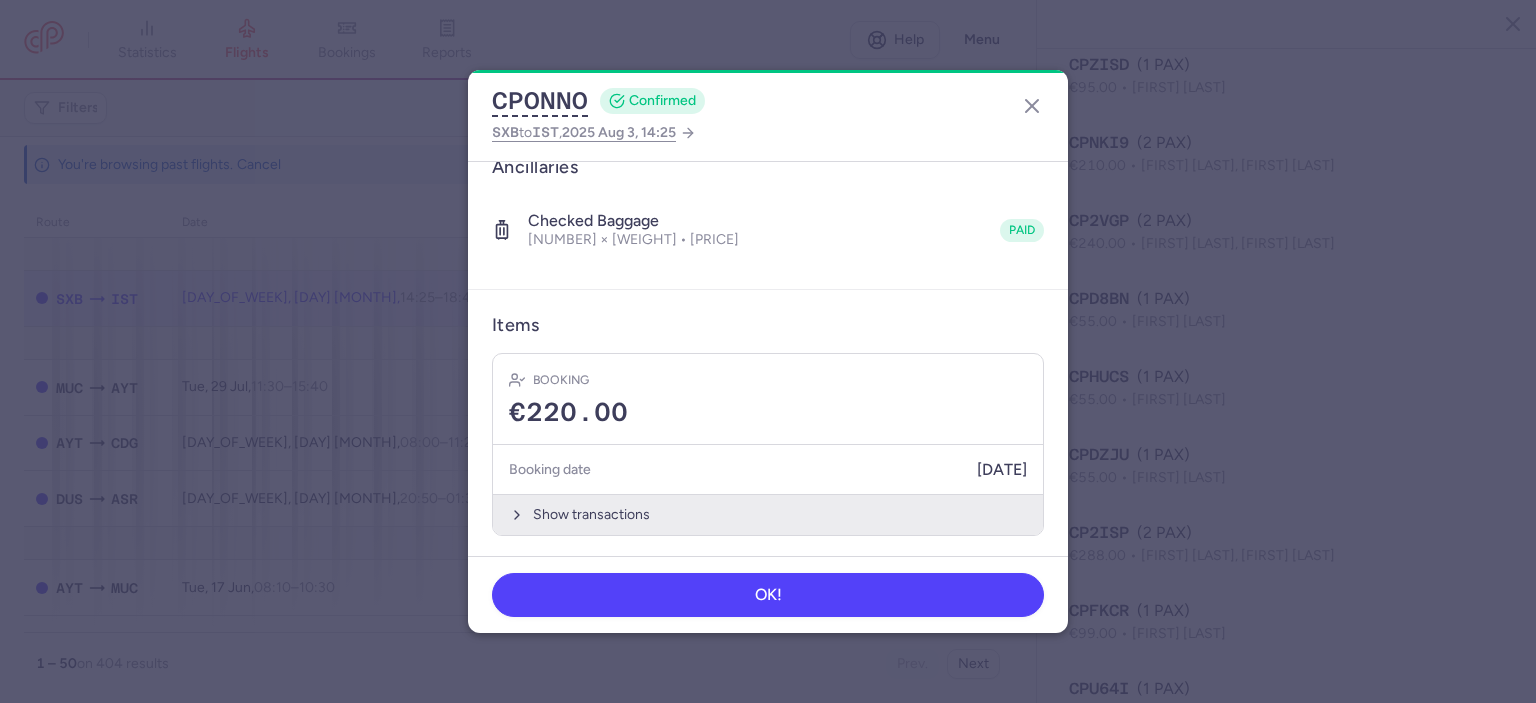 click on "Show transactions" at bounding box center [768, 514] 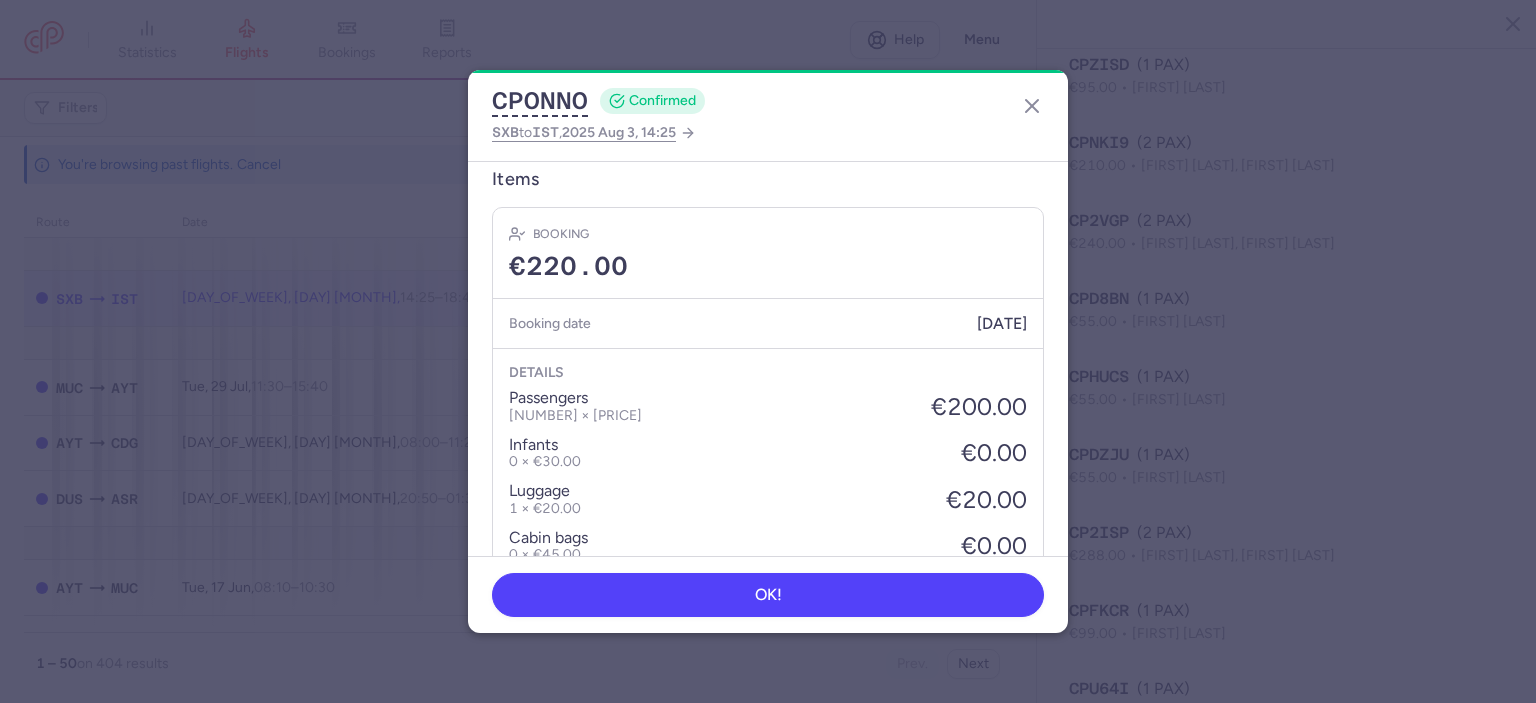 scroll, scrollTop: 682, scrollLeft: 0, axis: vertical 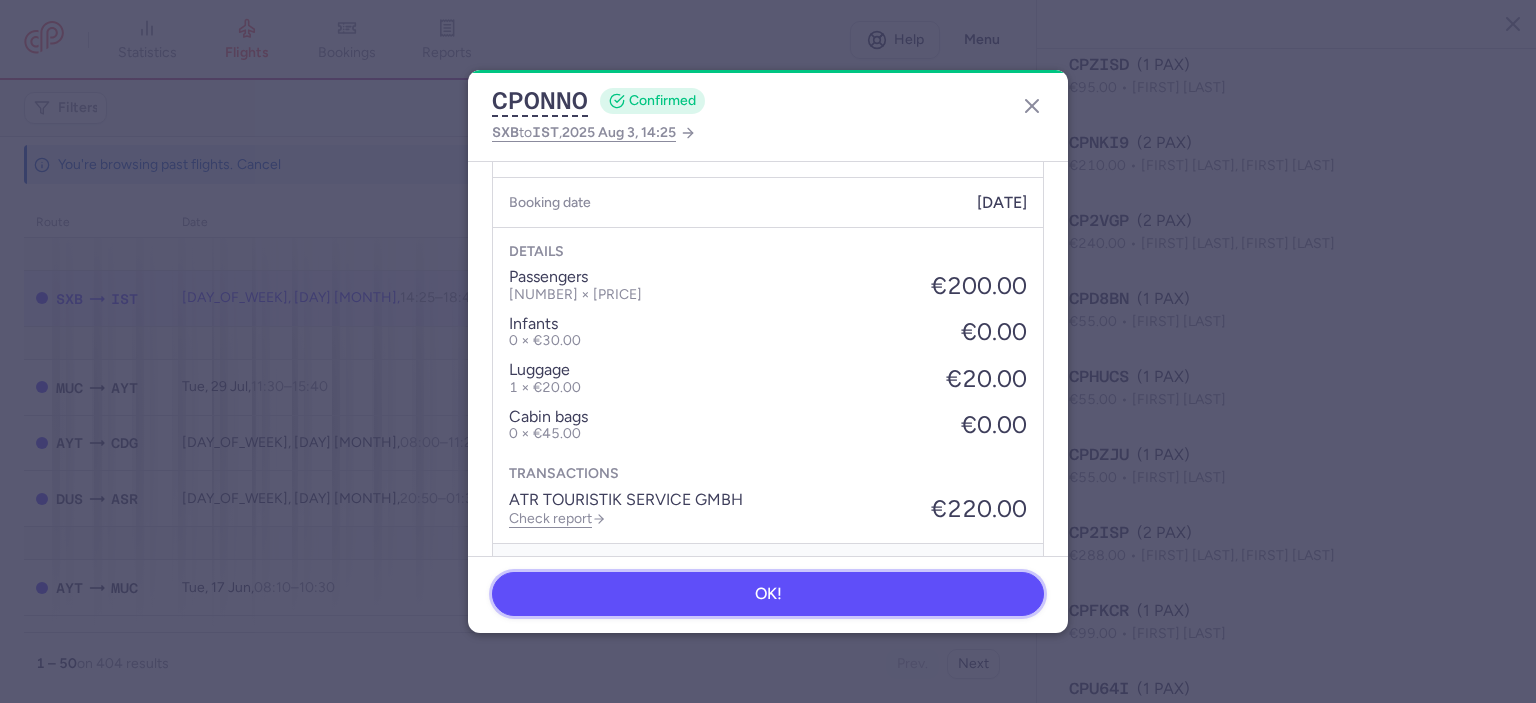 click on "OK!" at bounding box center (768, 594) 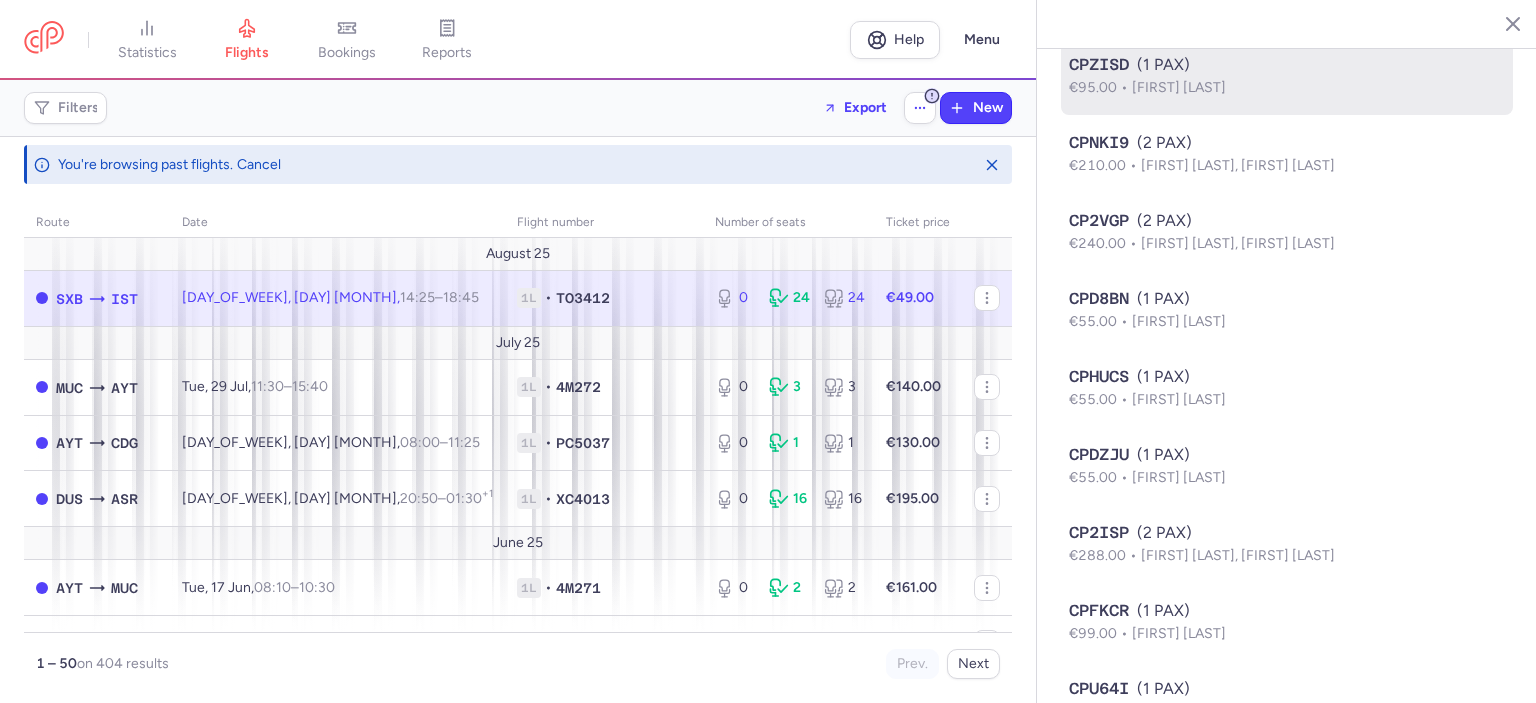 click on "CPZISD (1 PAX)" at bounding box center (1287, 65) 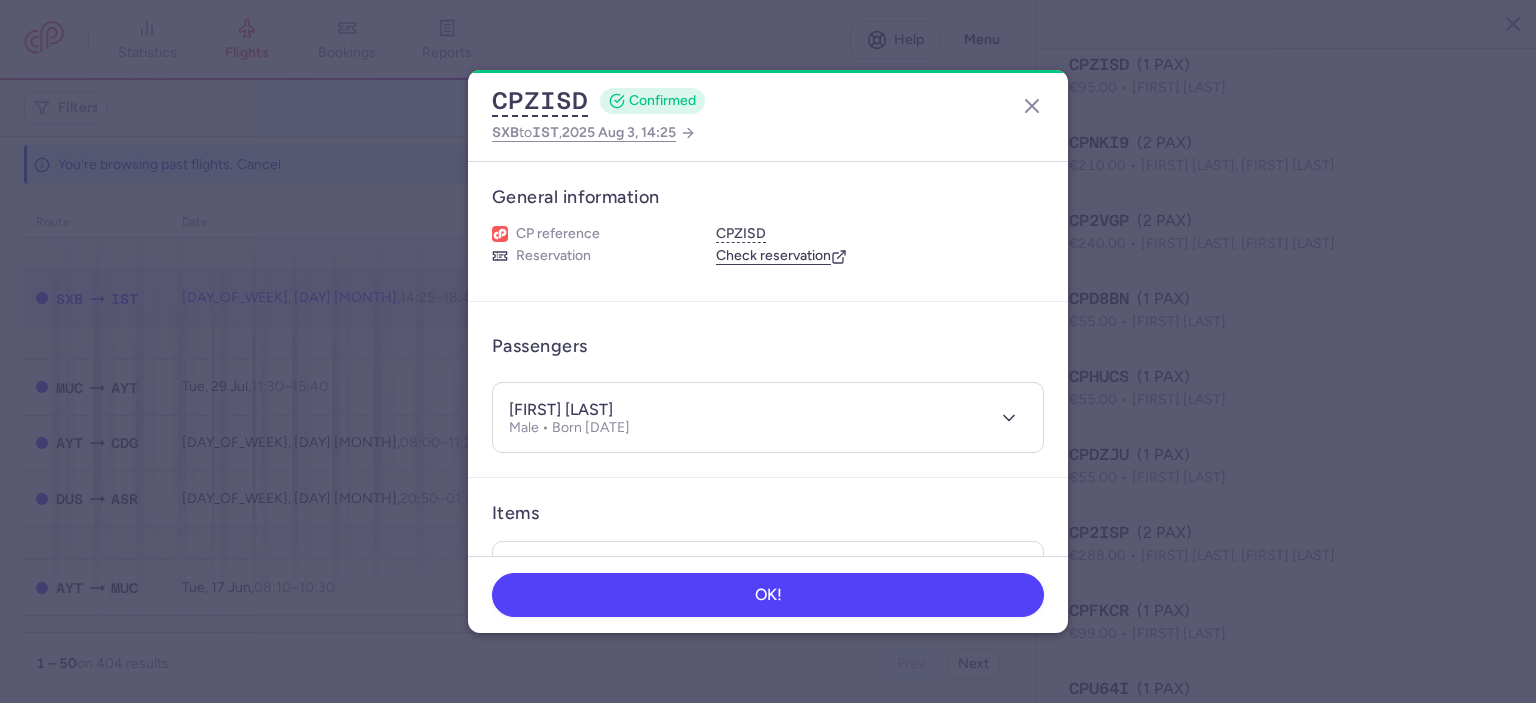 drag, startPoint x: 676, startPoint y: 415, endPoint x: 624, endPoint y: 412, distance: 52.086468 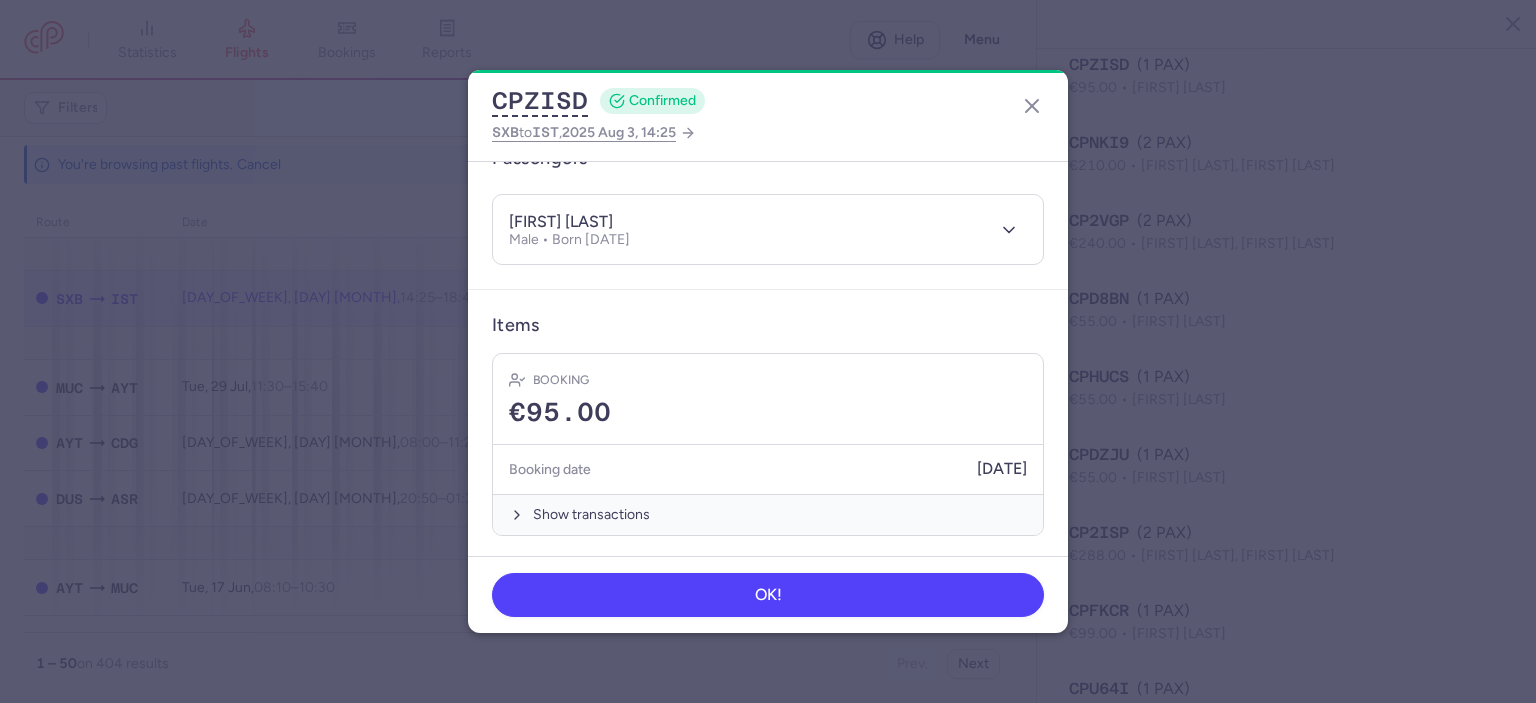 scroll, scrollTop: 91, scrollLeft: 0, axis: vertical 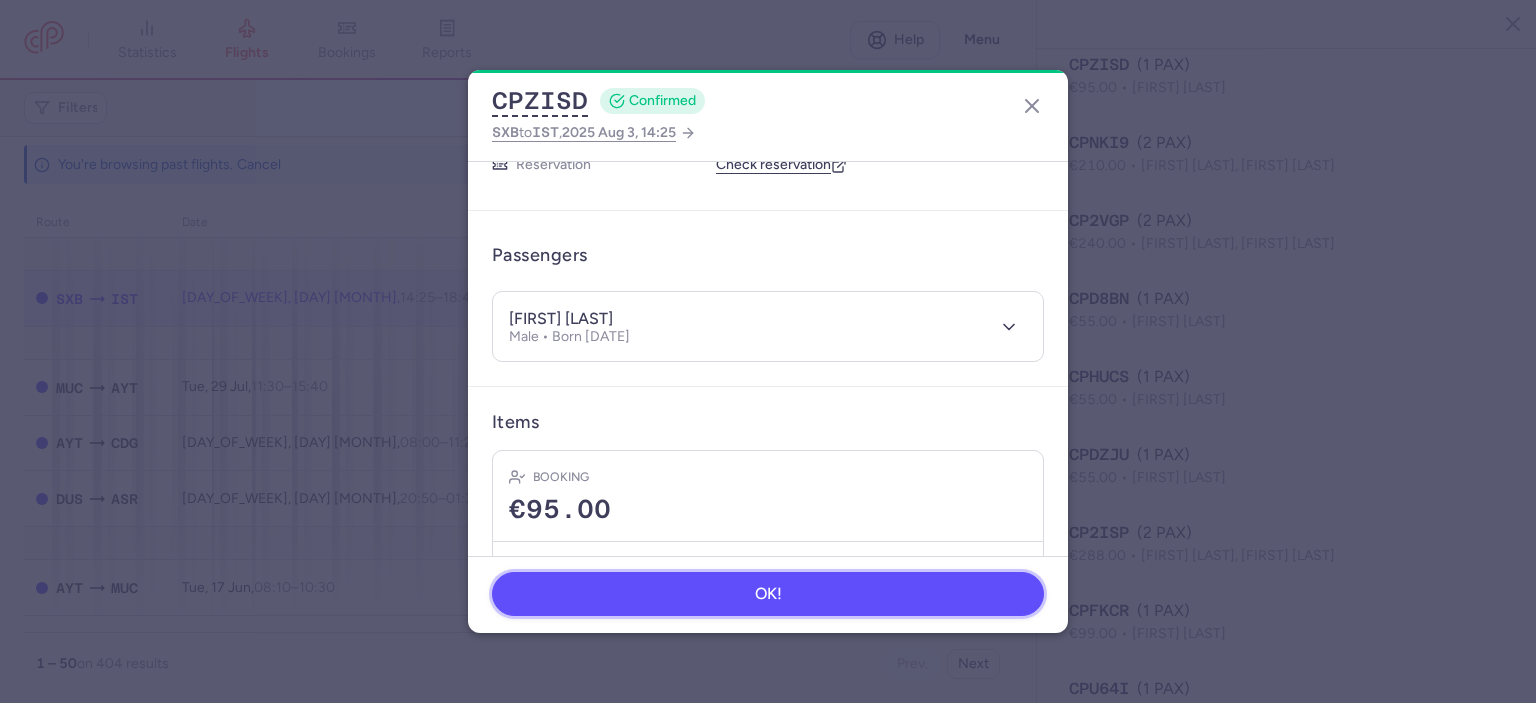 click on "OK!" at bounding box center [768, 594] 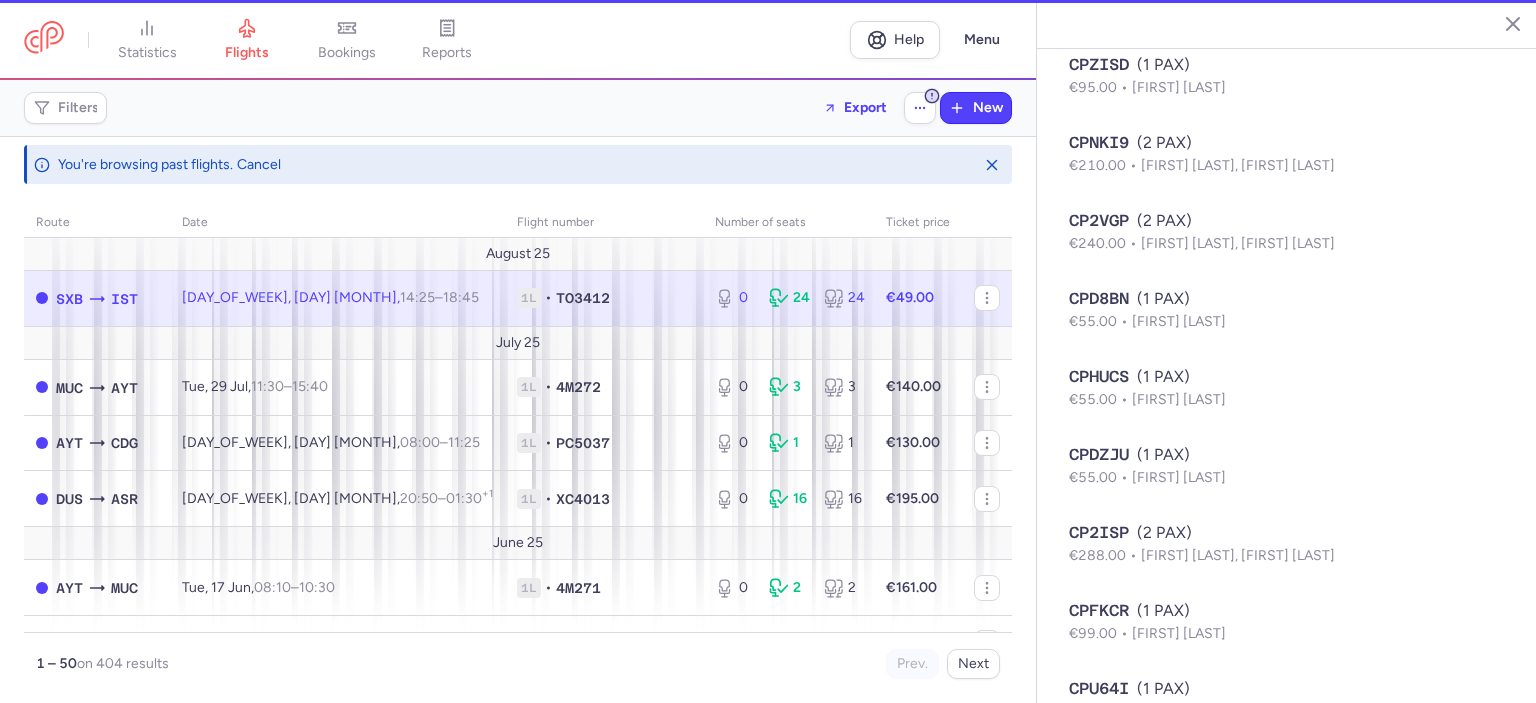 type 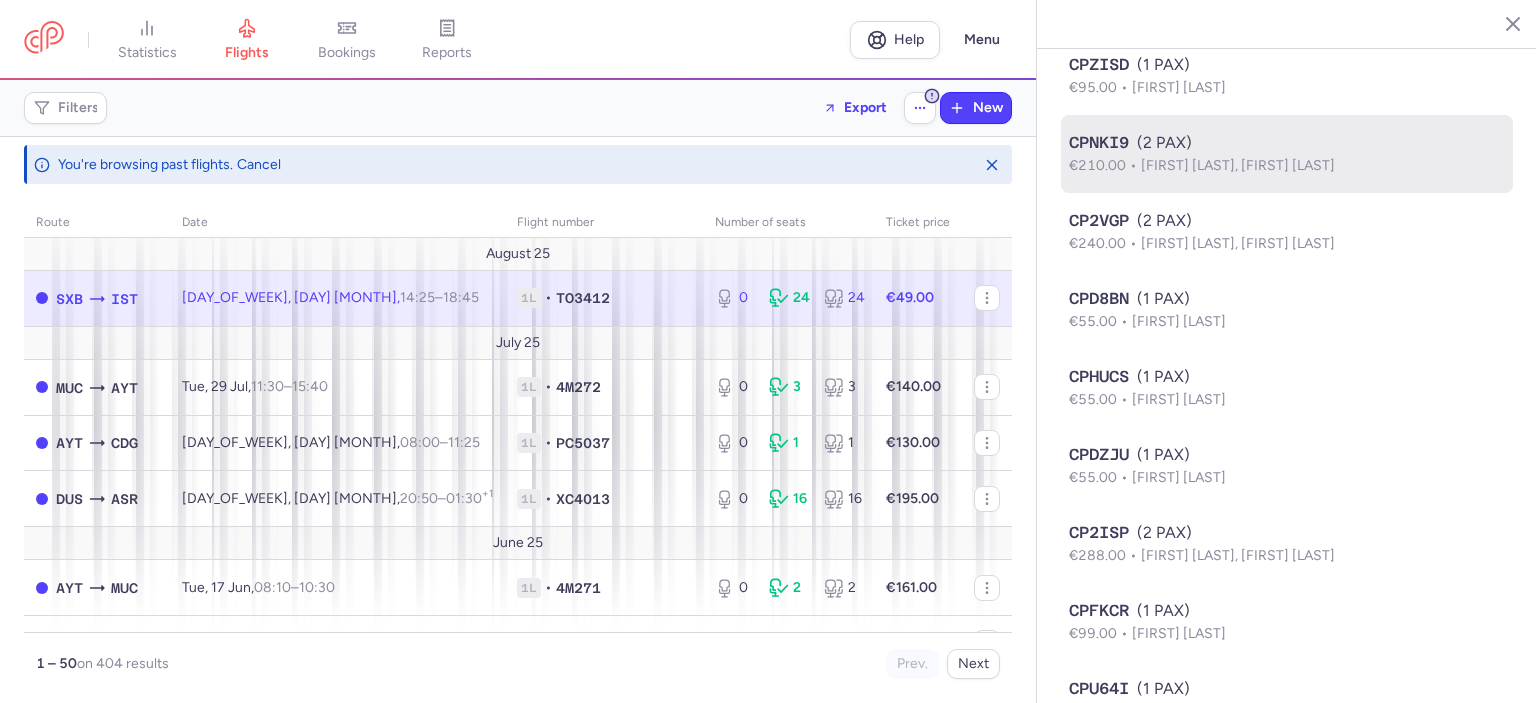 click on "[FIRST] [LAST], [FIRST] [LAST]" at bounding box center [1238, 165] 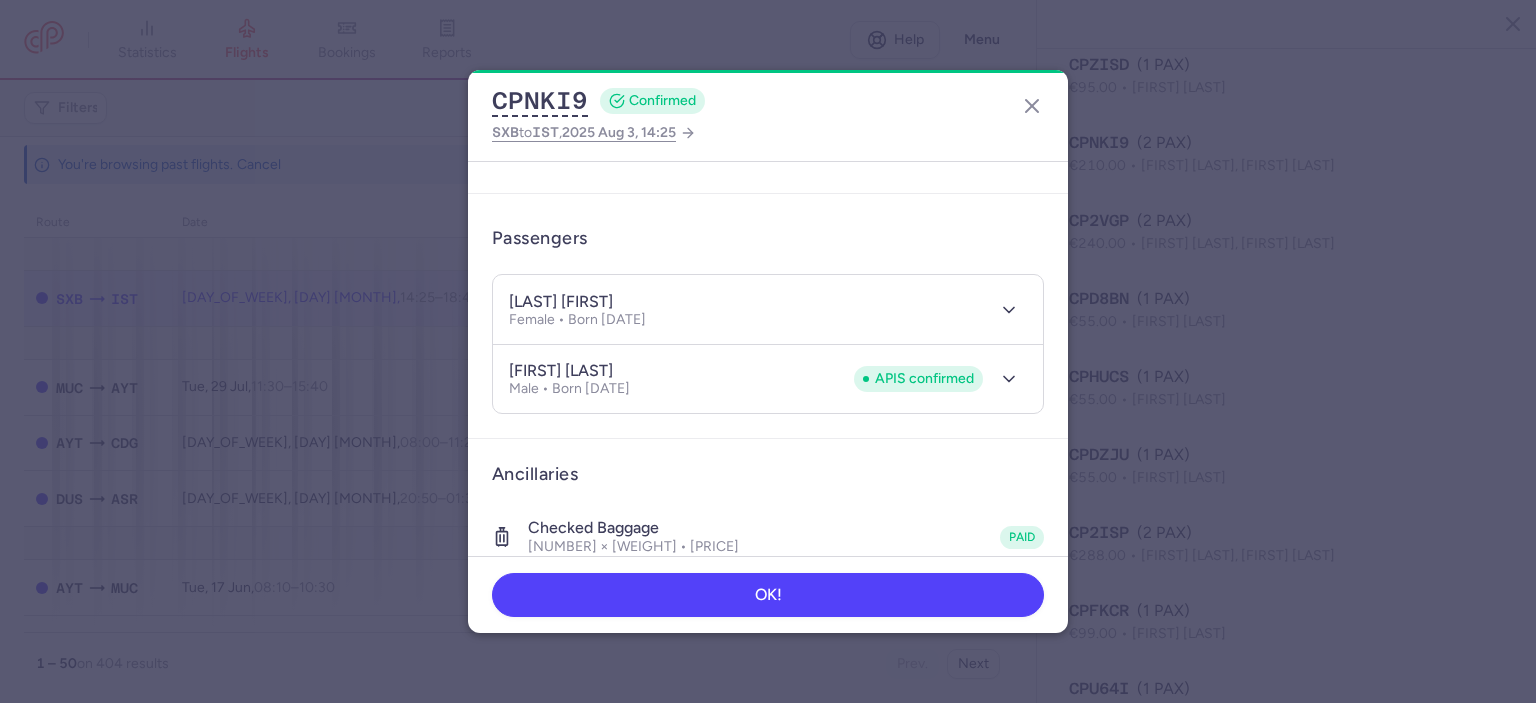 scroll, scrollTop: 90, scrollLeft: 0, axis: vertical 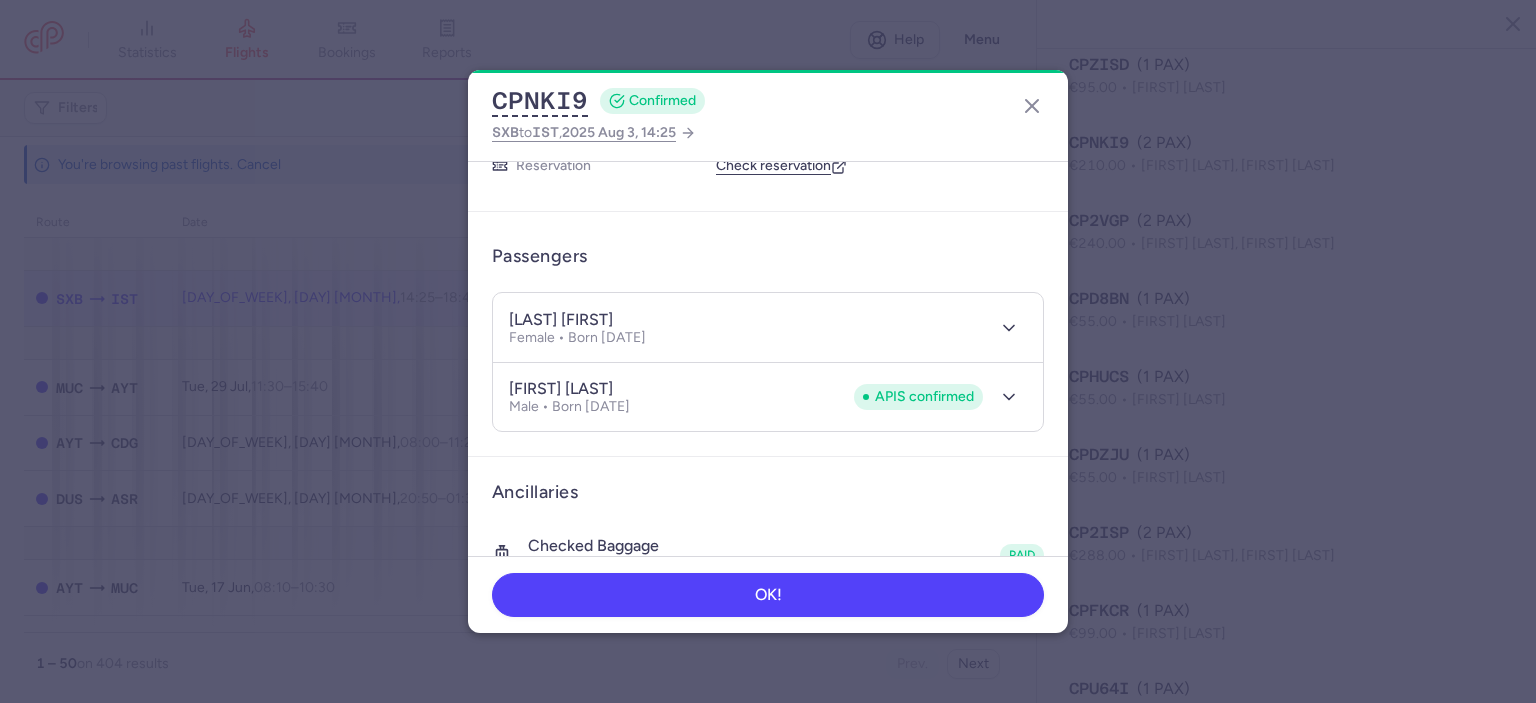 drag, startPoint x: 560, startPoint y: 317, endPoint x: 755, endPoint y: 315, distance: 195.01025 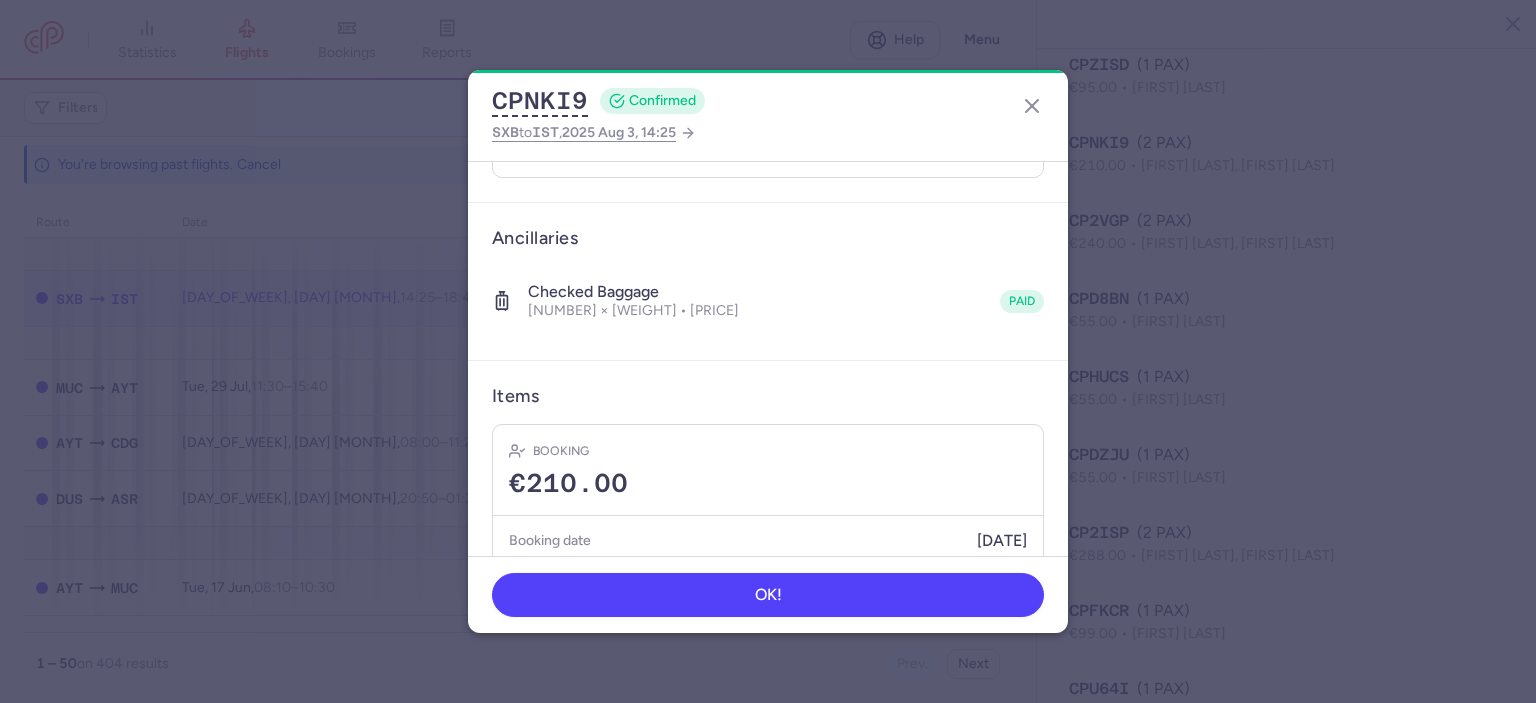 scroll, scrollTop: 415, scrollLeft: 0, axis: vertical 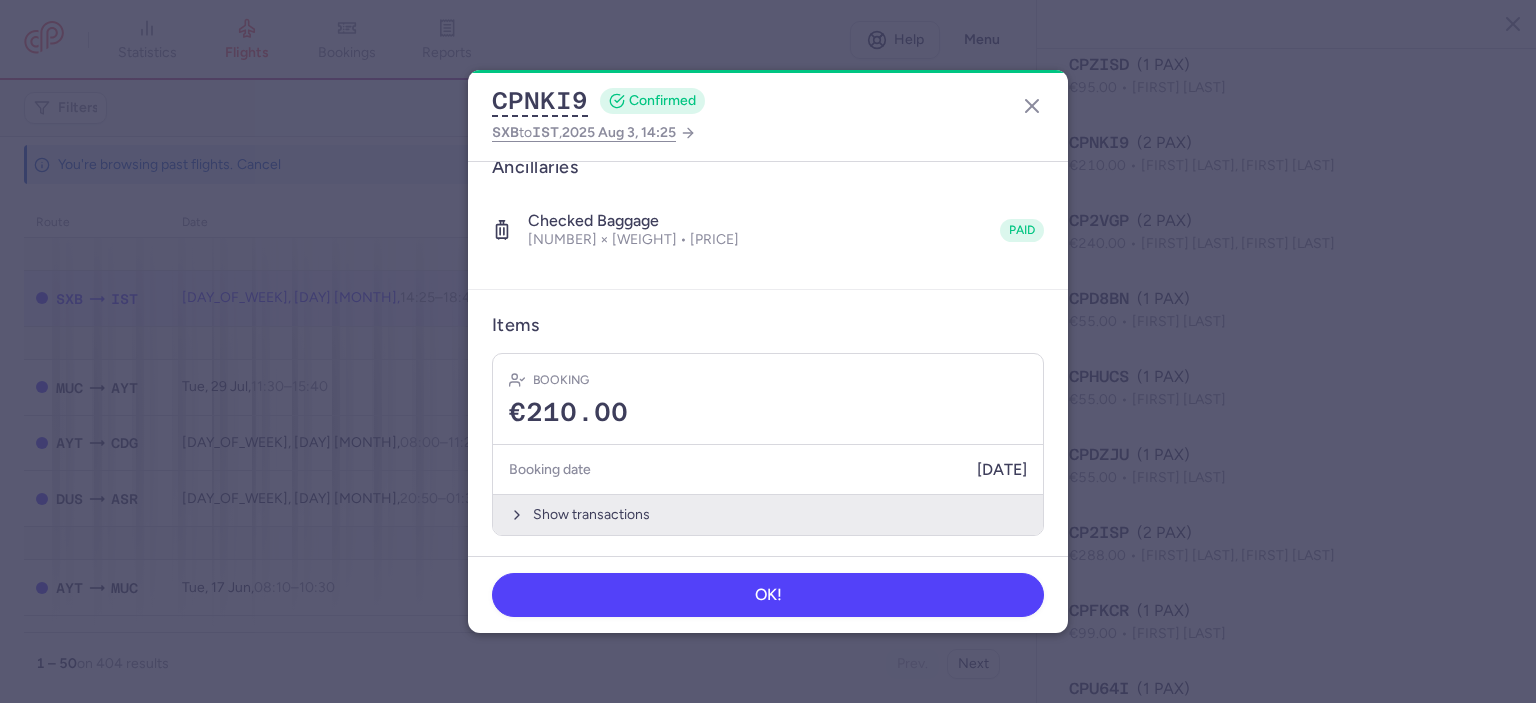 click on "Show transactions" at bounding box center (768, 514) 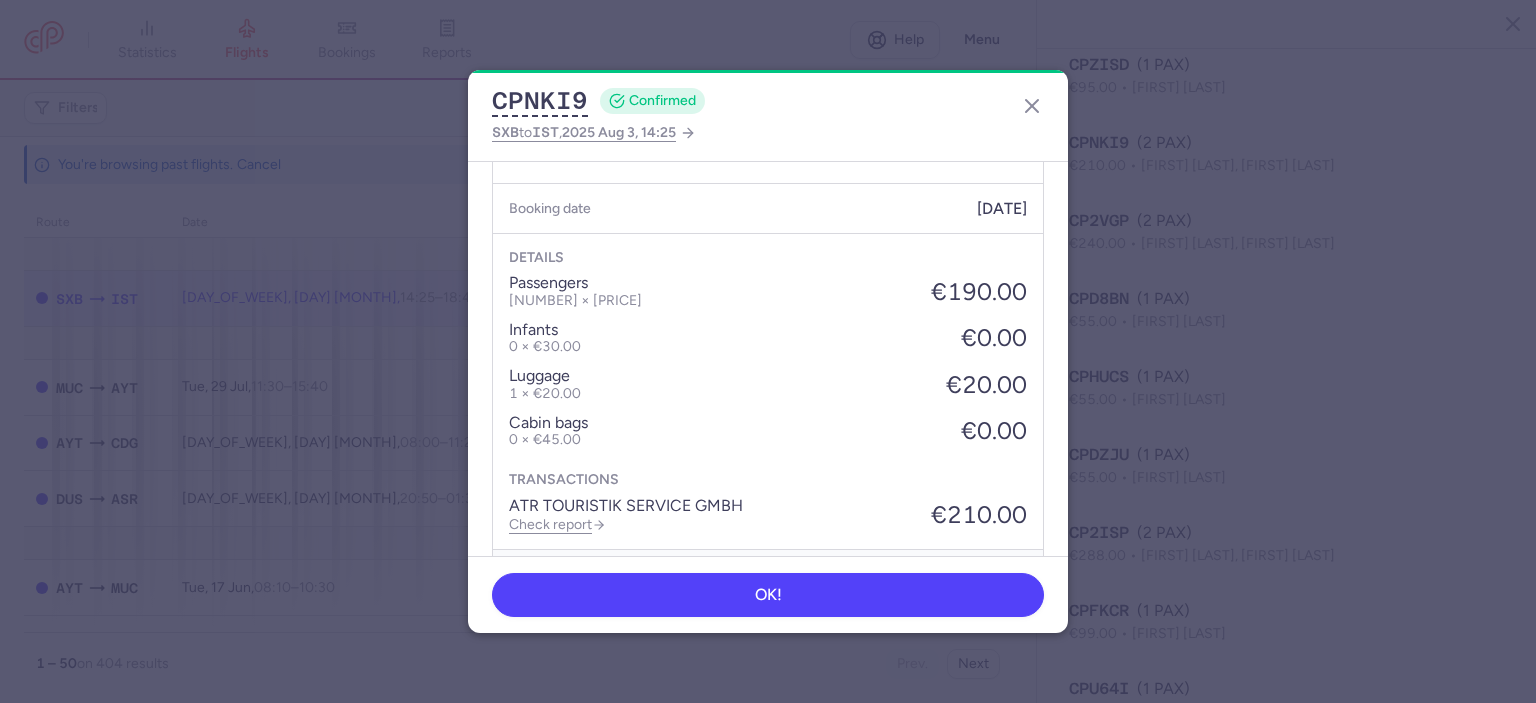 scroll, scrollTop: 682, scrollLeft: 0, axis: vertical 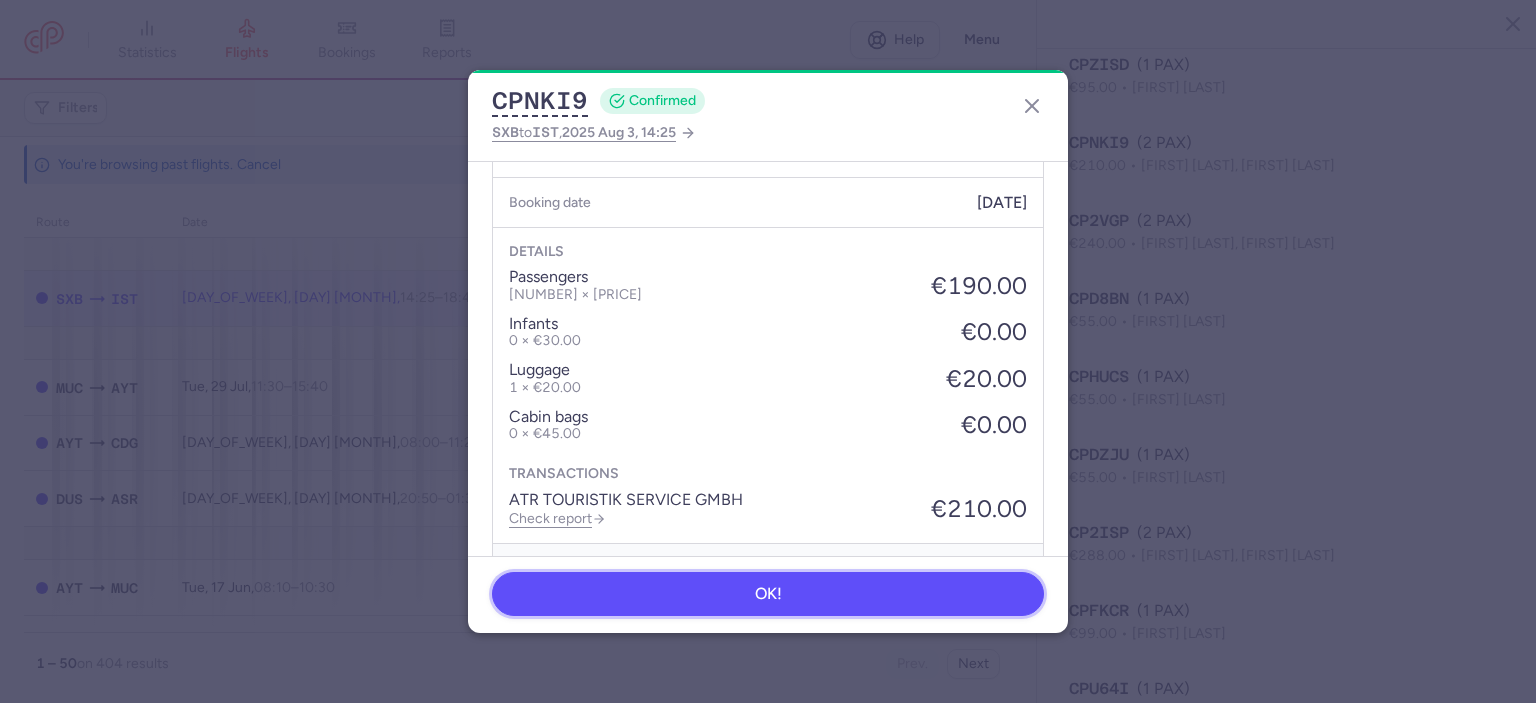 click on "OK!" at bounding box center (768, 594) 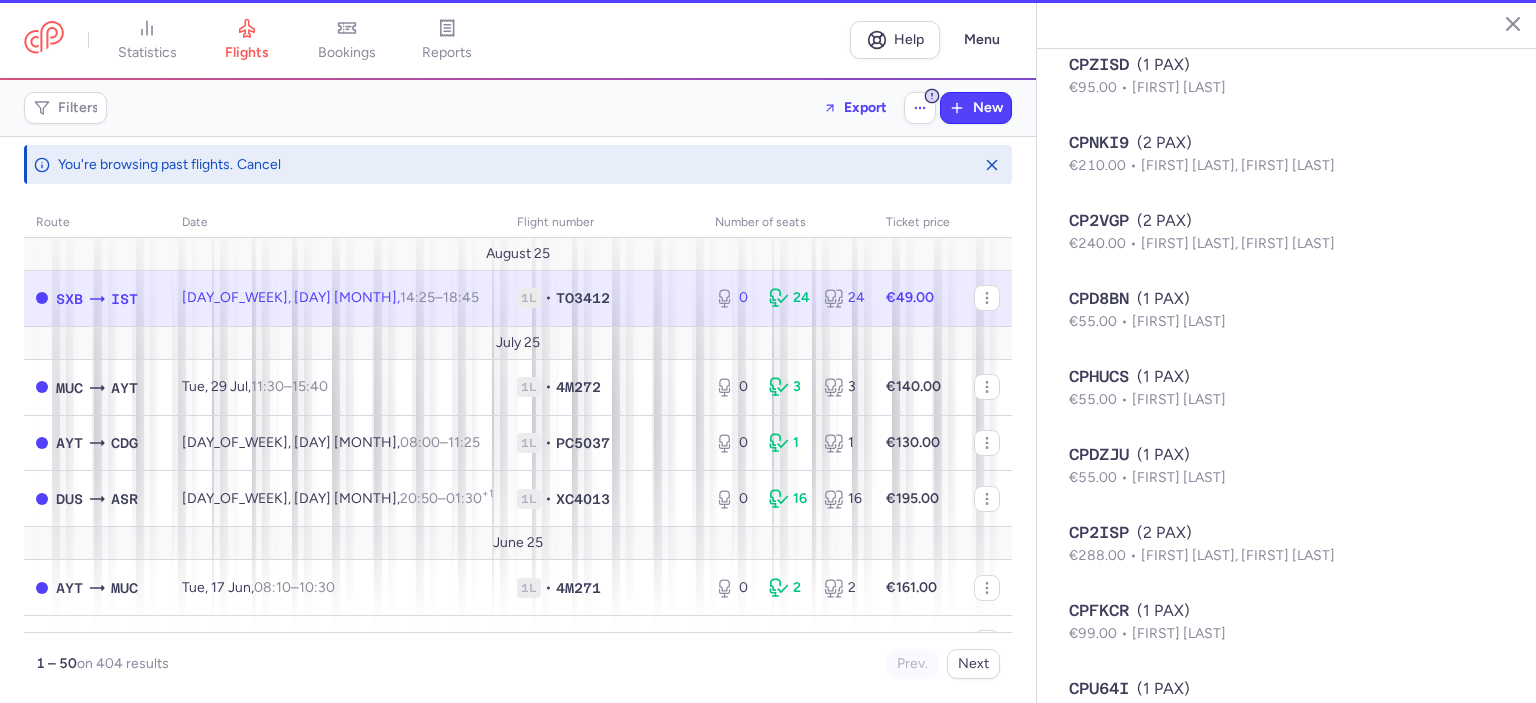 type 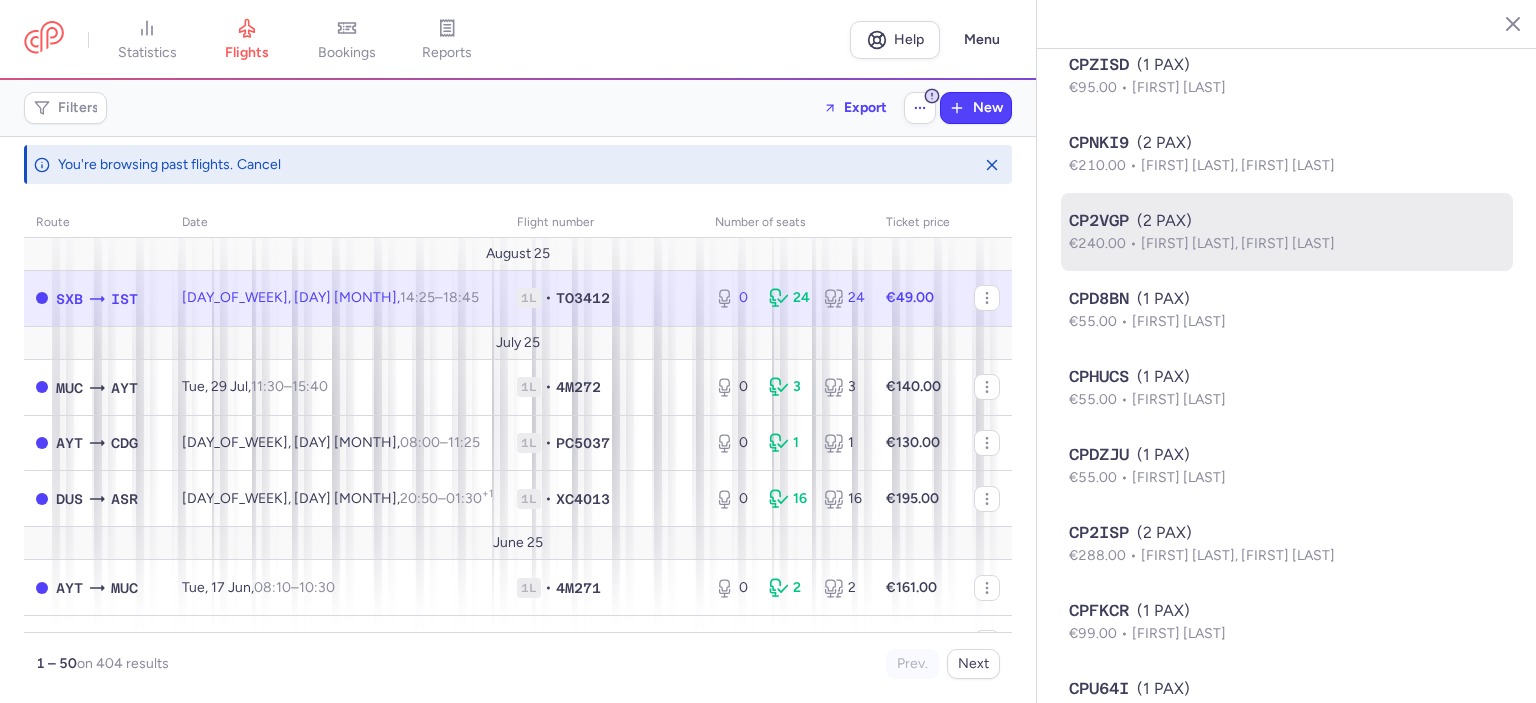 click on "[FIRST] [LAST], [FIRST] [LAST]" at bounding box center [1238, 243] 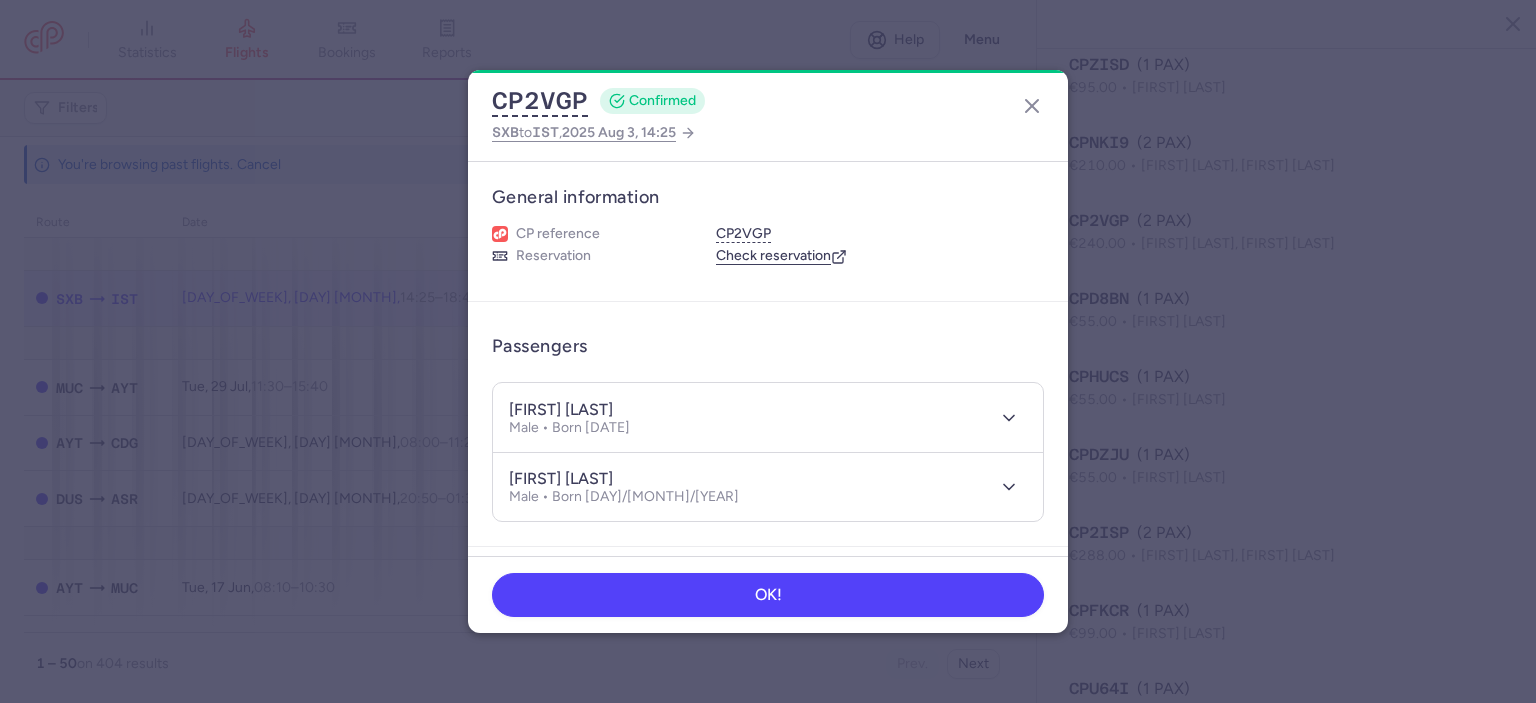 type 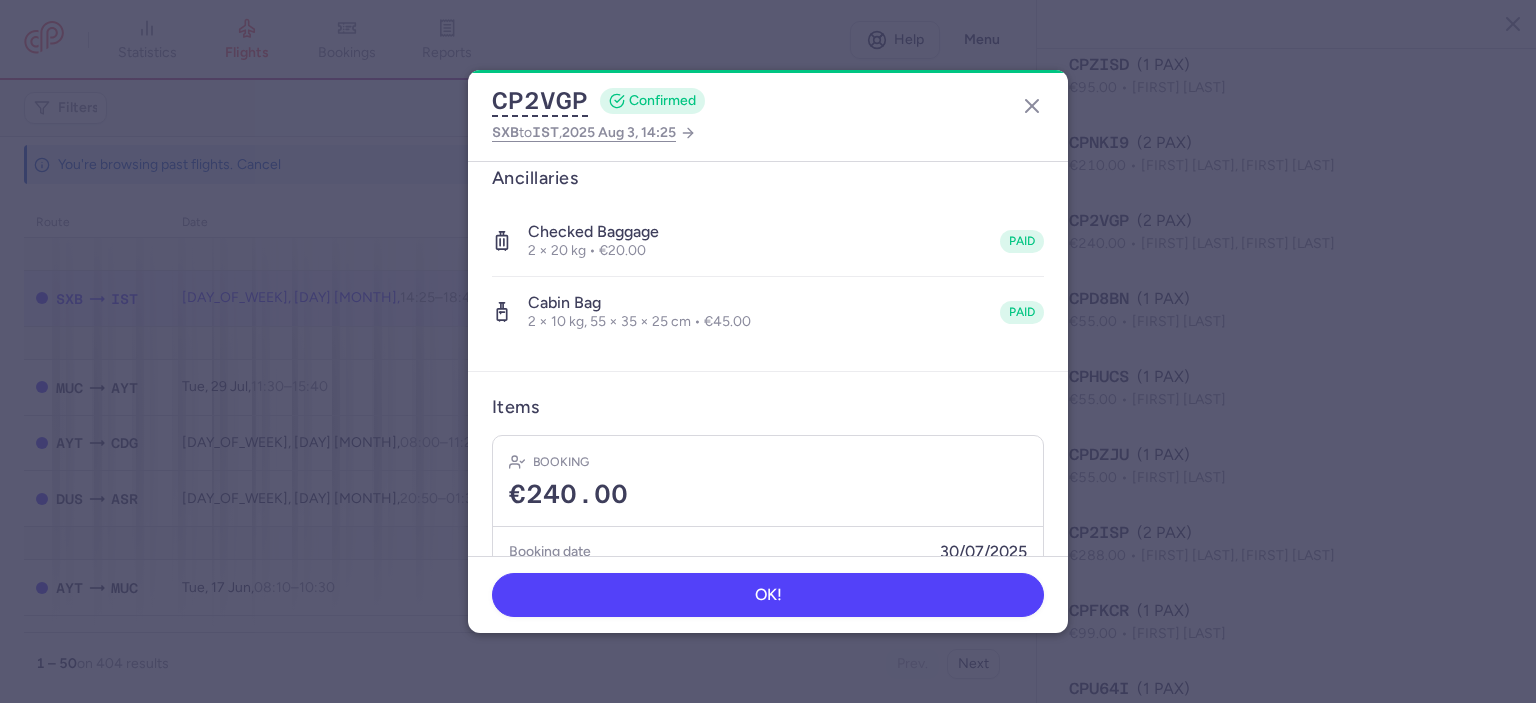 scroll, scrollTop: 485, scrollLeft: 0, axis: vertical 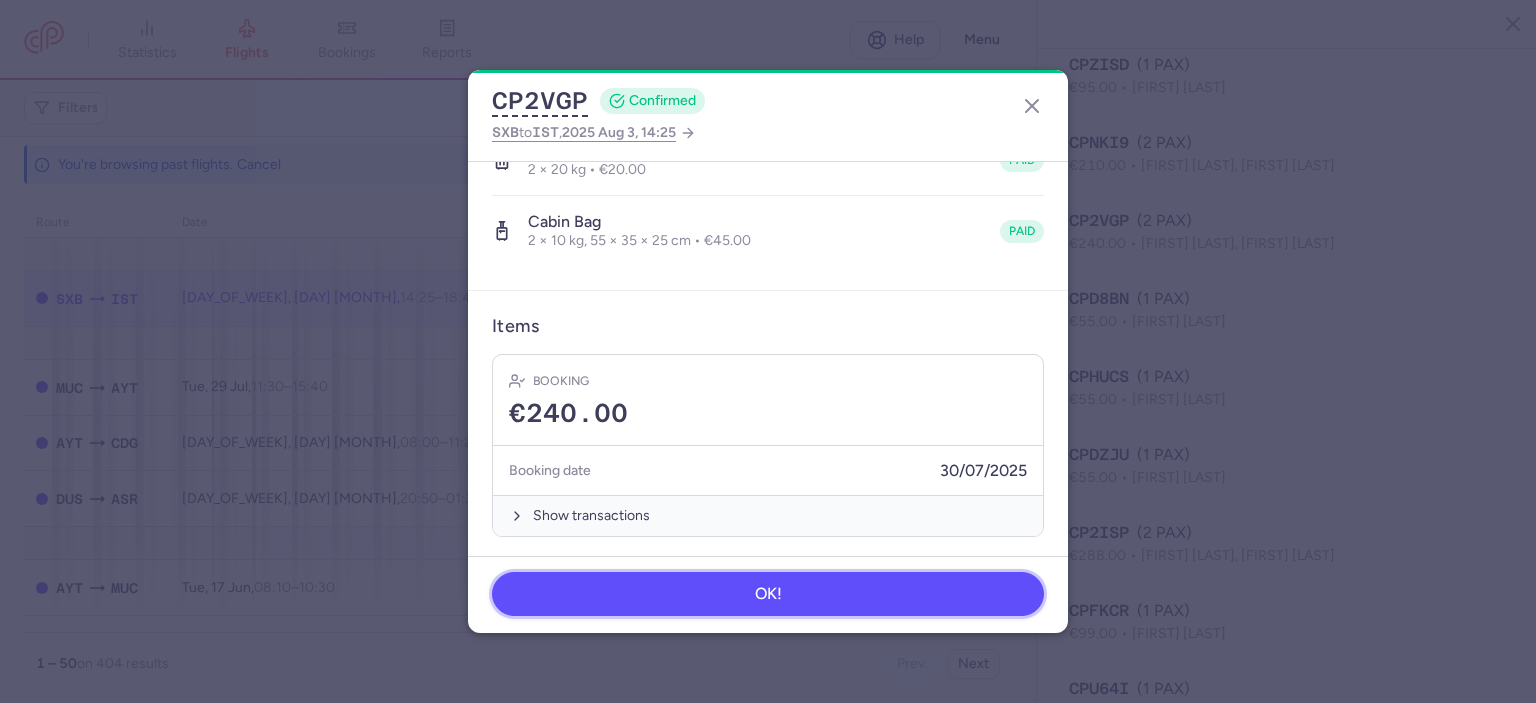 click on "OK!" at bounding box center [768, 594] 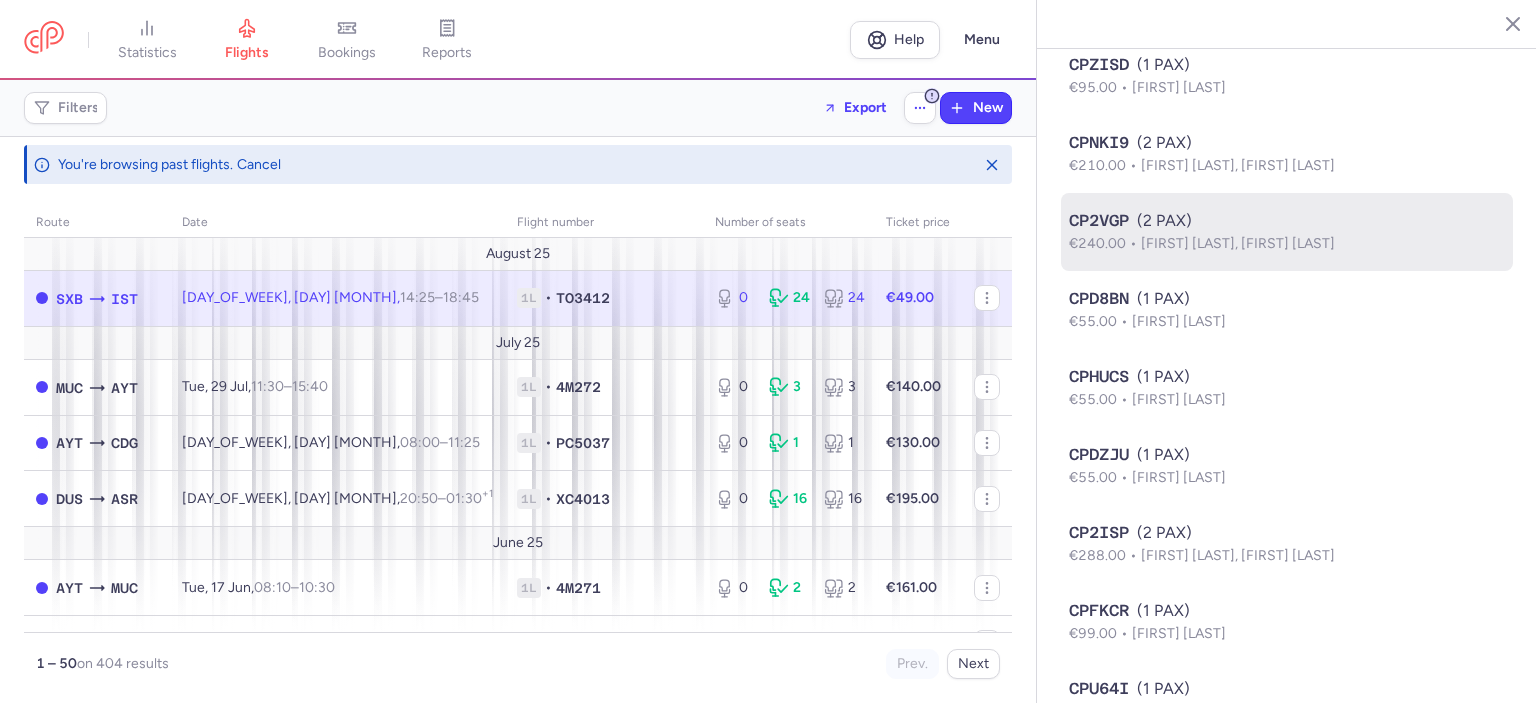 click on "[FIRST] [LAST], [FIRST] [LAST]" at bounding box center (1238, 243) 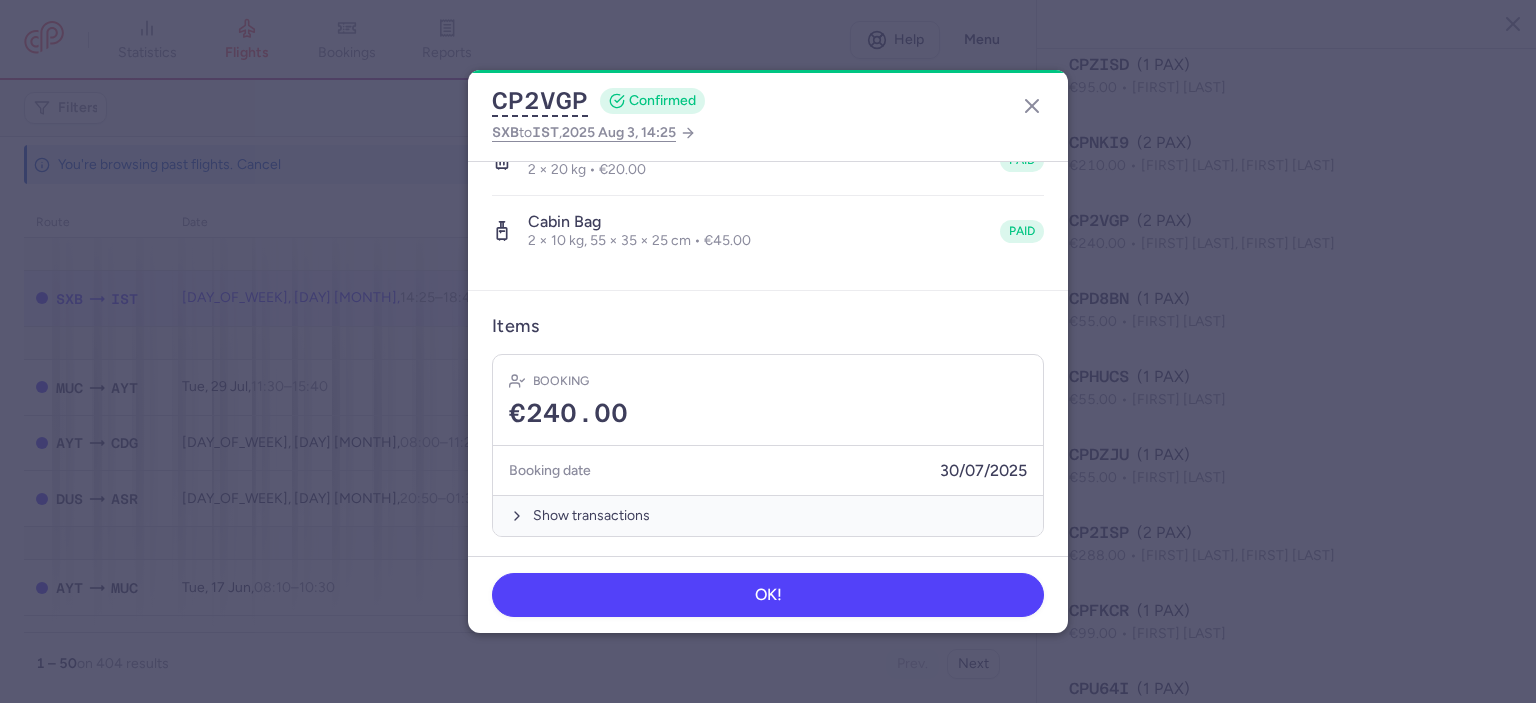 scroll, scrollTop: 476, scrollLeft: 0, axis: vertical 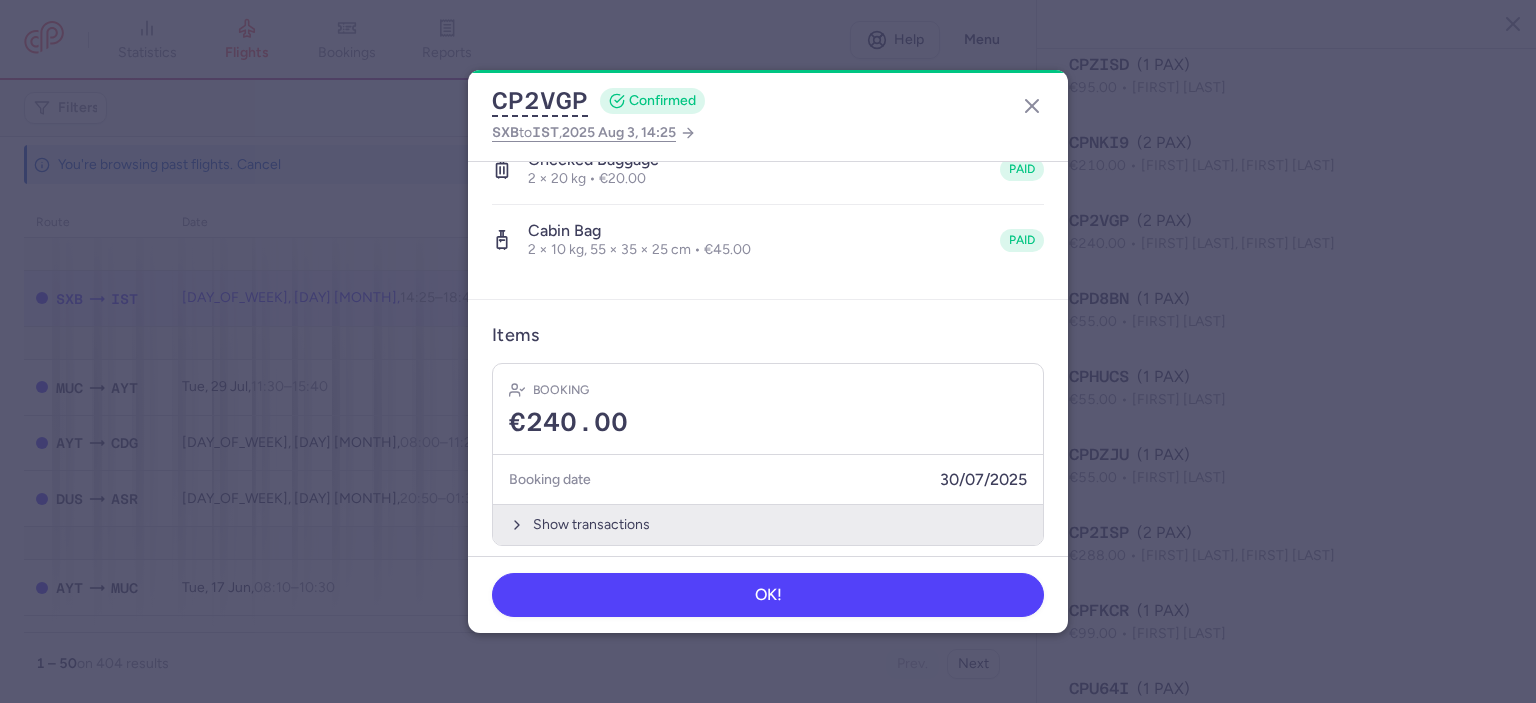 click on "Show transactions" at bounding box center (768, 524) 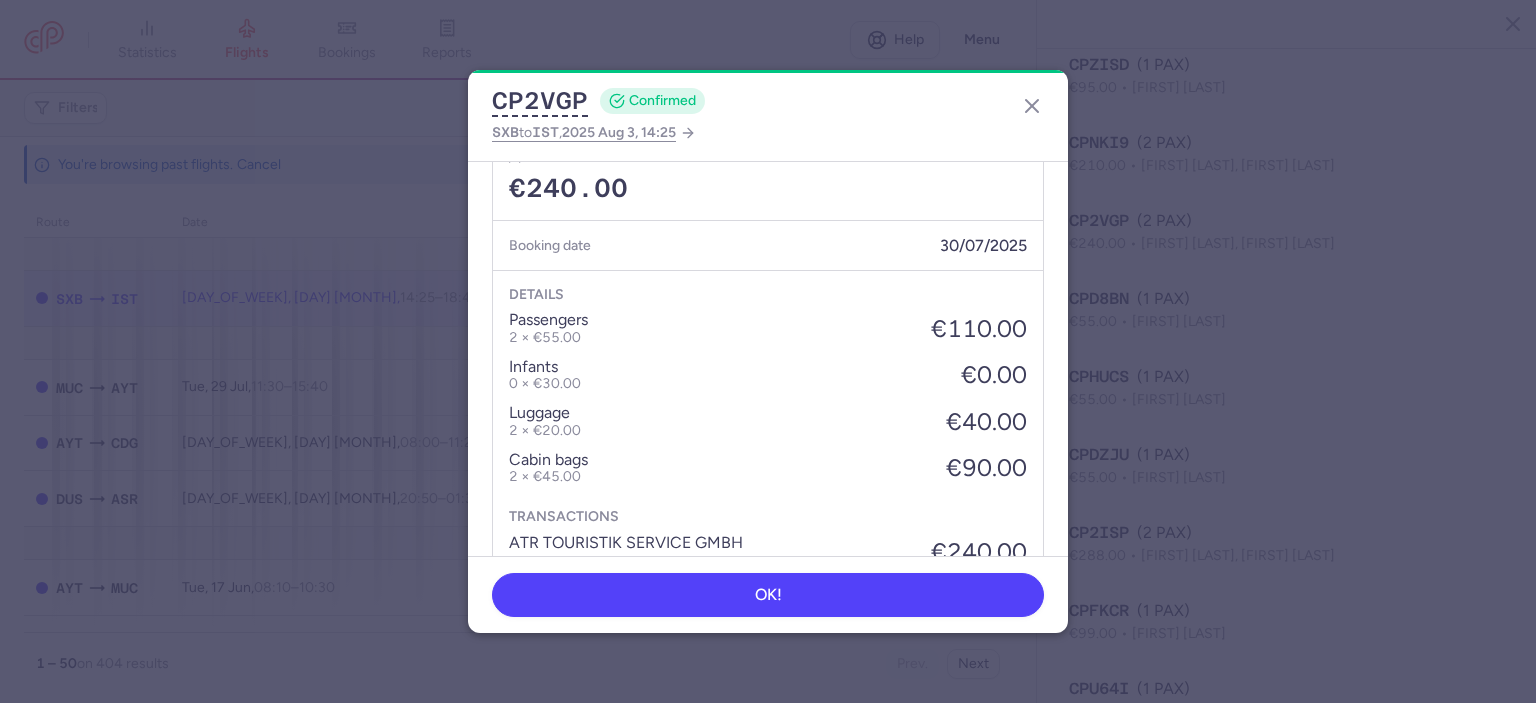 scroll, scrollTop: 716, scrollLeft: 0, axis: vertical 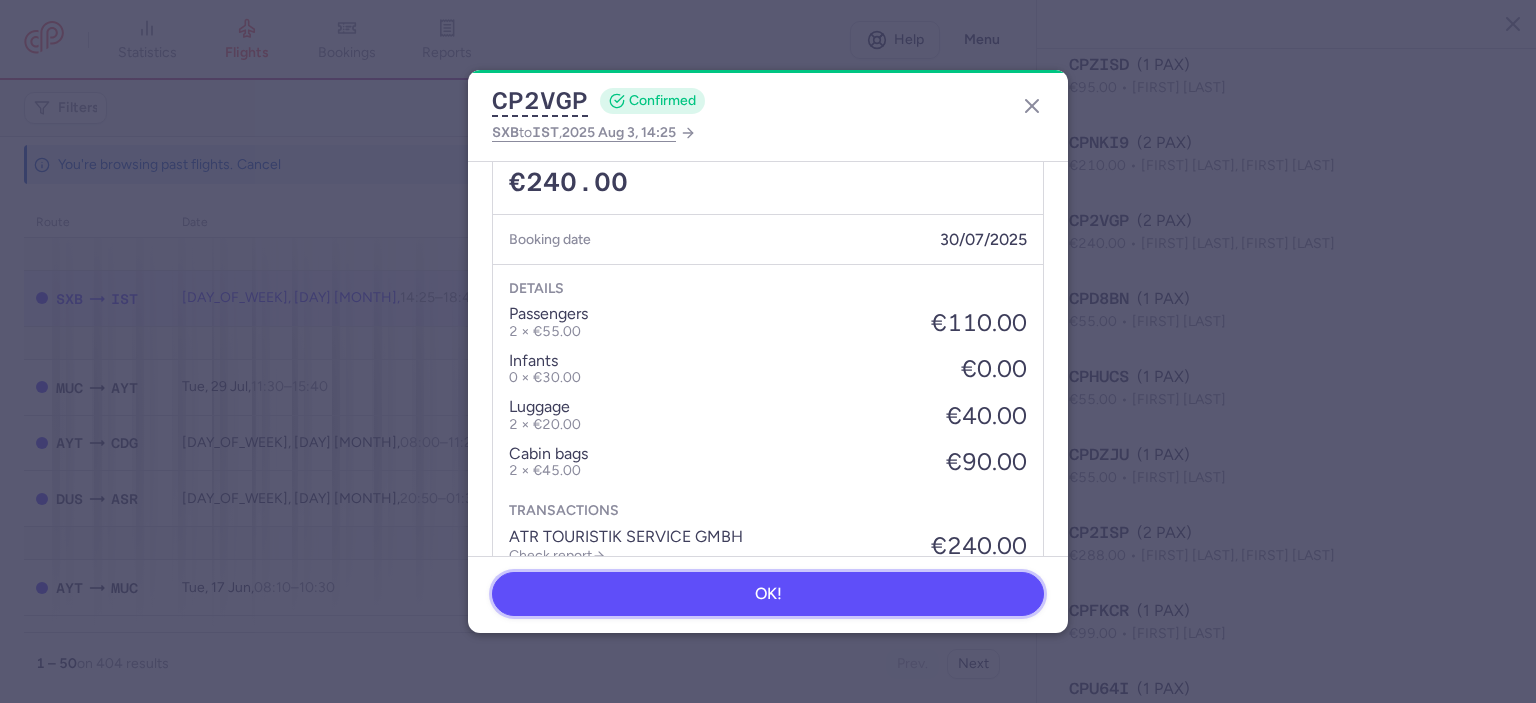 click on "OK!" at bounding box center (768, 594) 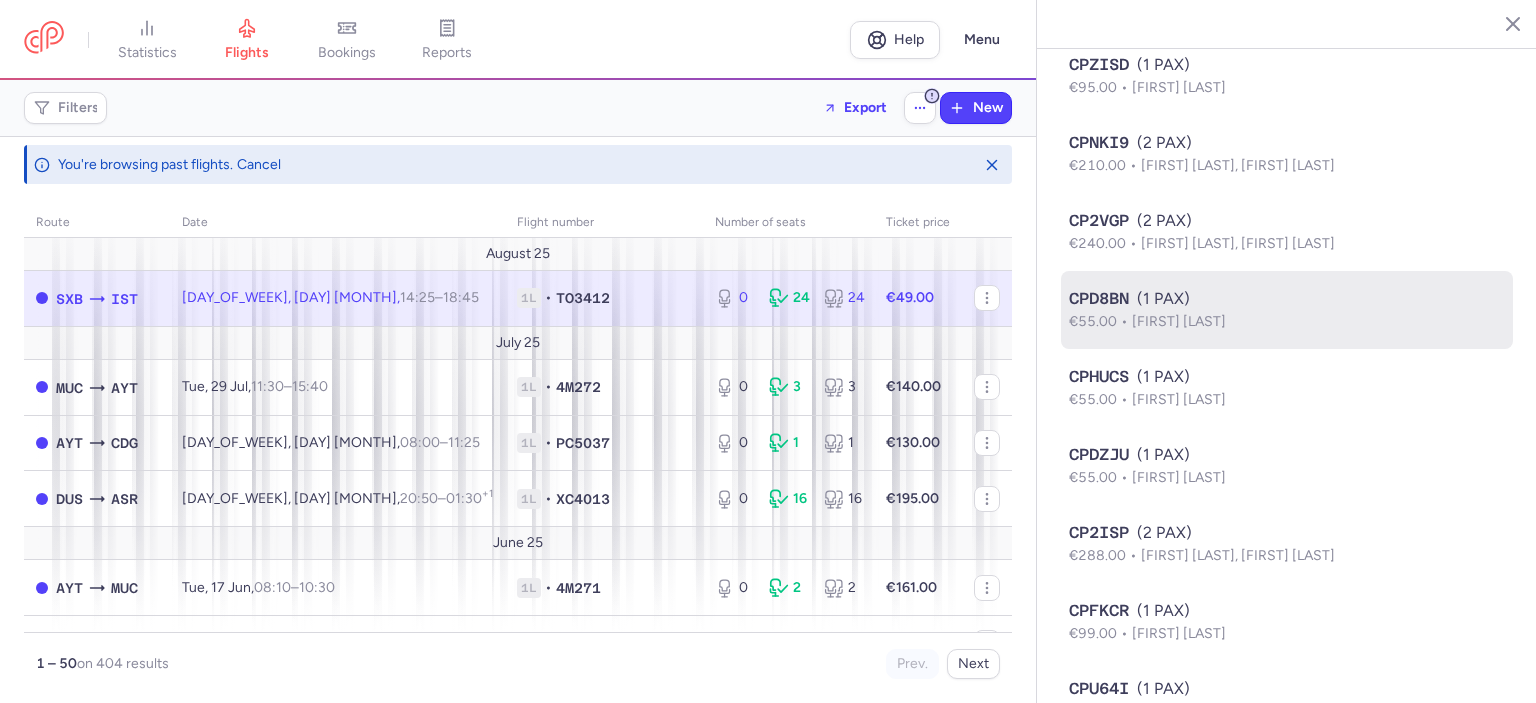 click on "CPD8BN (1 PAX)" at bounding box center (1287, 299) 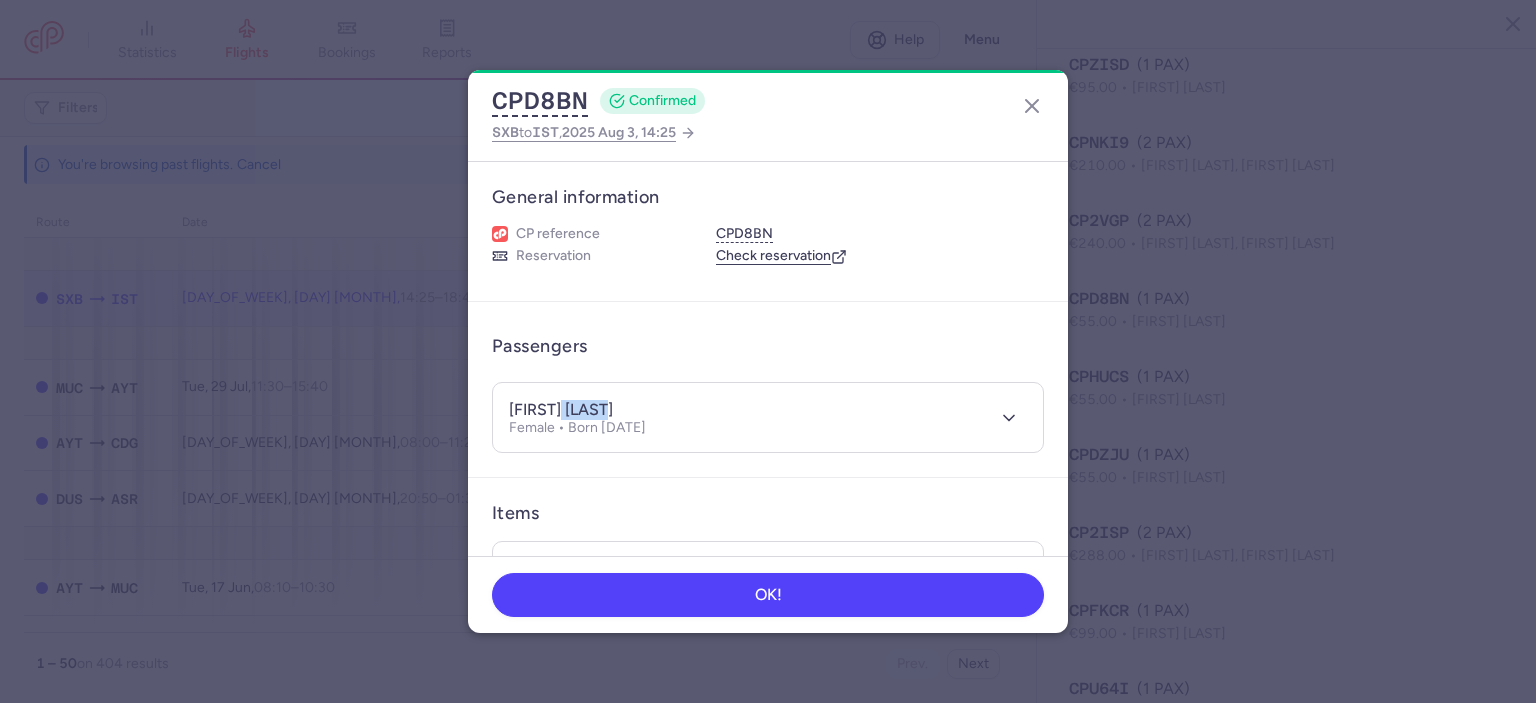 drag, startPoint x: 587, startPoint y: 400, endPoint x: 559, endPoint y: 404, distance: 28.284271 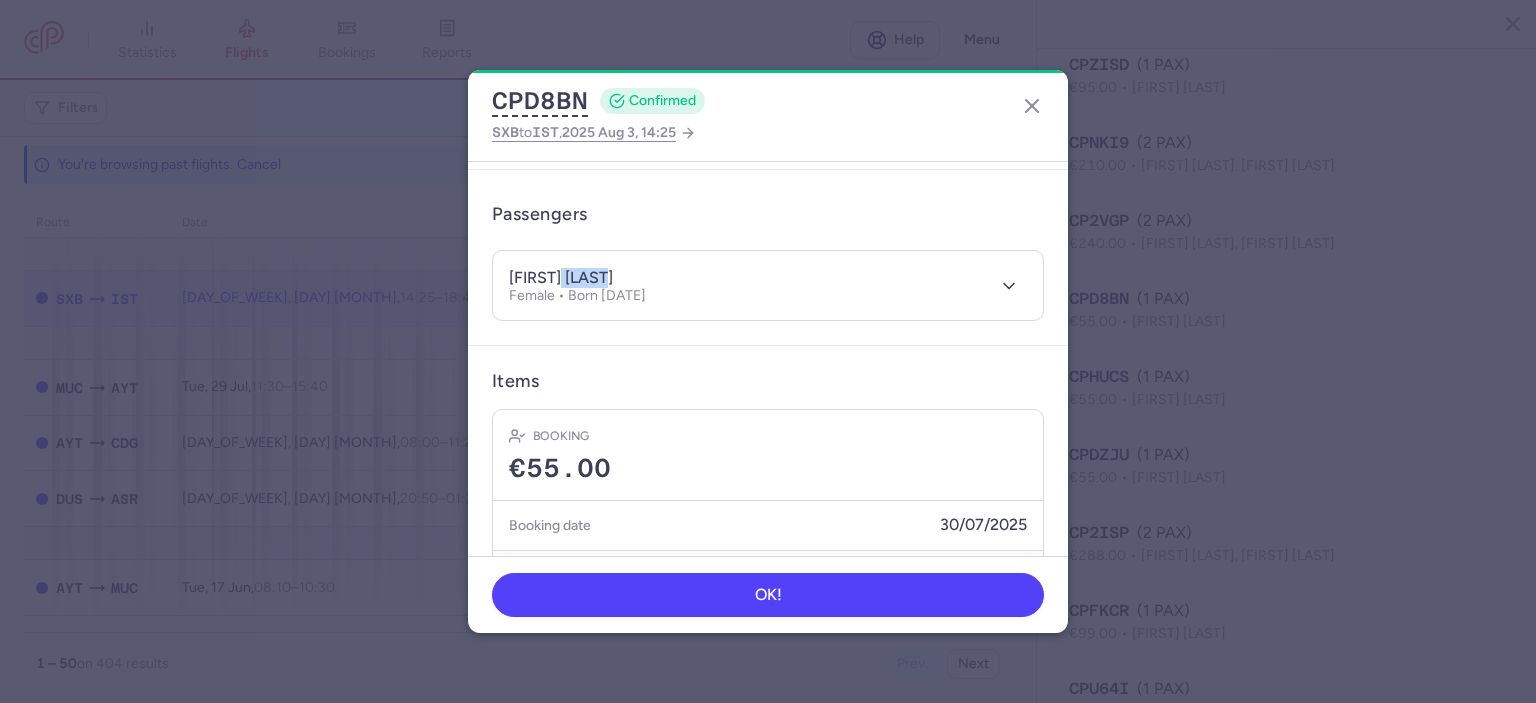 scroll, scrollTop: 188, scrollLeft: 0, axis: vertical 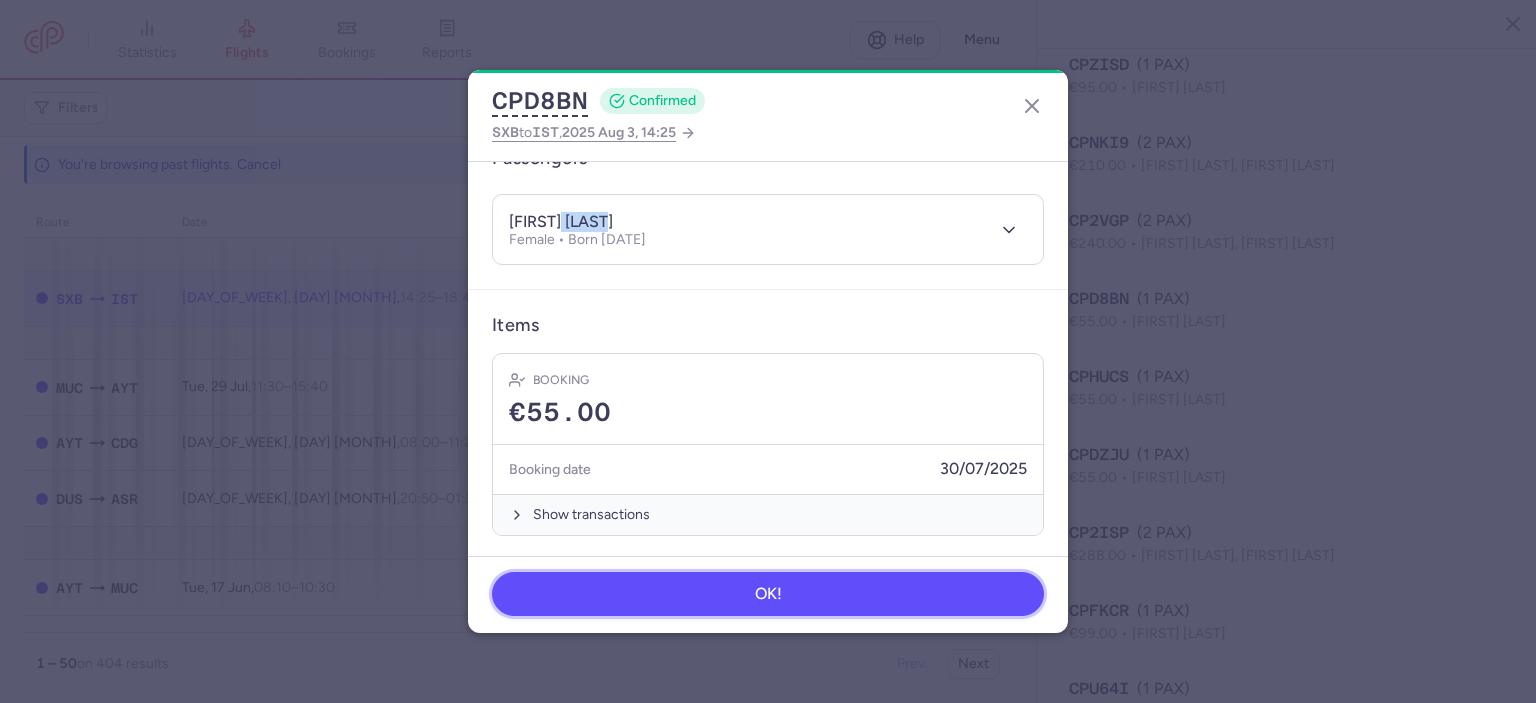 click on "OK!" at bounding box center [768, 594] 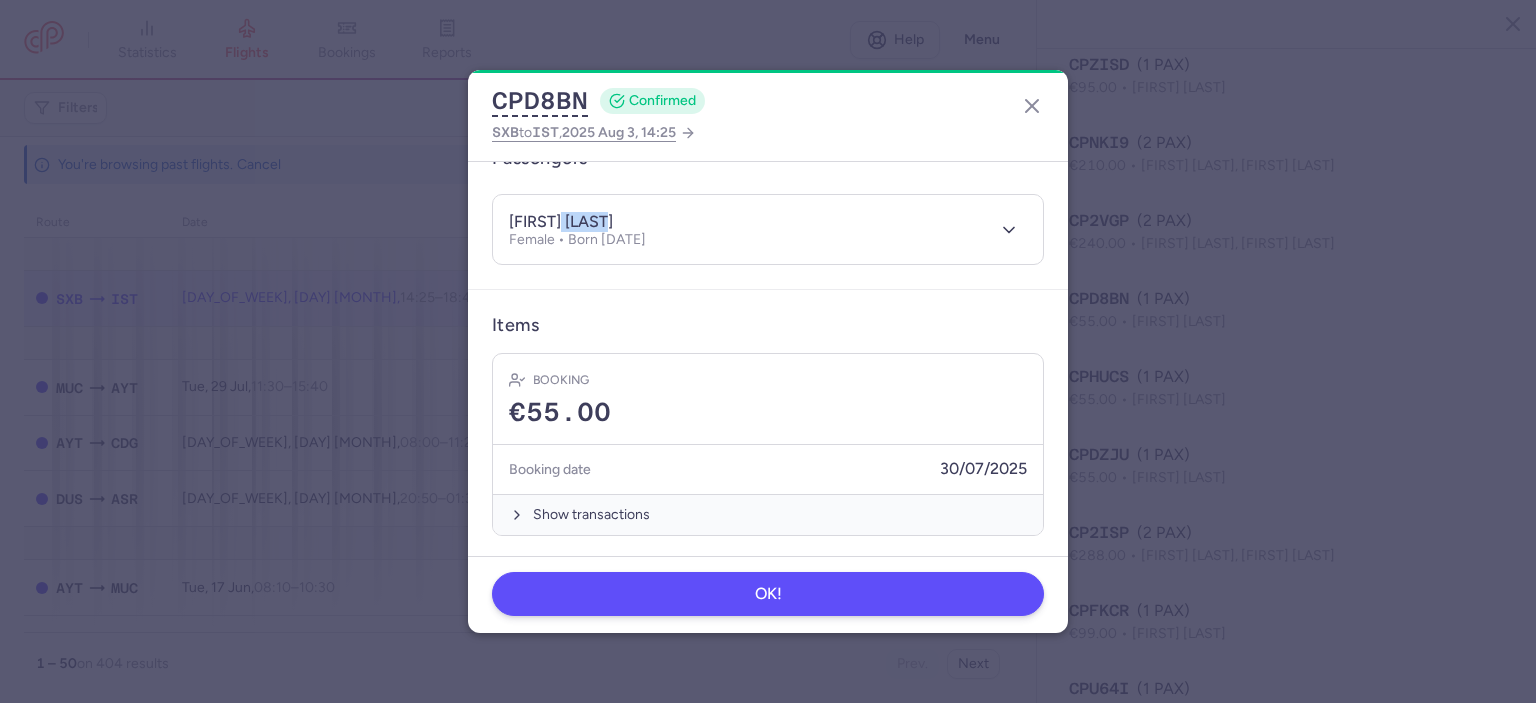 type 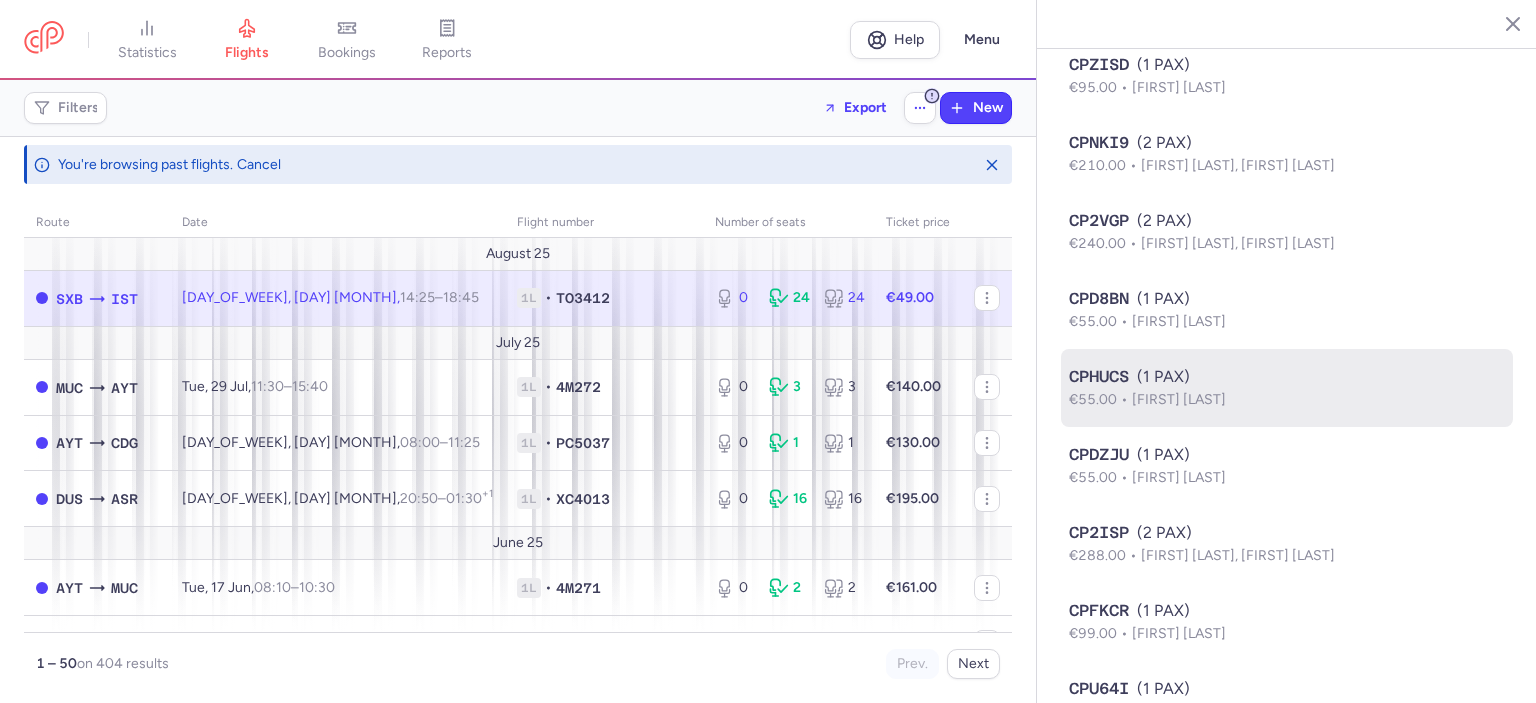 click on "CPHUCS  (1 PAX)" at bounding box center [1287, 377] 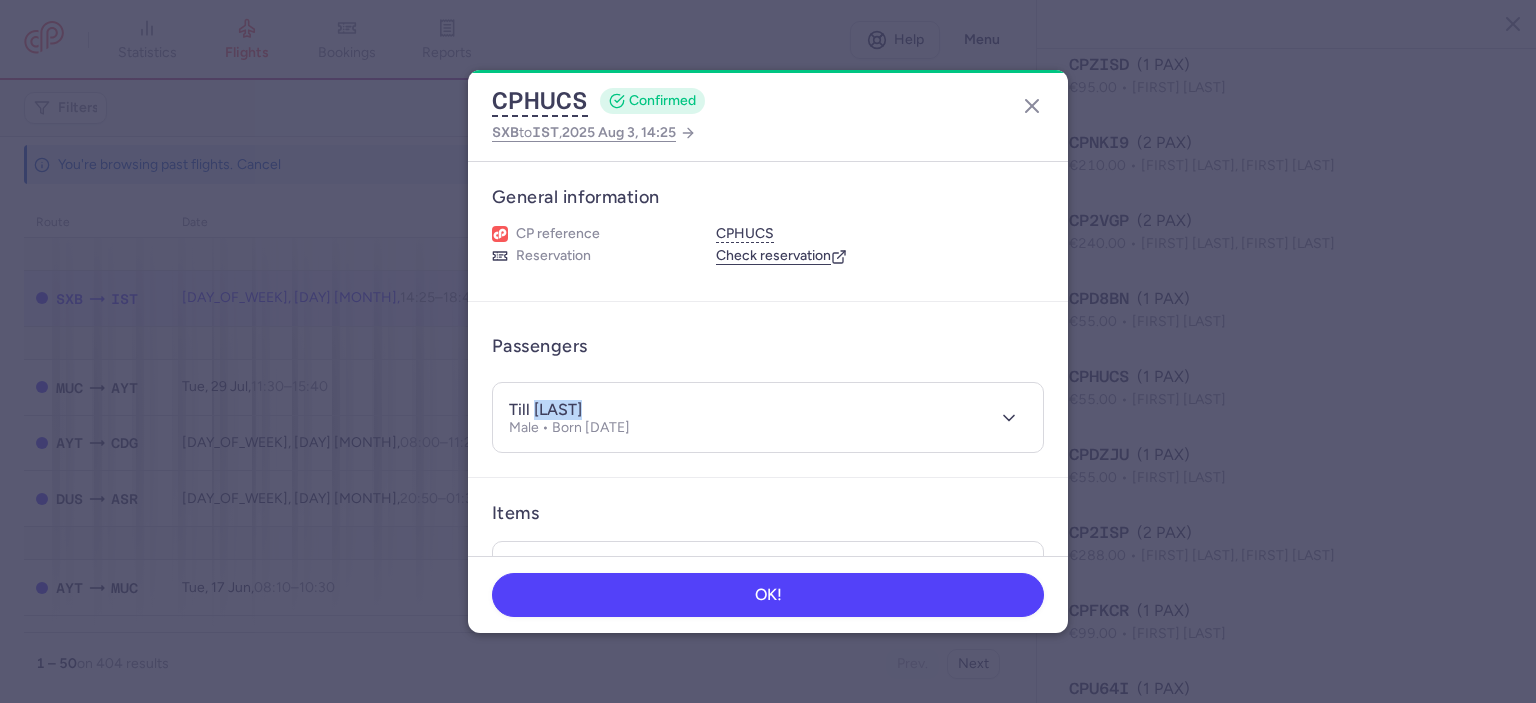 drag, startPoint x: 596, startPoint y: 407, endPoint x: 533, endPoint y: 411, distance: 63.126858 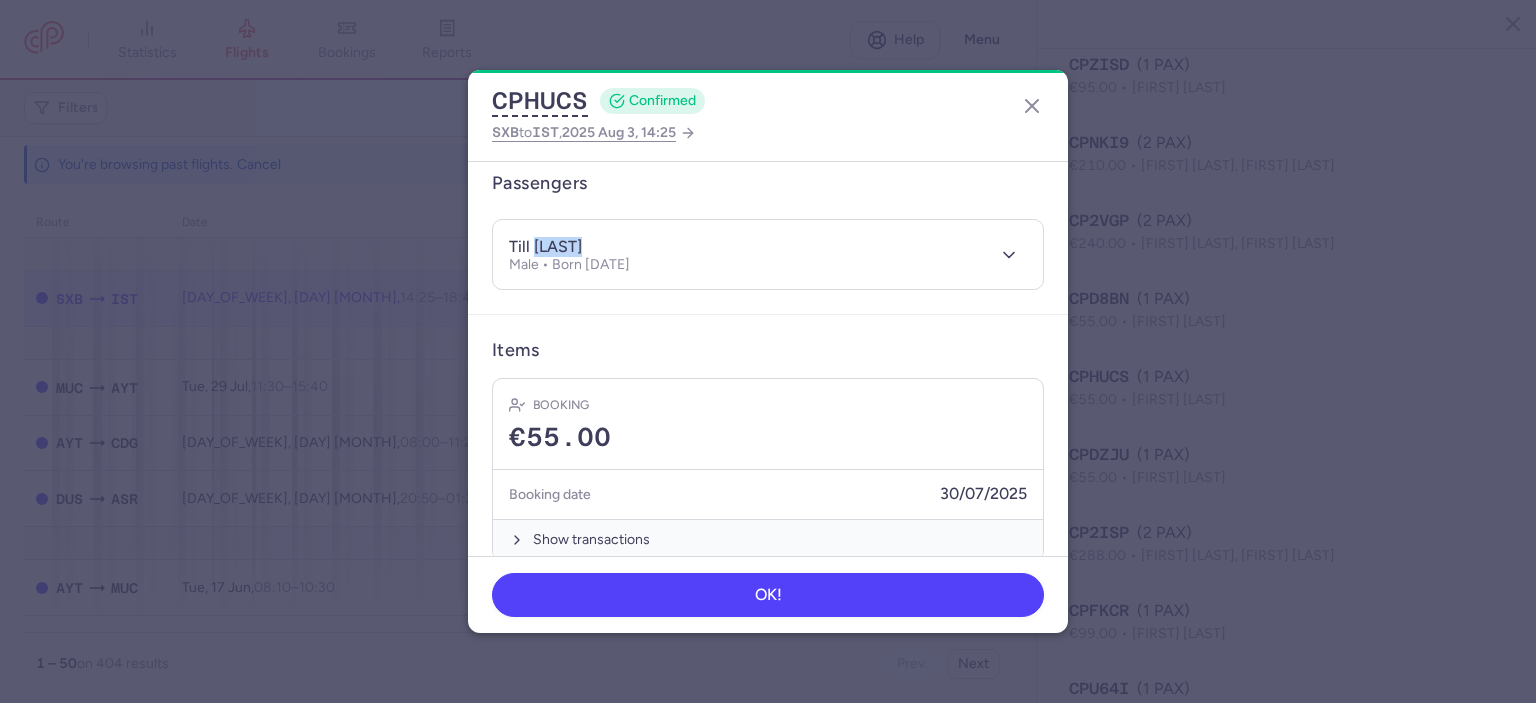 scroll, scrollTop: 172, scrollLeft: 0, axis: vertical 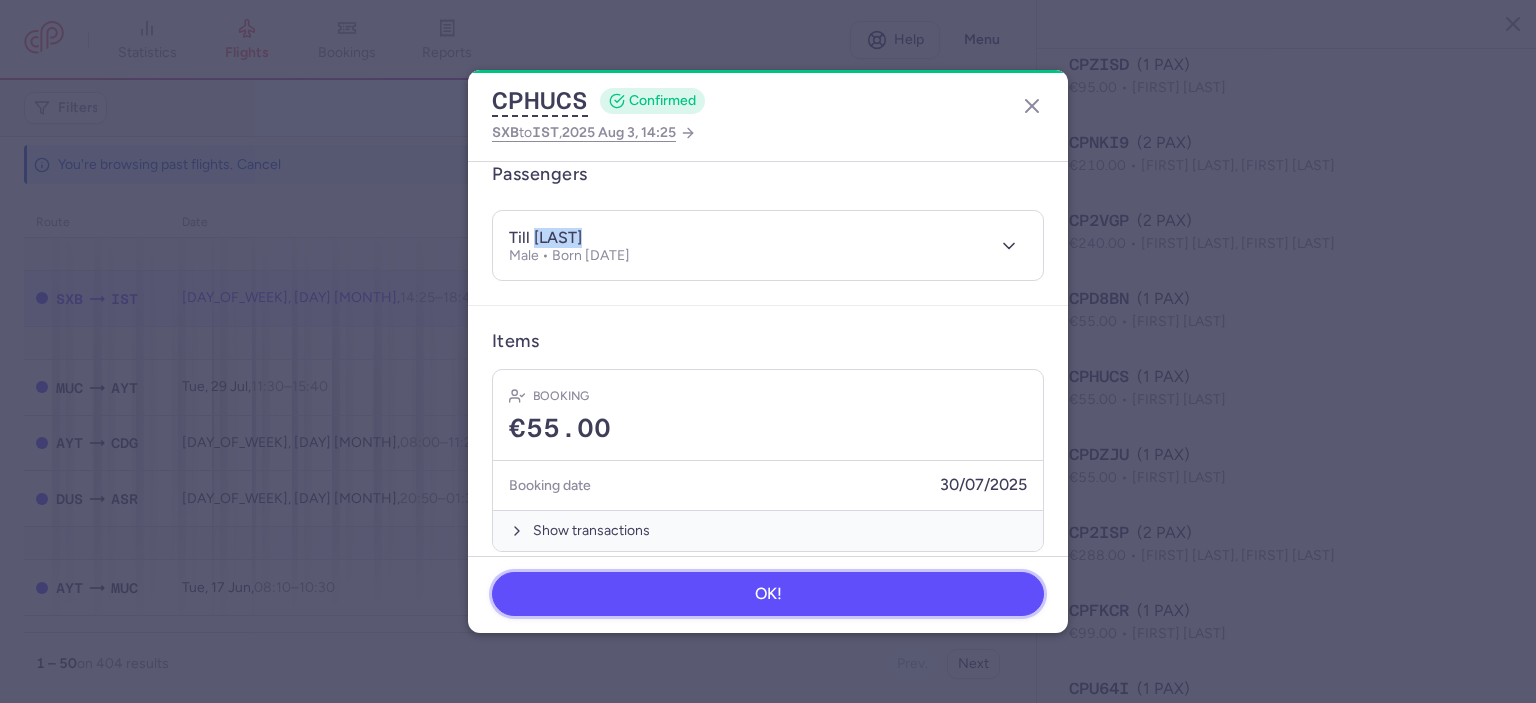 click on "OK!" at bounding box center (768, 594) 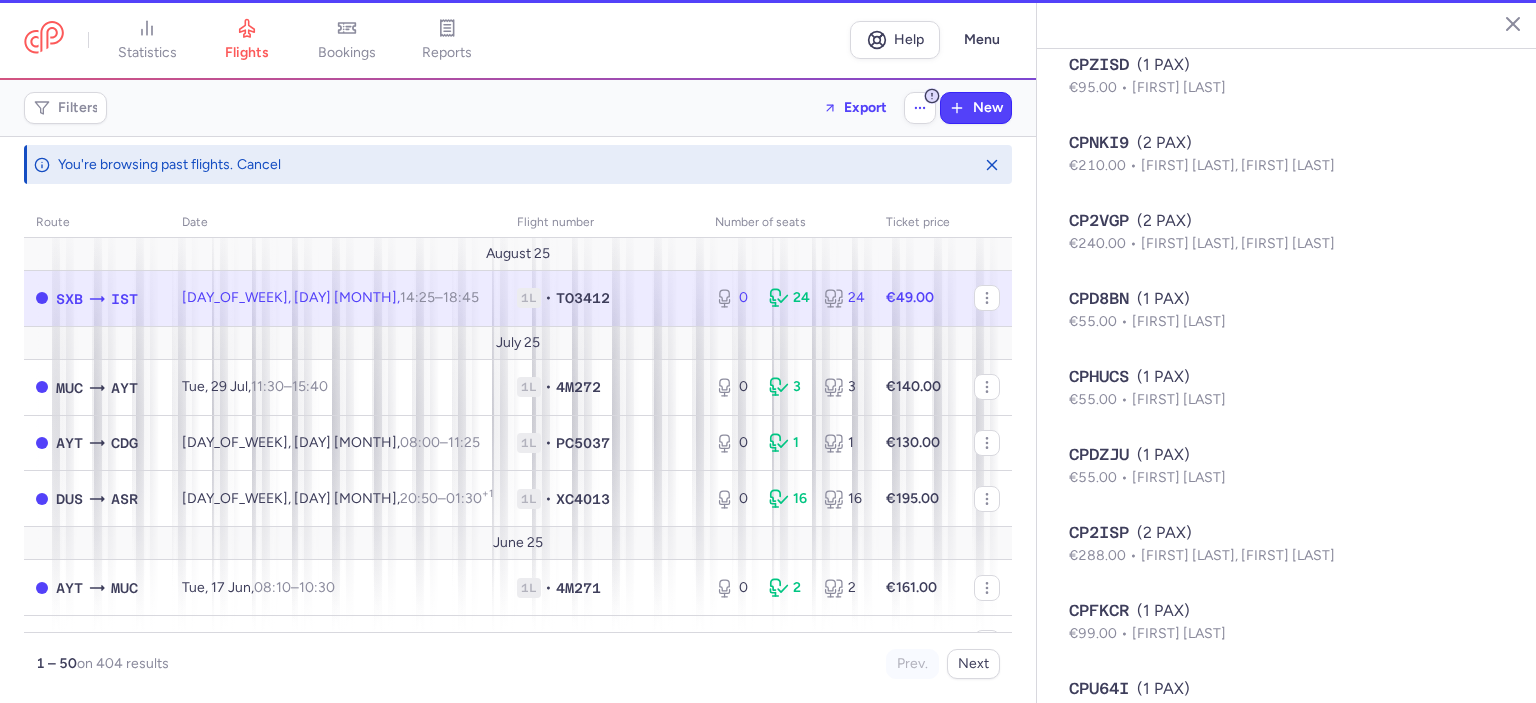 type 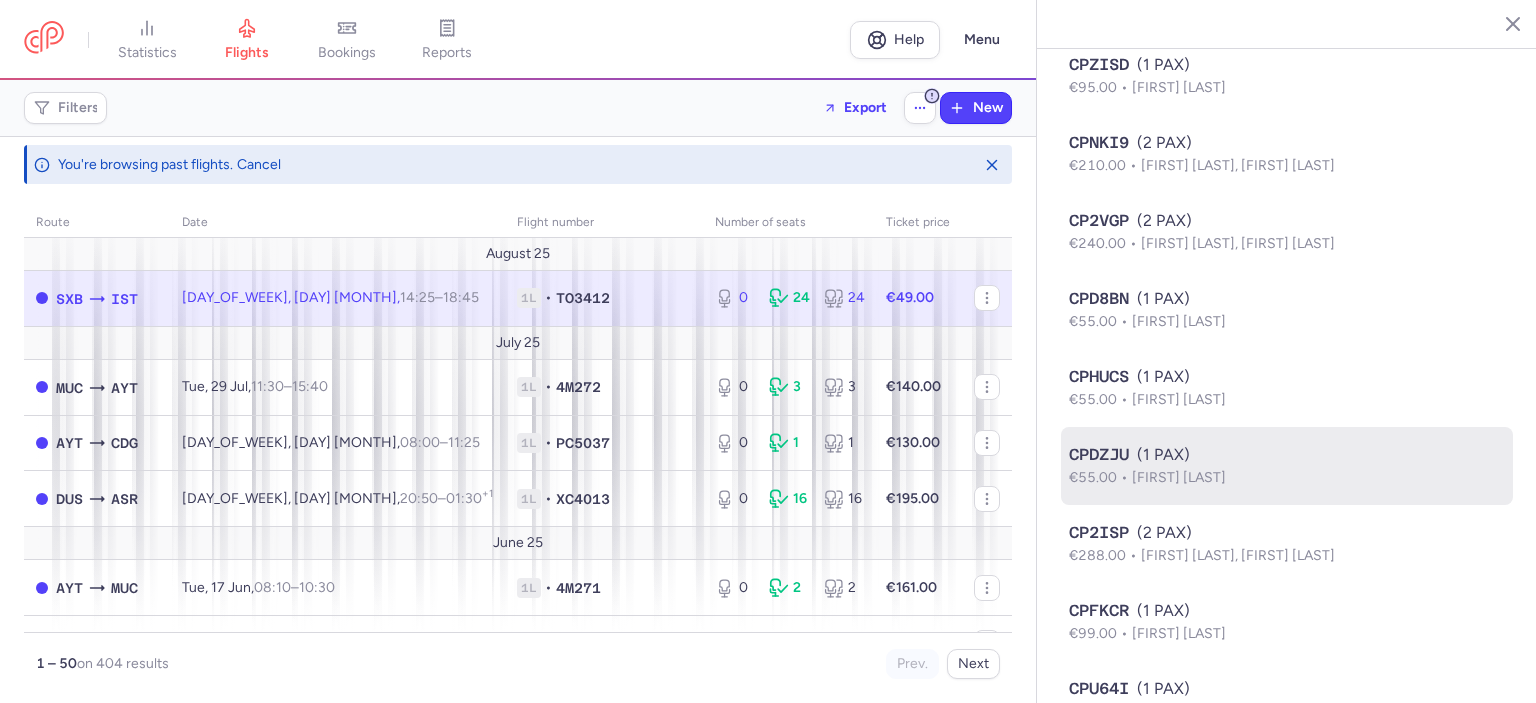 click on "CPDZJU (1 PAX)" at bounding box center (1287, 455) 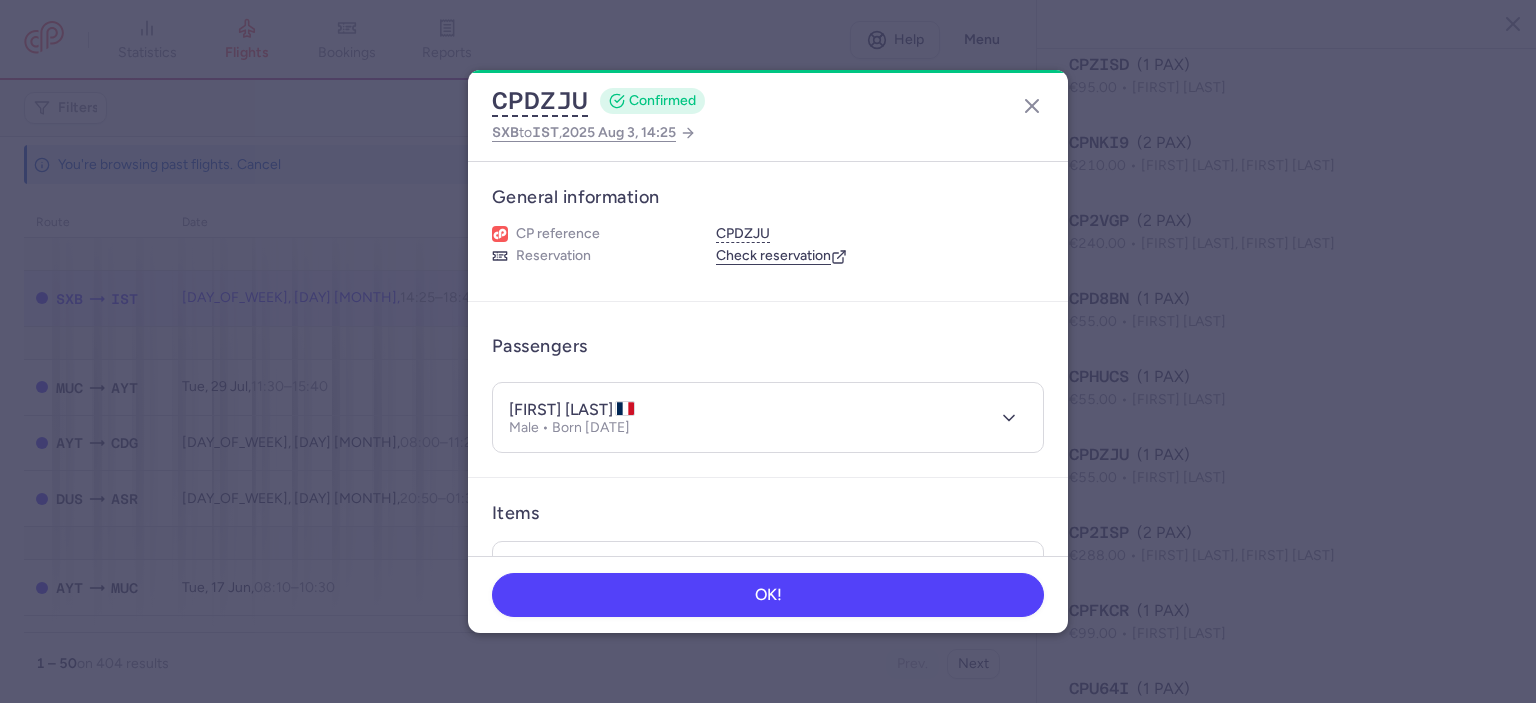 type 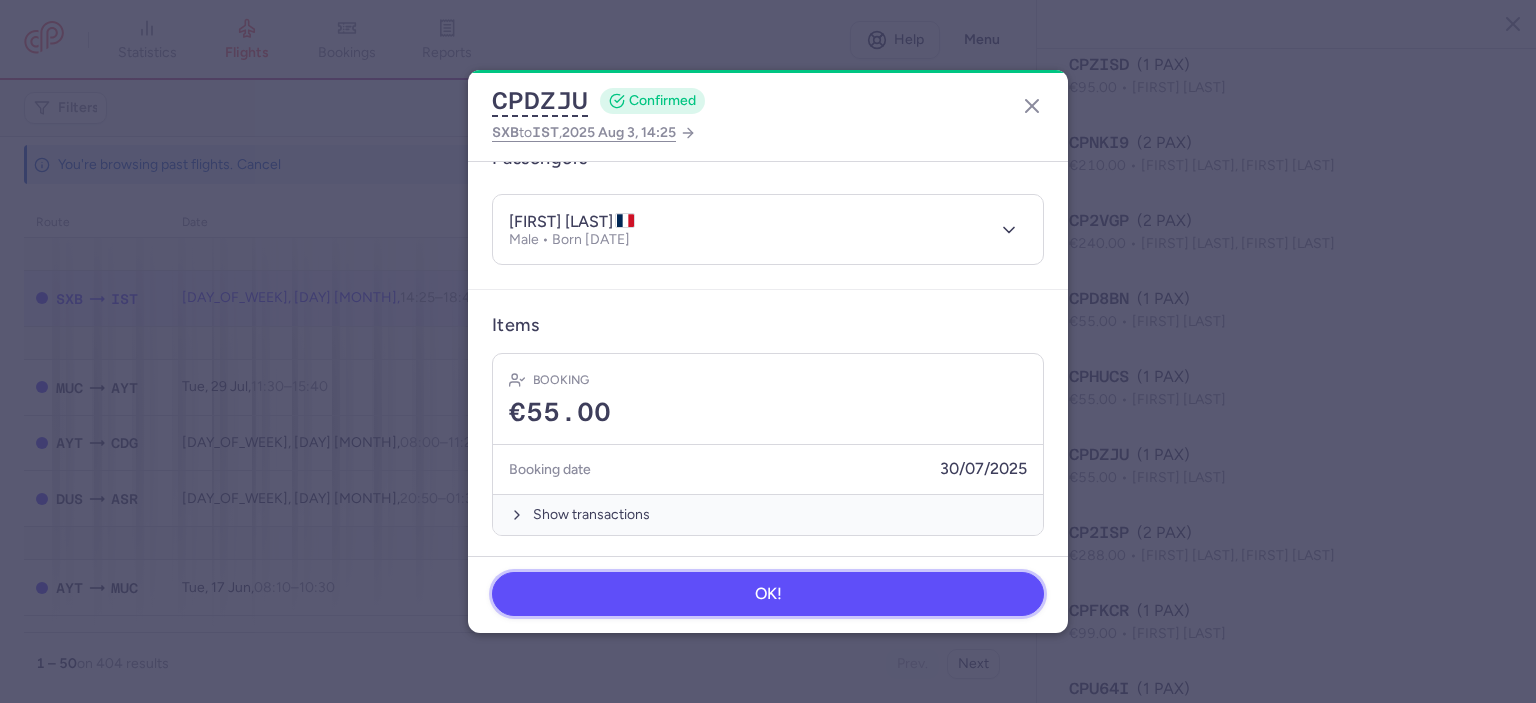 click on "OK!" at bounding box center [768, 594] 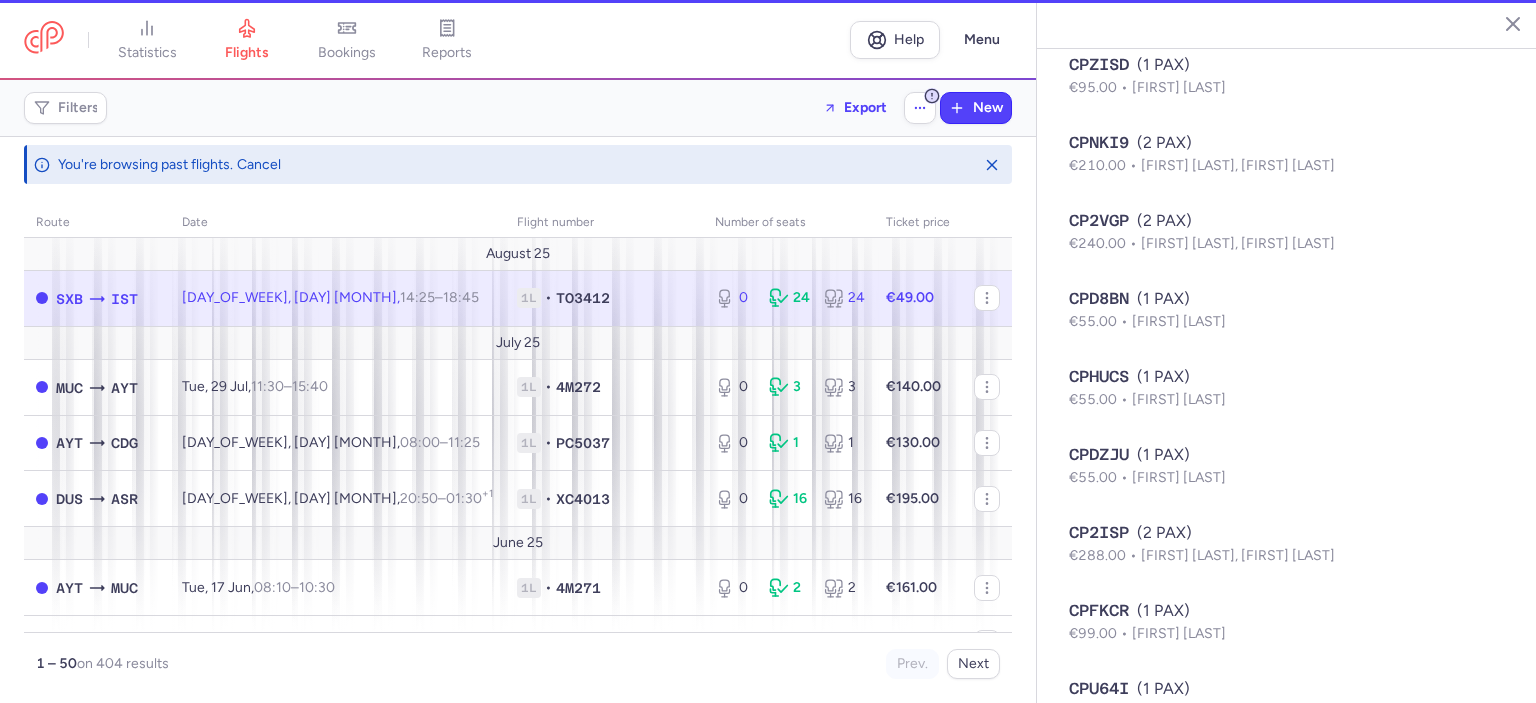 type 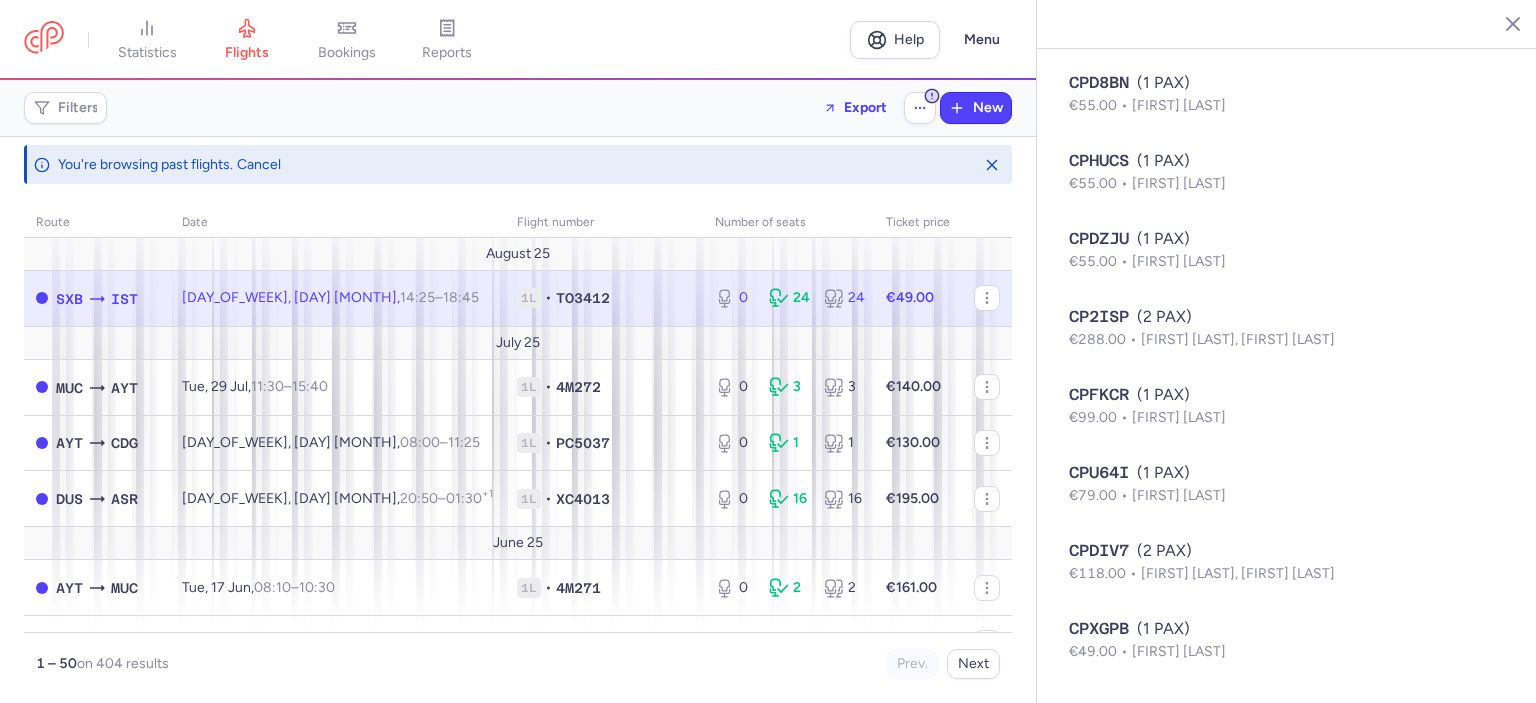 scroll, scrollTop: 1819, scrollLeft: 0, axis: vertical 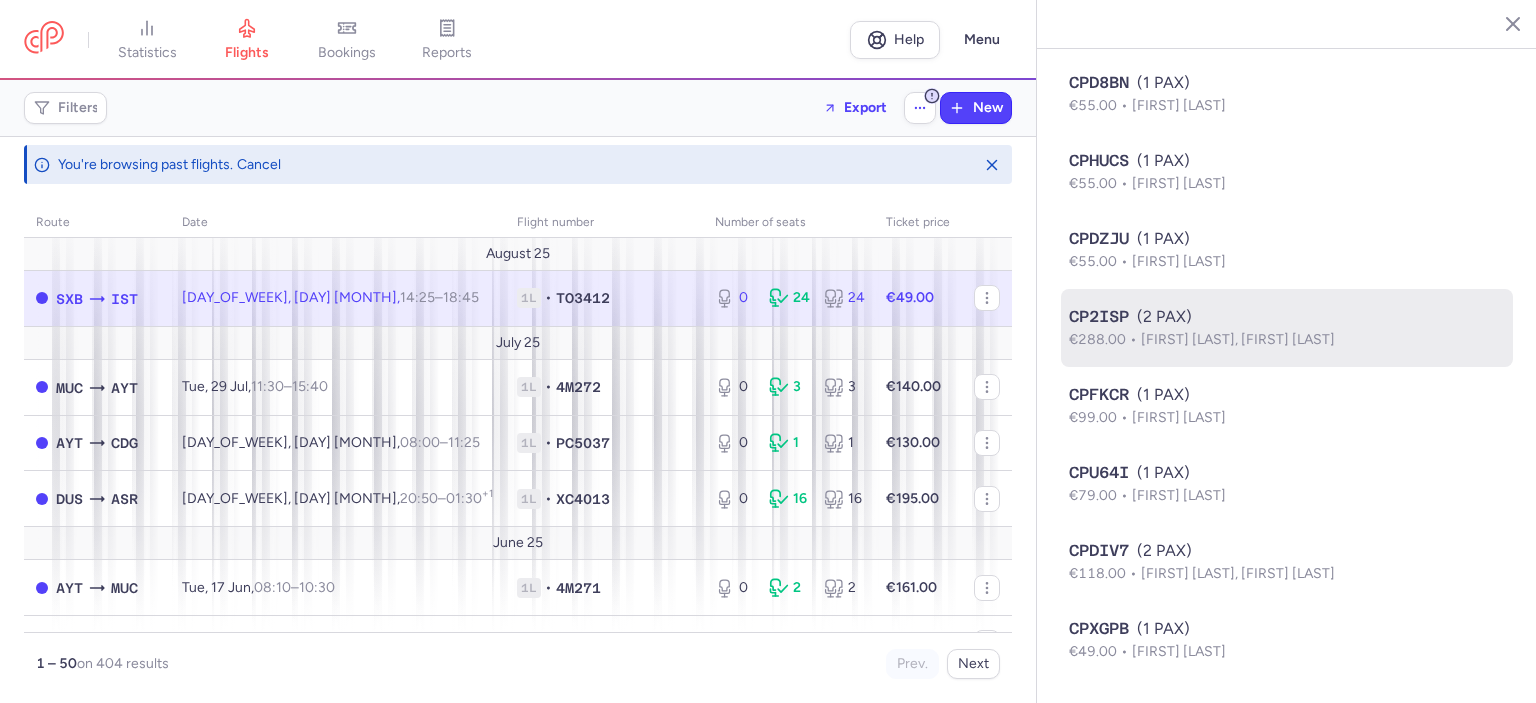 click on "[PRICE] [FIRST] [LAST], [FIRST] [LAST]" at bounding box center [1287, 340] 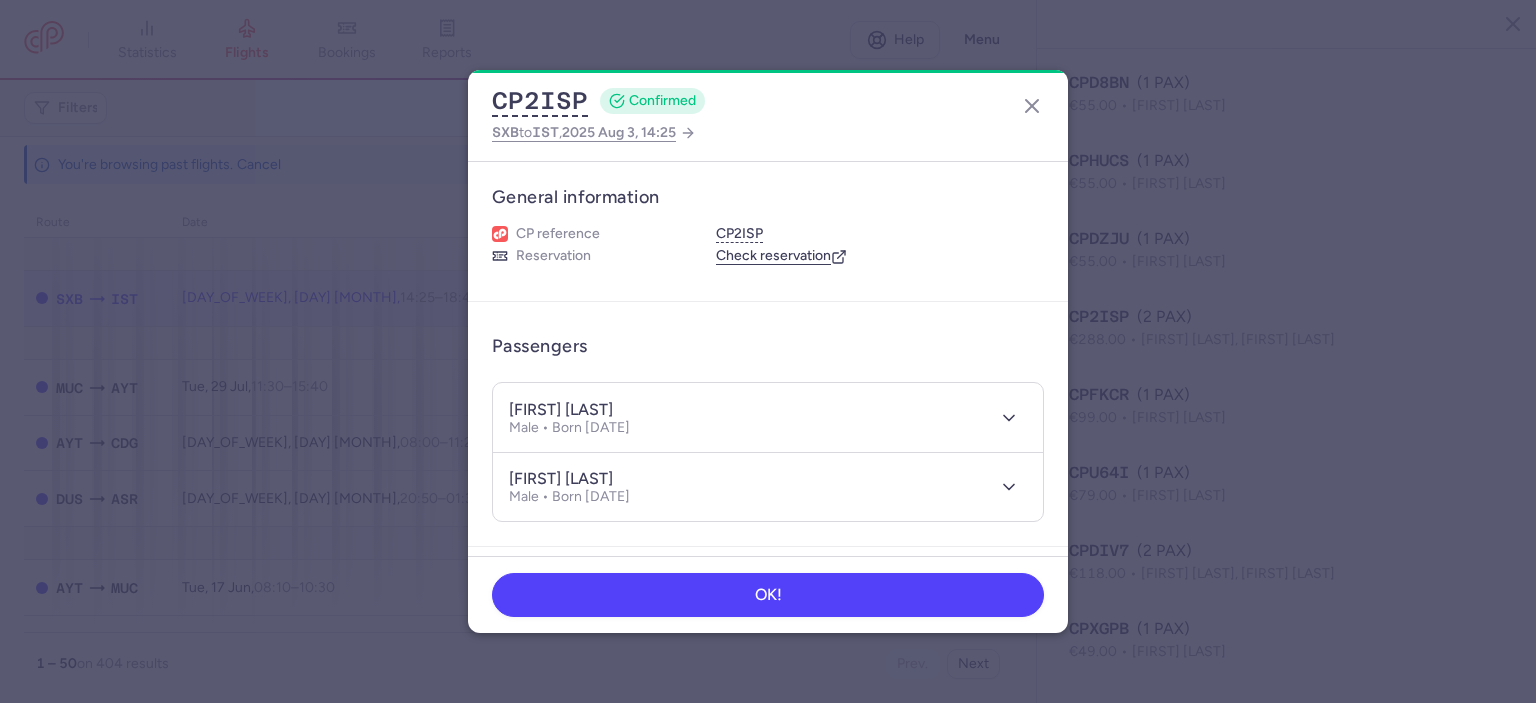 type 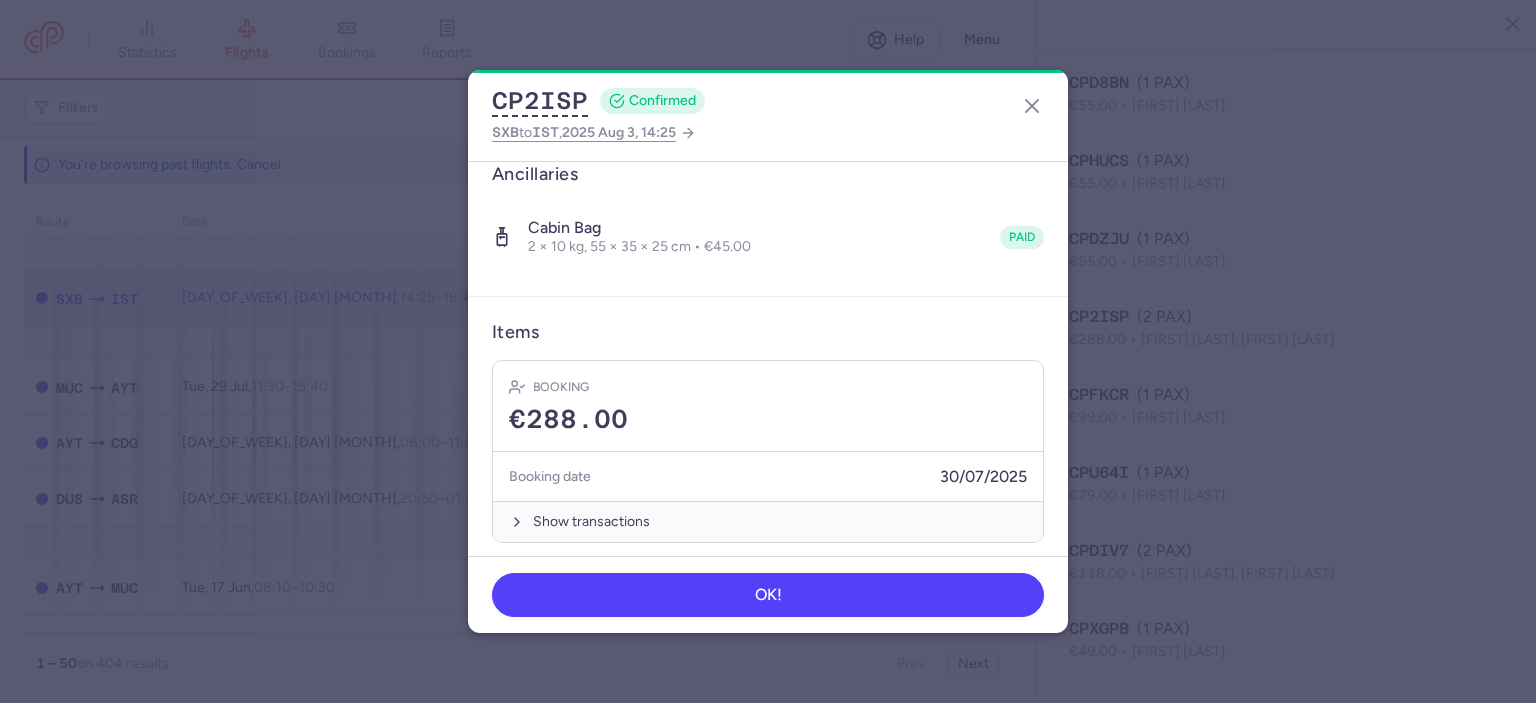 scroll, scrollTop: 415, scrollLeft: 0, axis: vertical 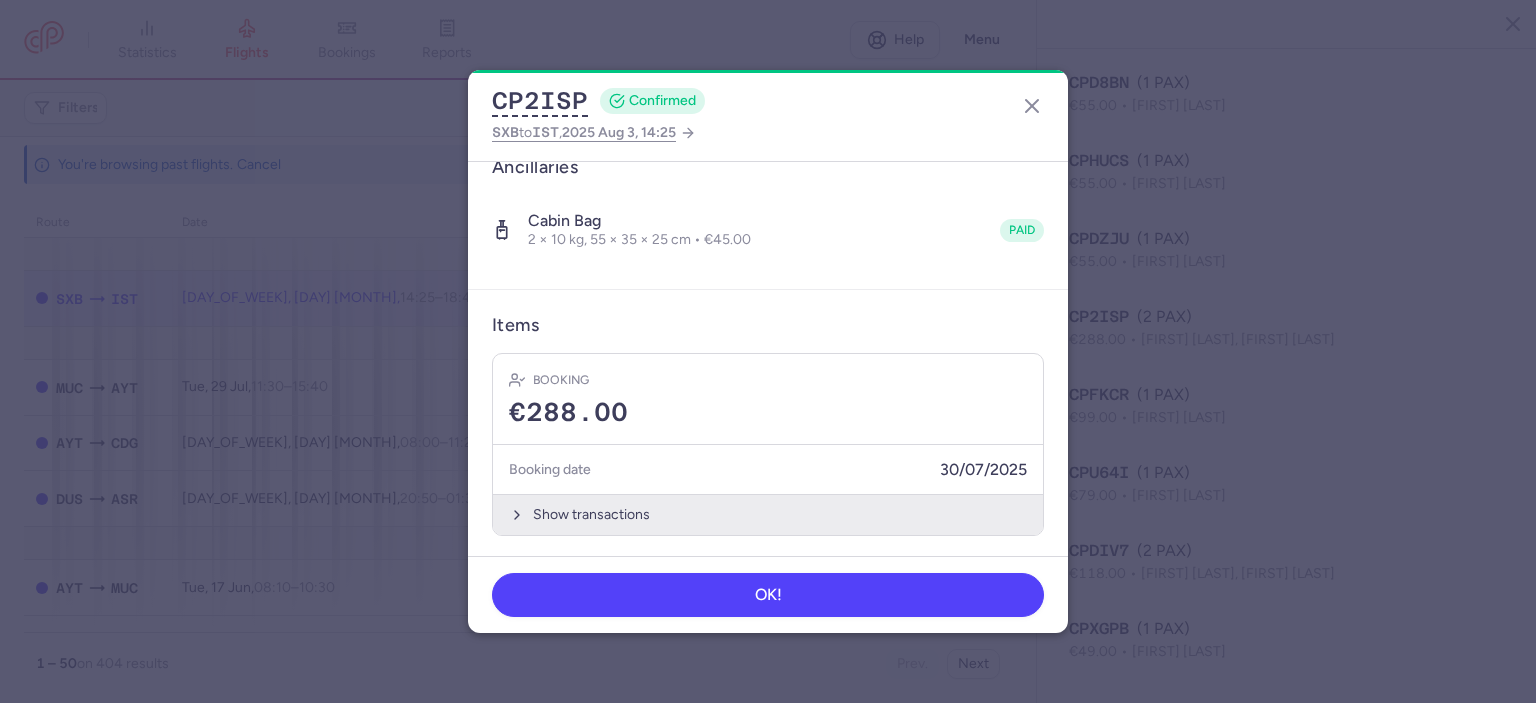 click on "Show transactions" at bounding box center [768, 514] 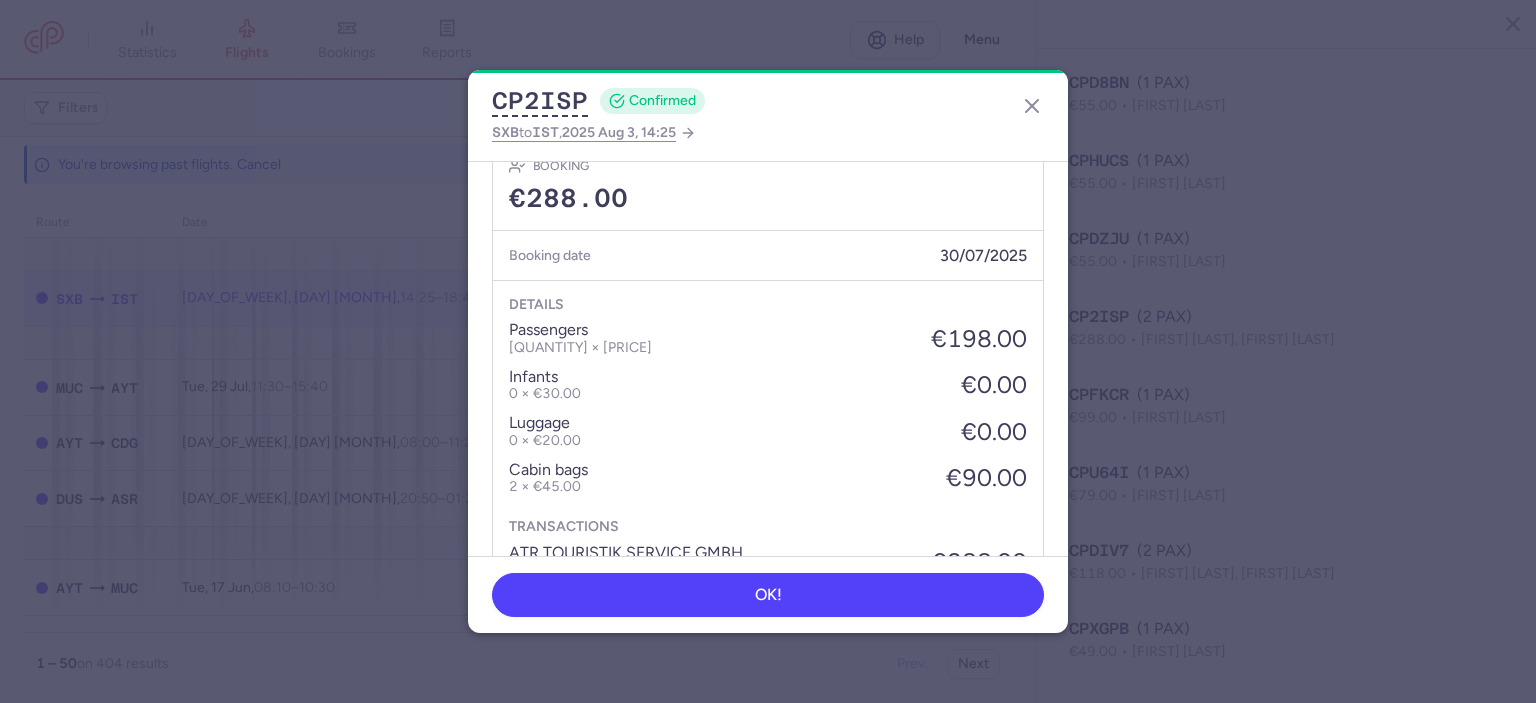 scroll, scrollTop: 676, scrollLeft: 0, axis: vertical 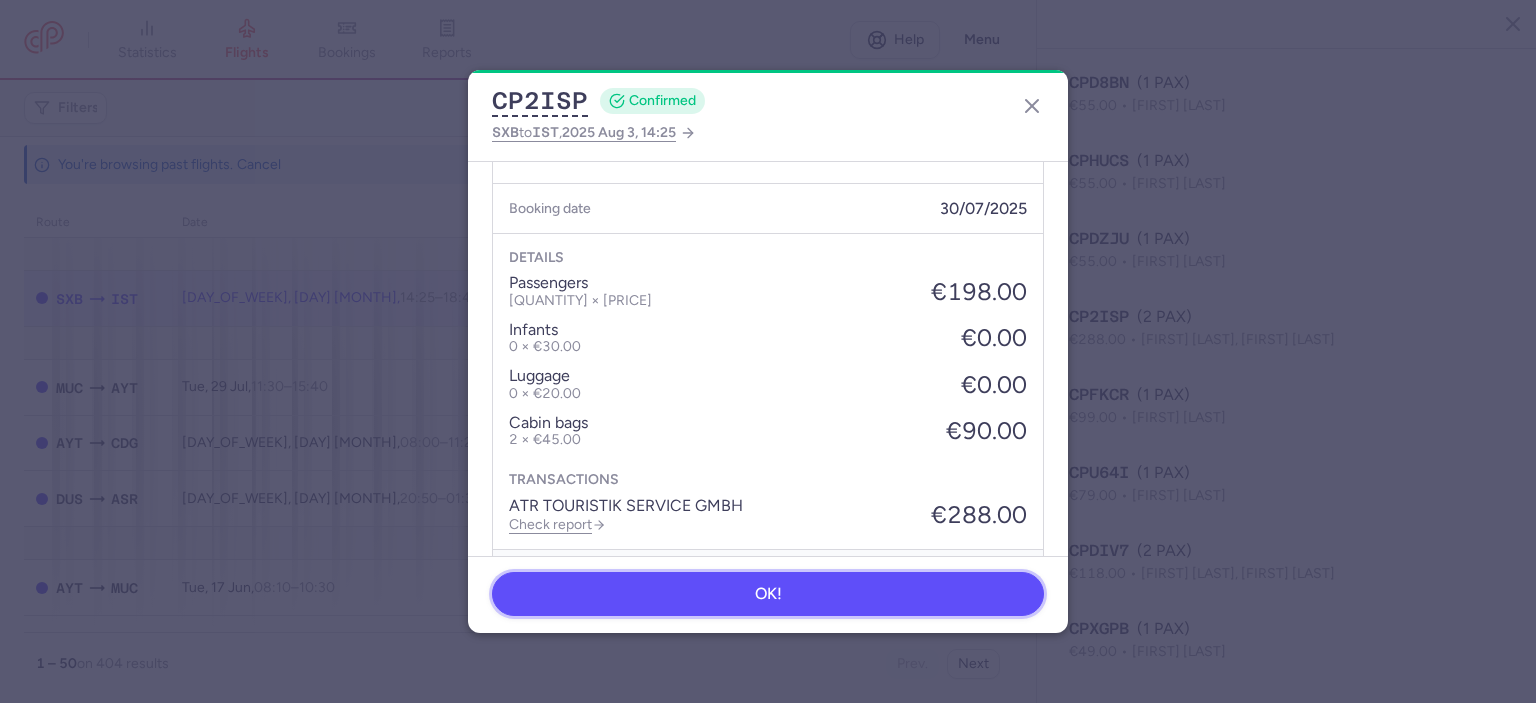 click on "OK!" at bounding box center [768, 594] 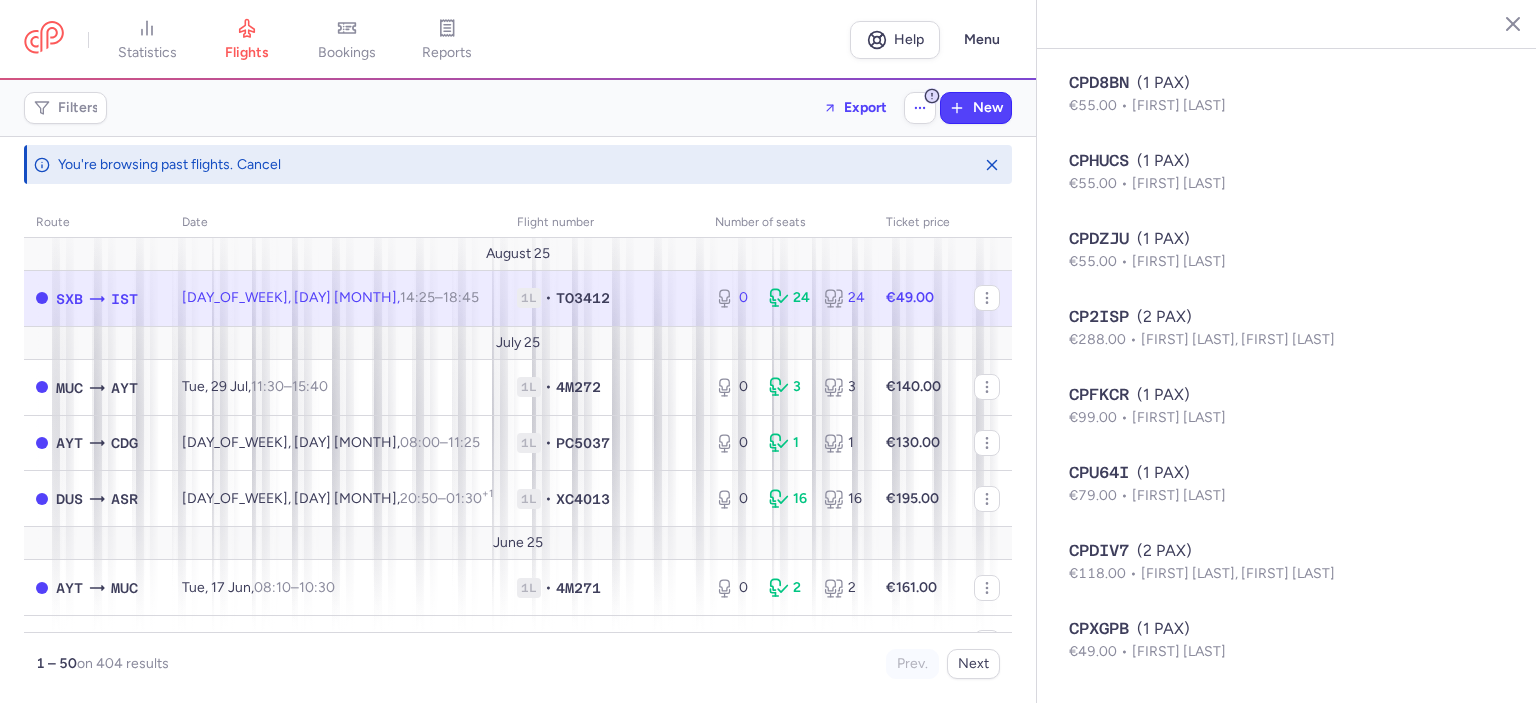 type 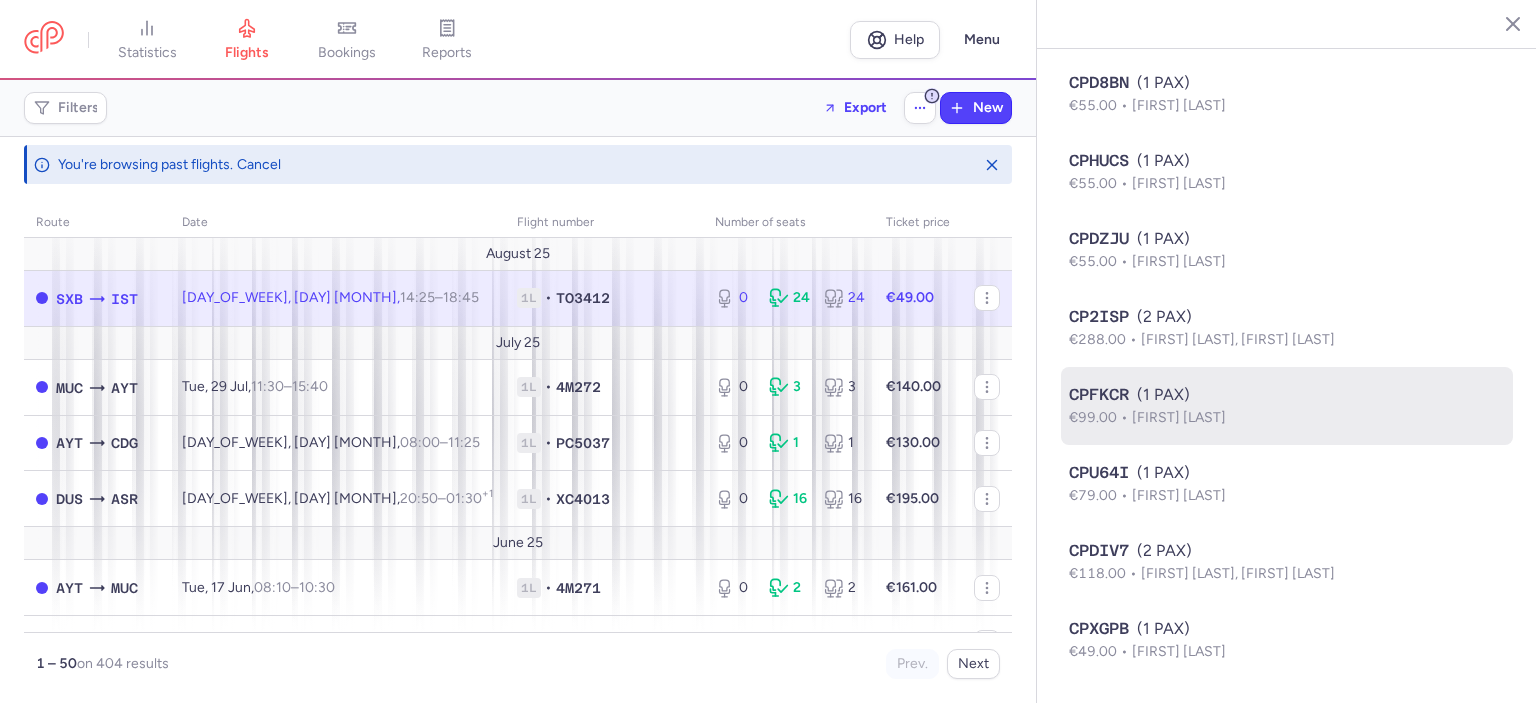click on "€99.00 [FIRST] [LAST]" at bounding box center (1287, 418) 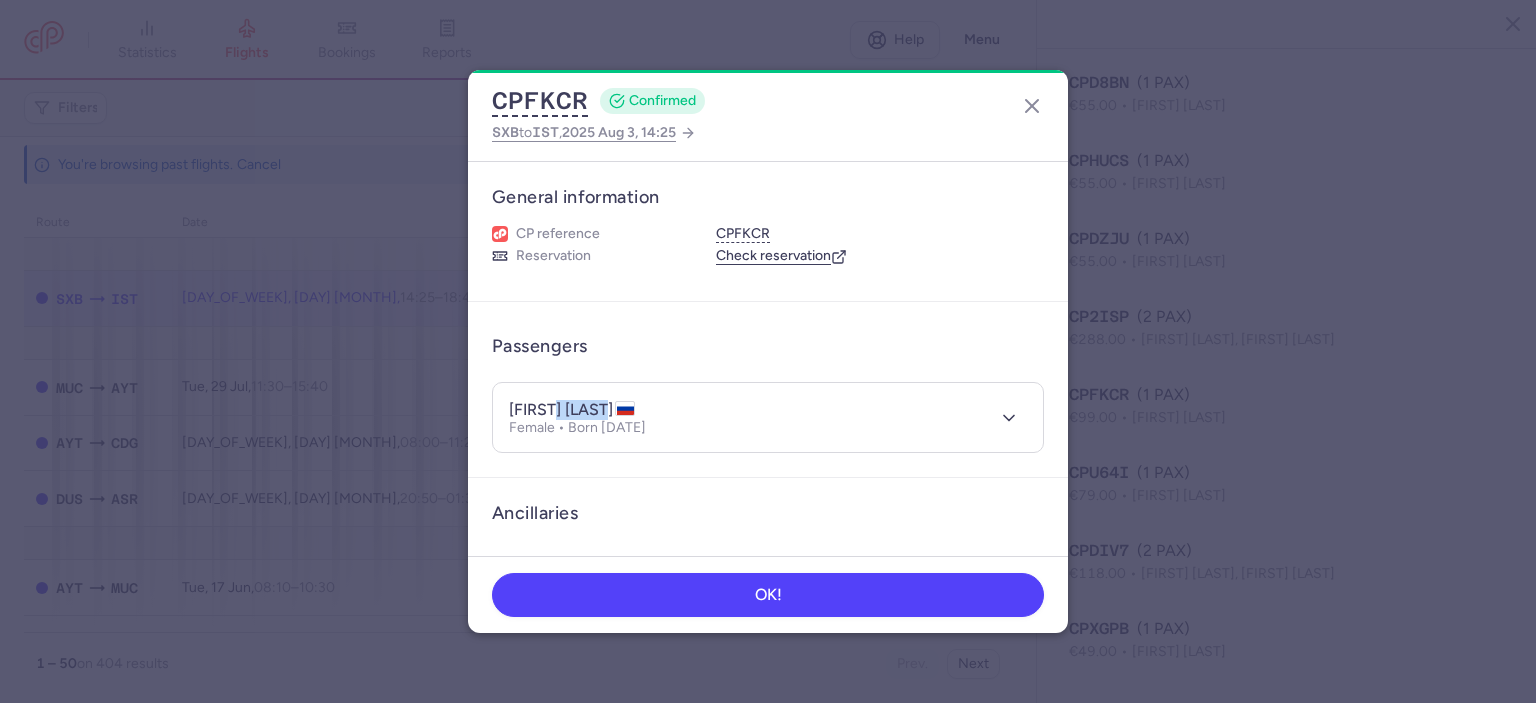 drag, startPoint x: 560, startPoint y: 404, endPoint x: 627, endPoint y: 405, distance: 67.00746 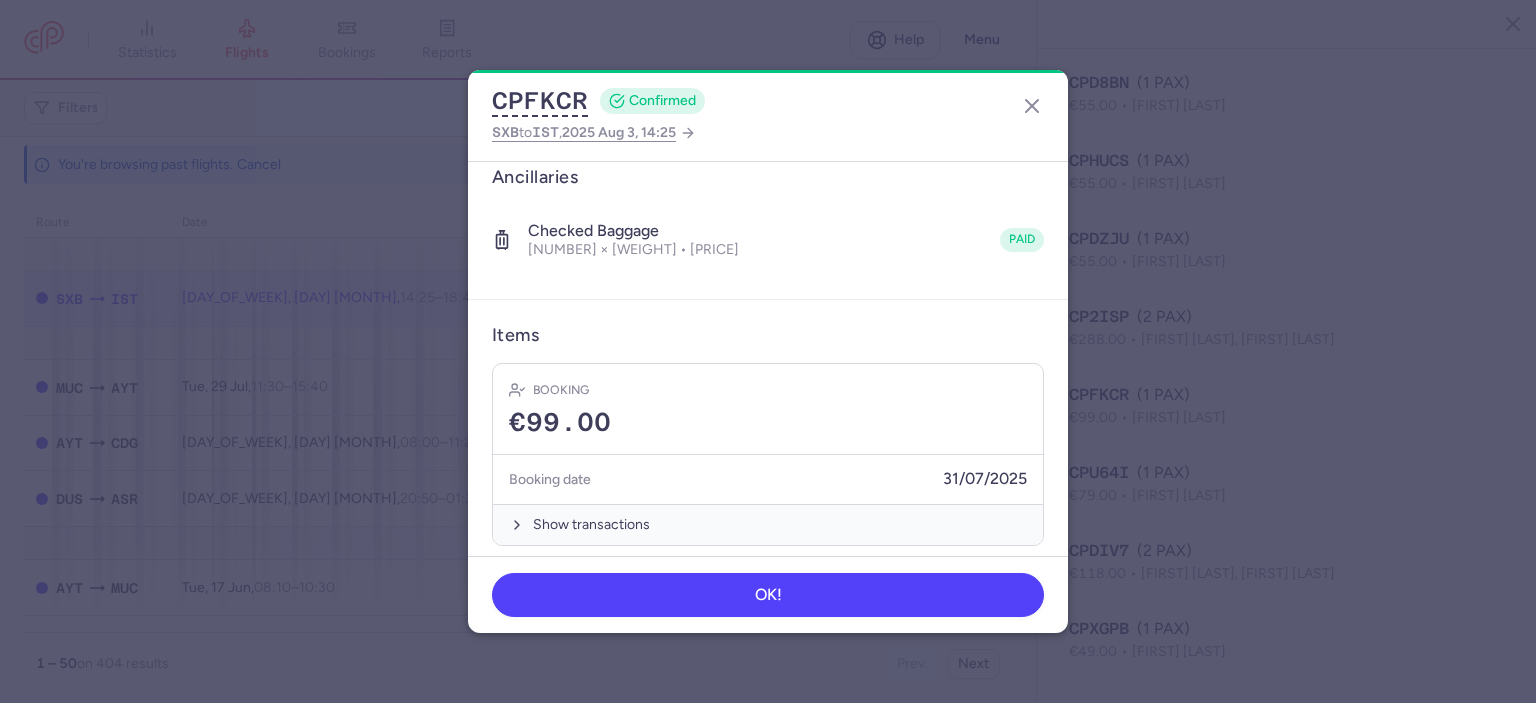 scroll, scrollTop: 346, scrollLeft: 0, axis: vertical 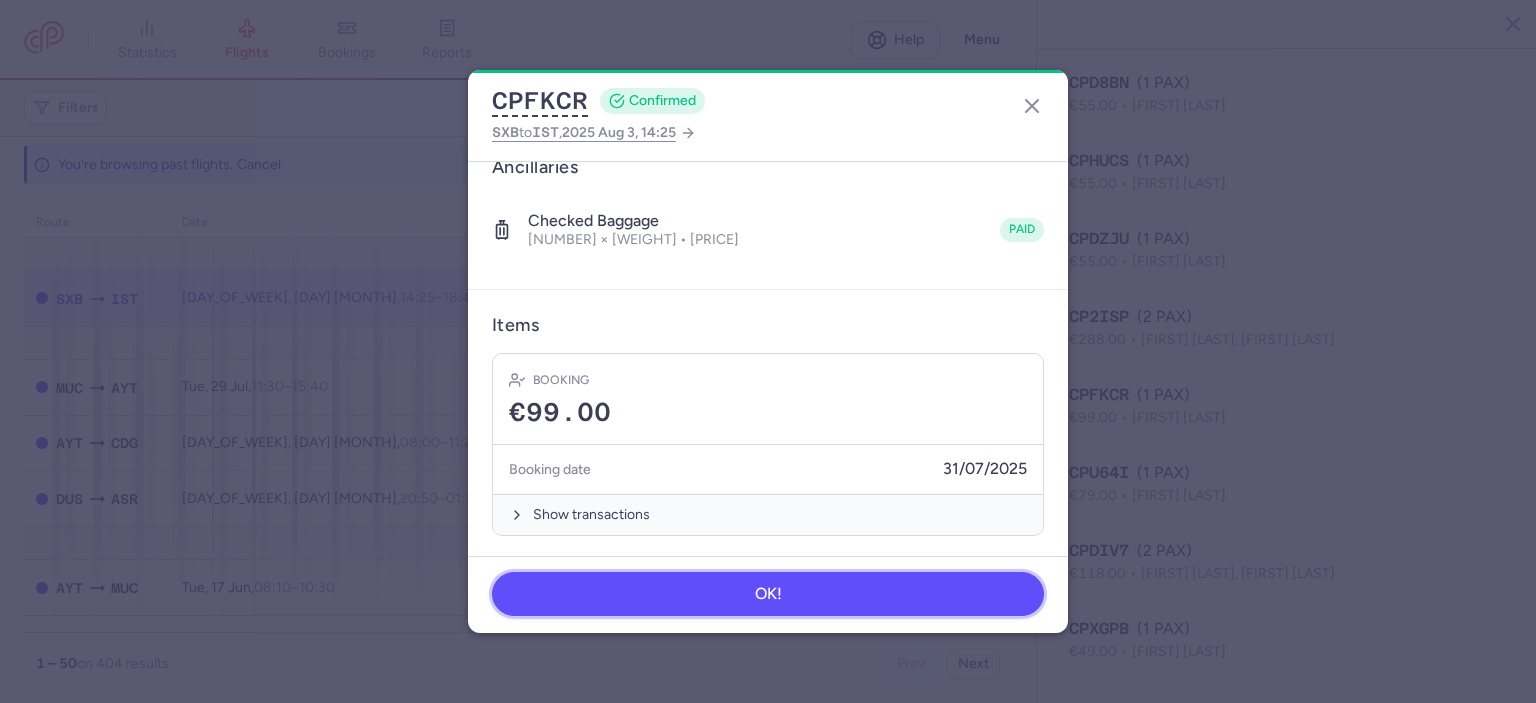 click on "OK!" at bounding box center (768, 594) 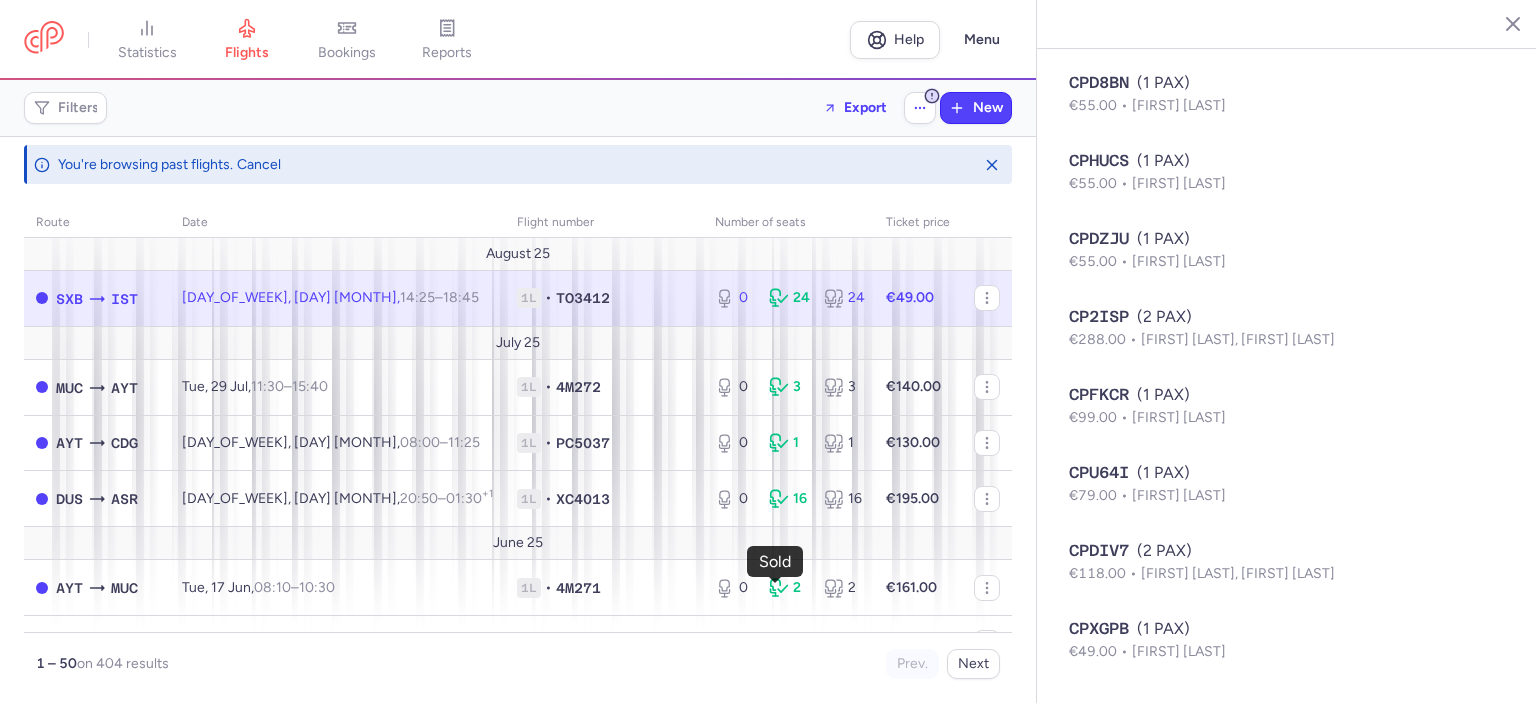 type 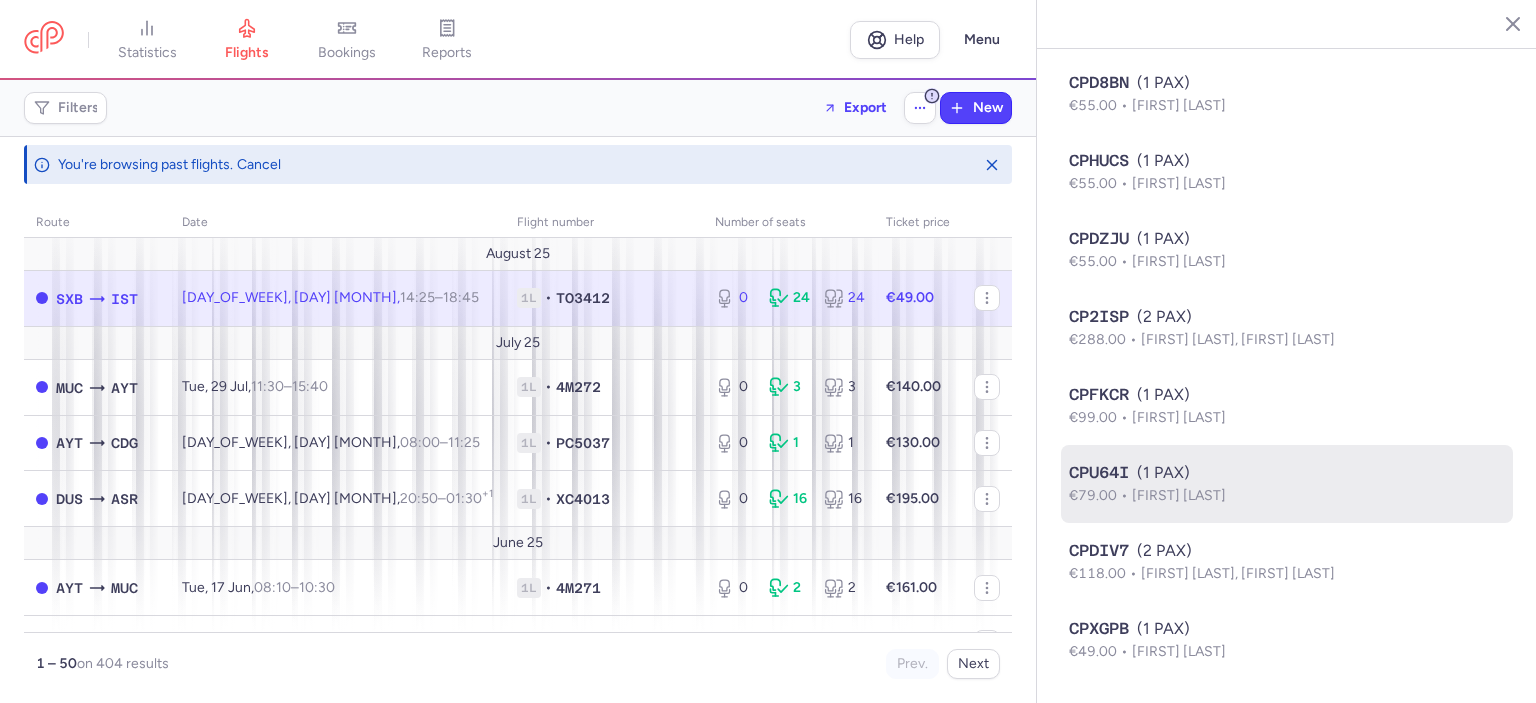 click on "[FIRST] [LAST]" at bounding box center [1179, 495] 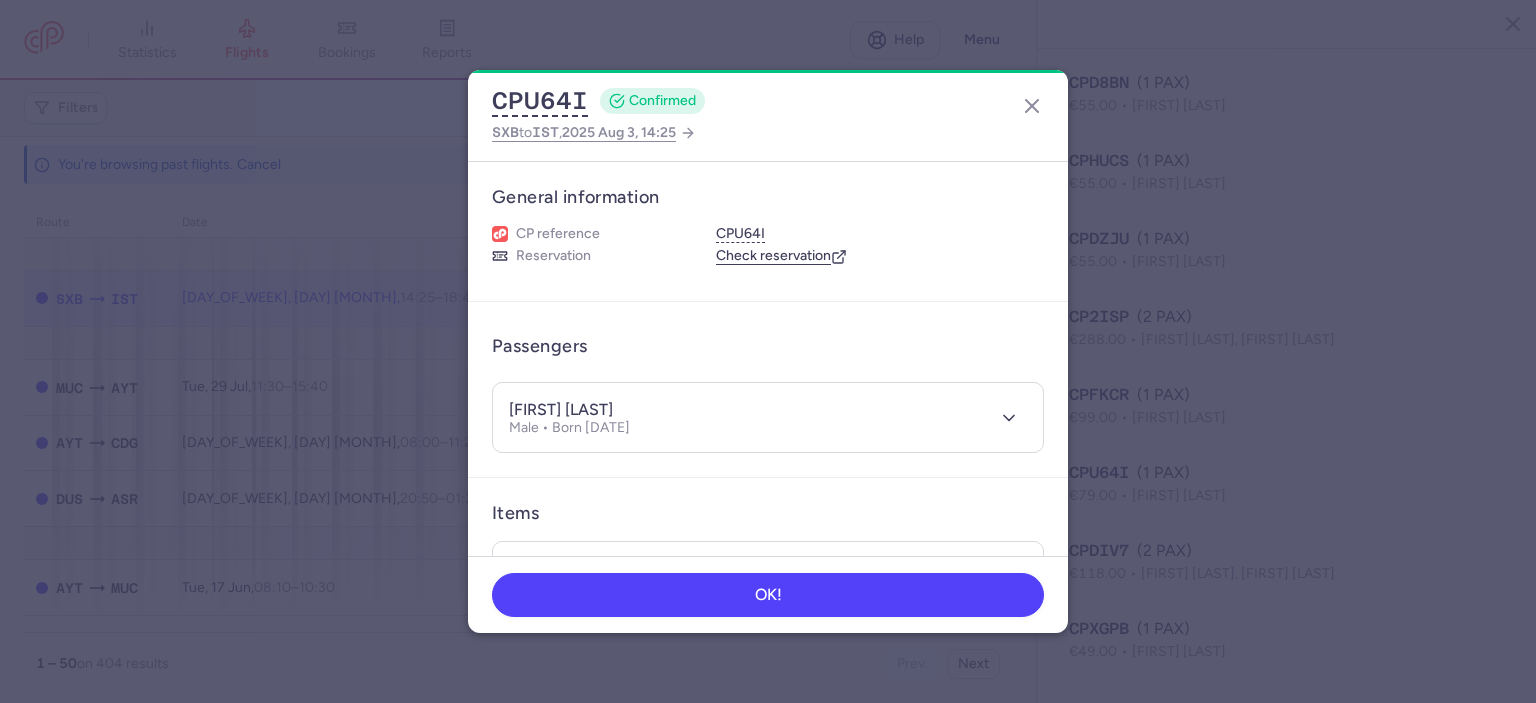 drag, startPoint x: 614, startPoint y: 409, endPoint x: 579, endPoint y: 410, distance: 35.014282 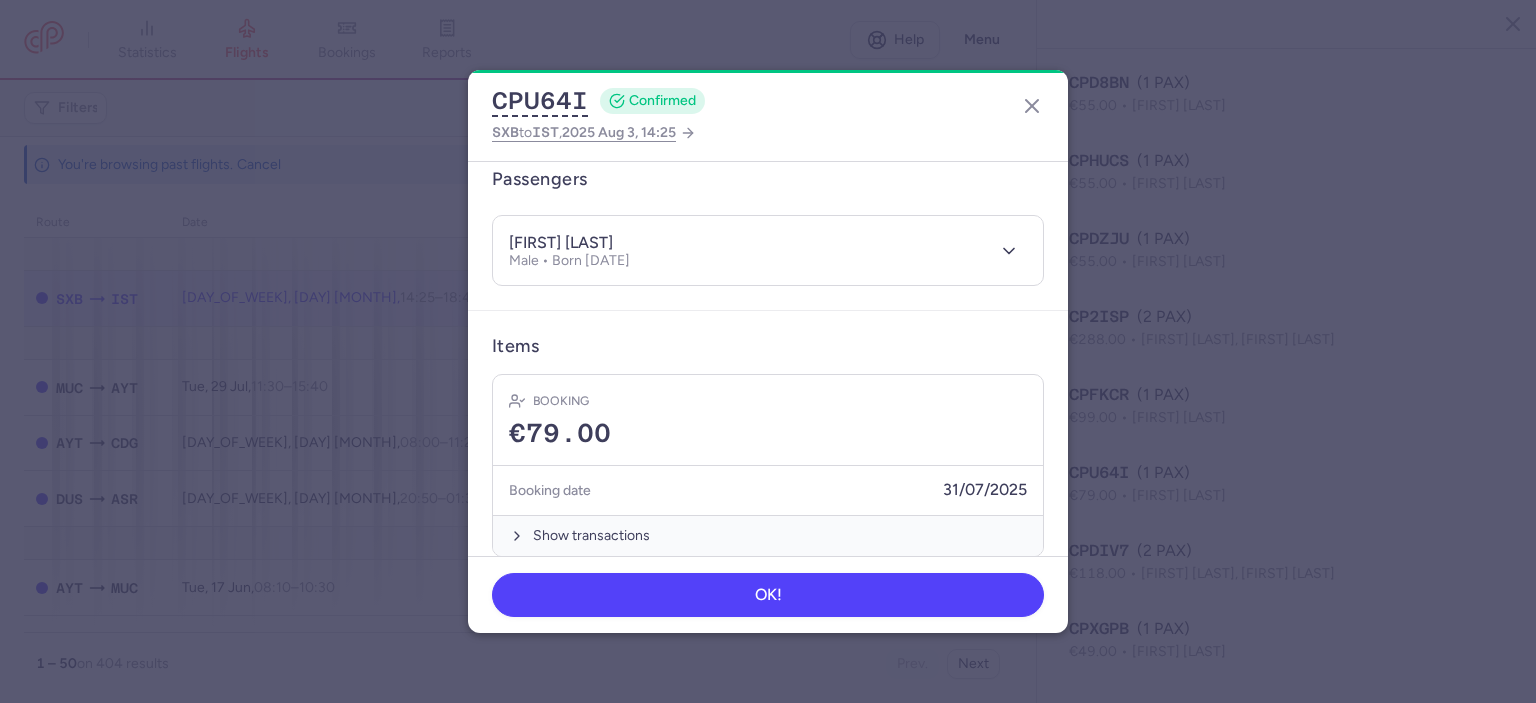 scroll, scrollTop: 177, scrollLeft: 0, axis: vertical 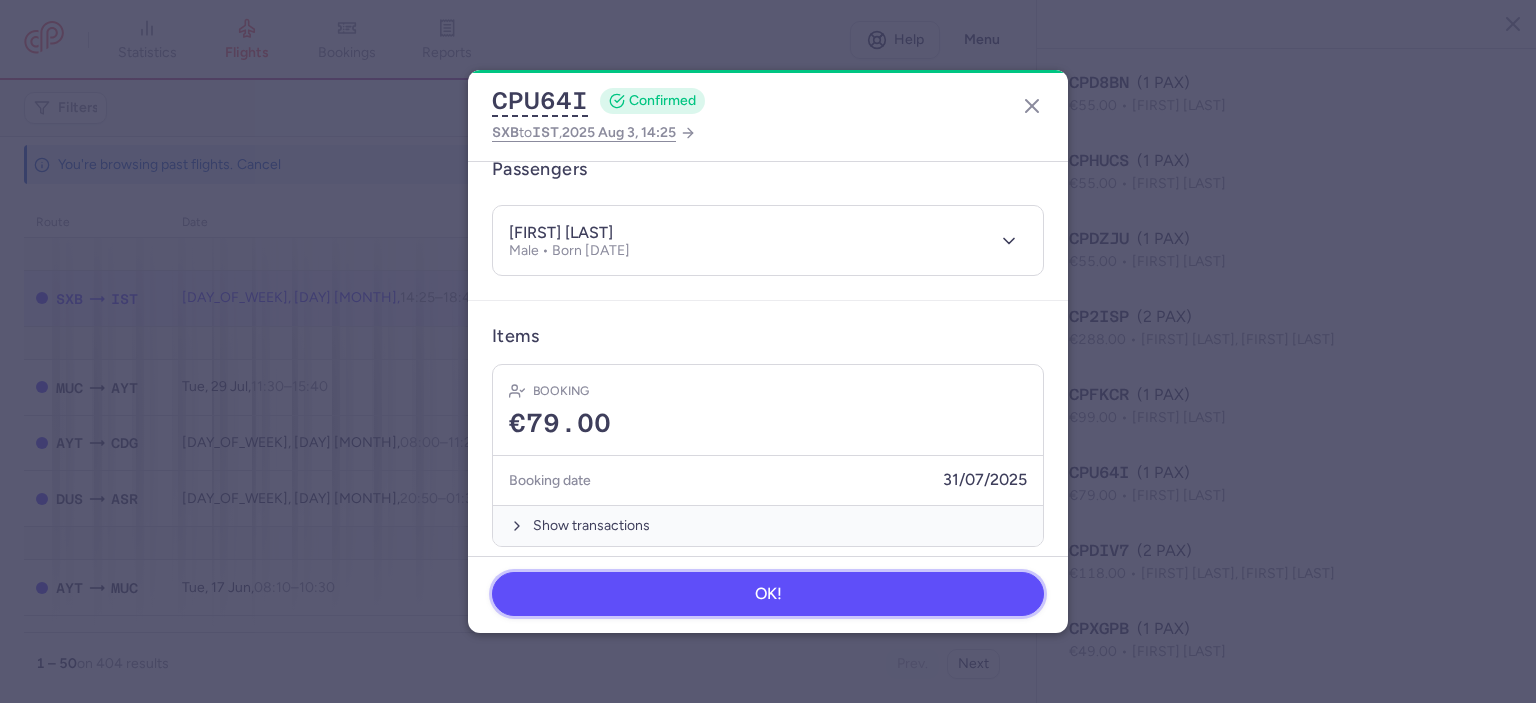click on "OK!" at bounding box center (768, 594) 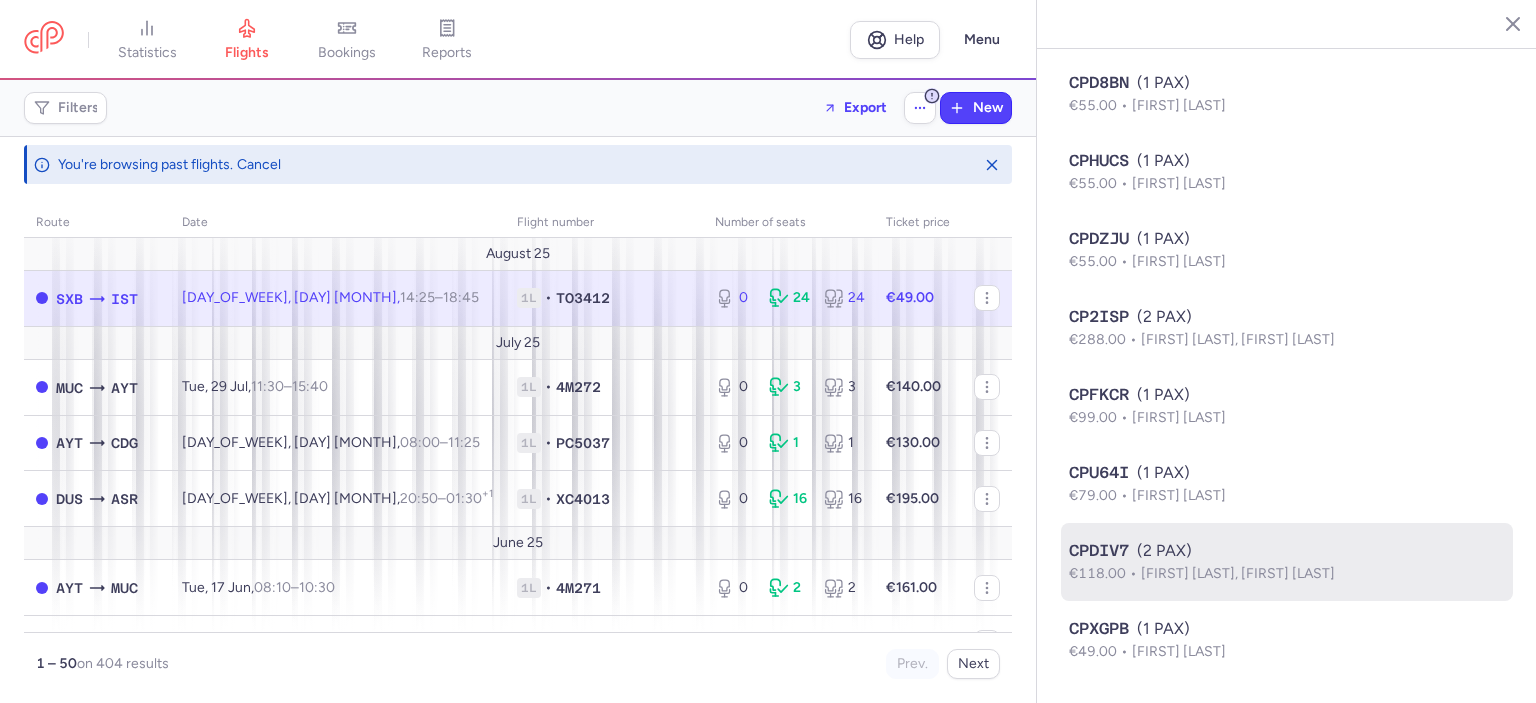 click on "CPDIV7  (2 PAX)" at bounding box center (1287, 551) 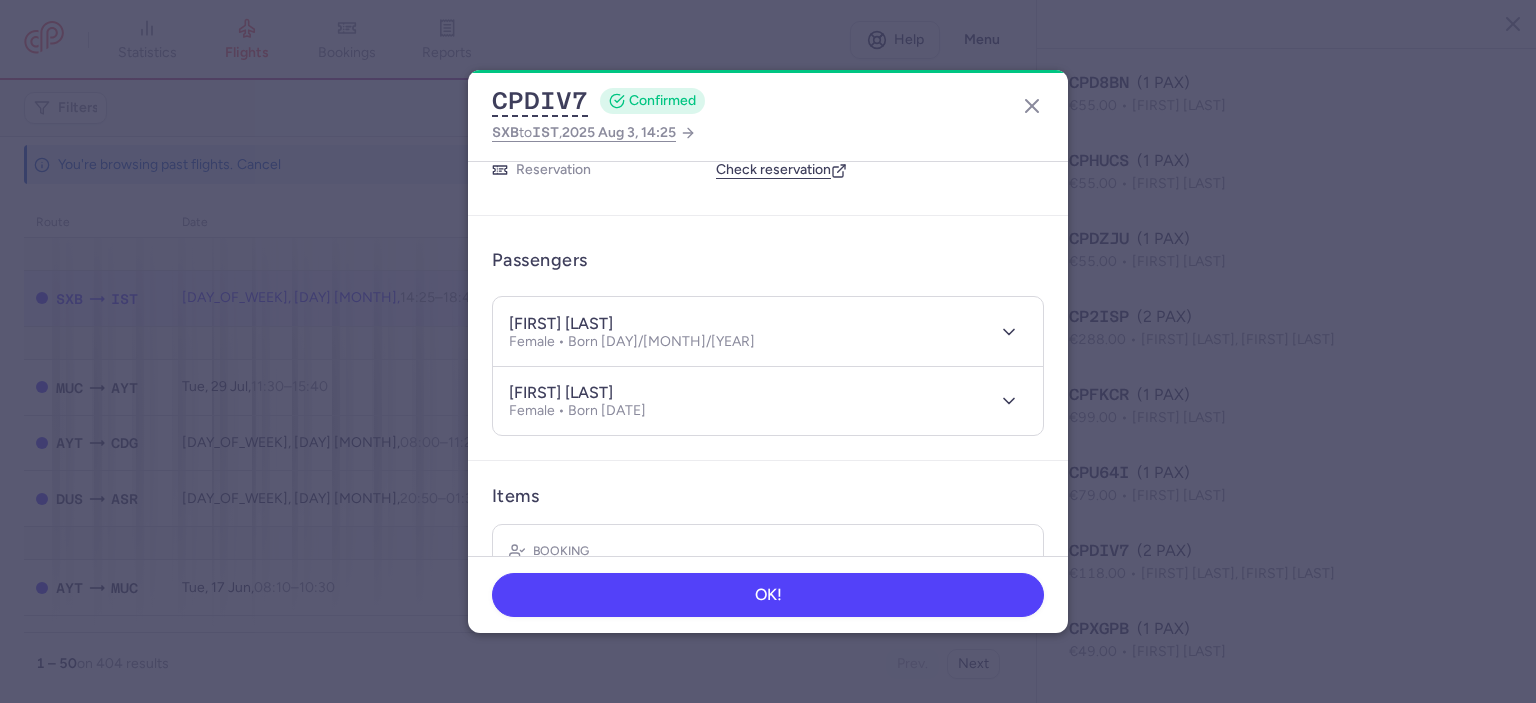 scroll, scrollTop: 93, scrollLeft: 0, axis: vertical 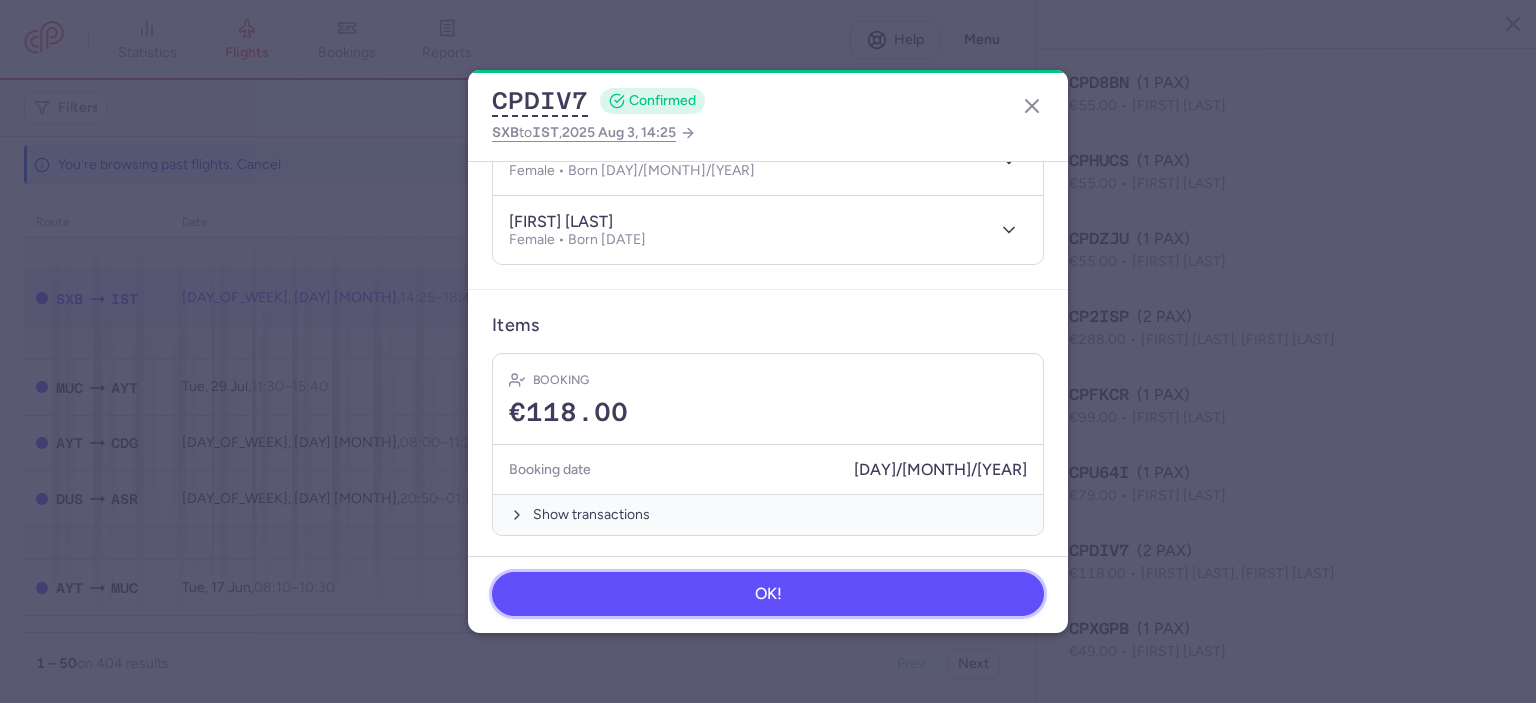 click on "OK!" at bounding box center [768, 594] 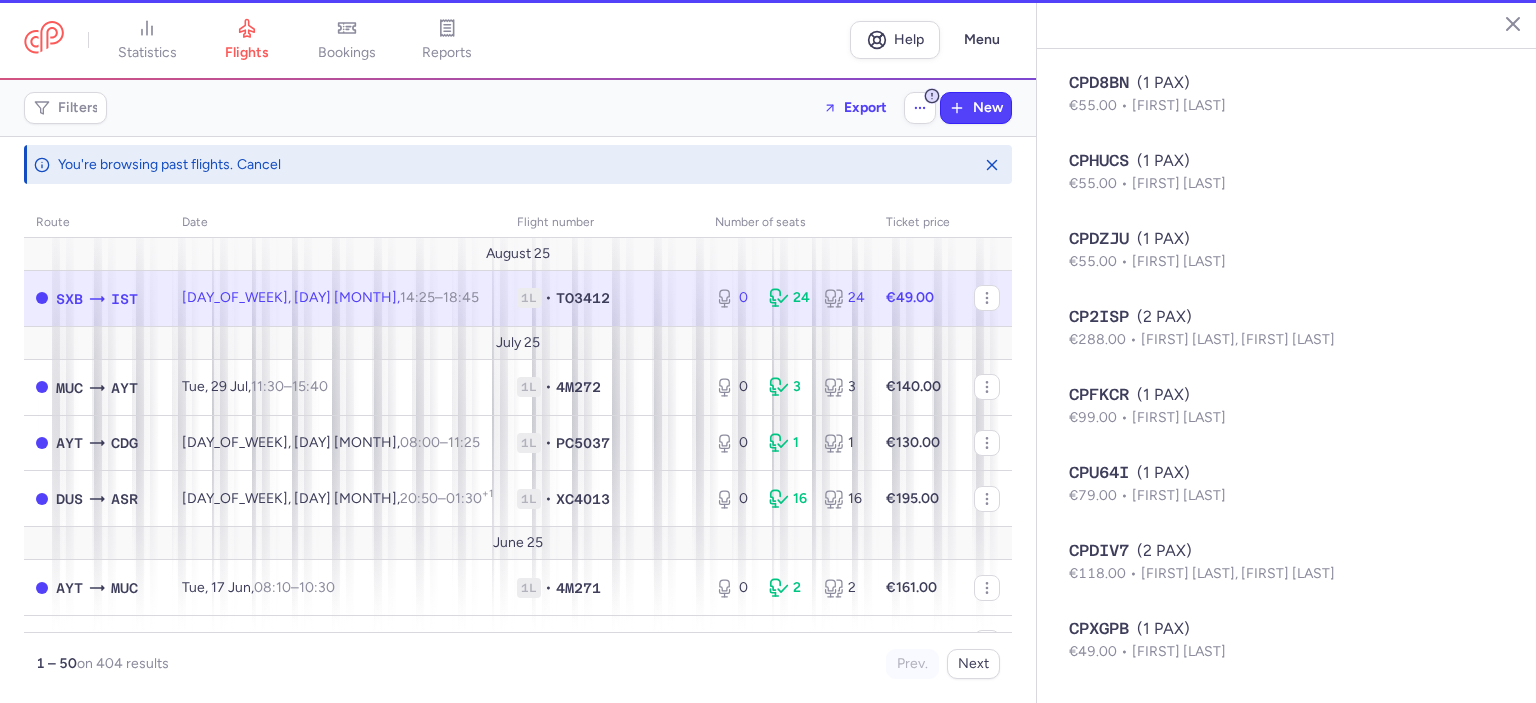 type 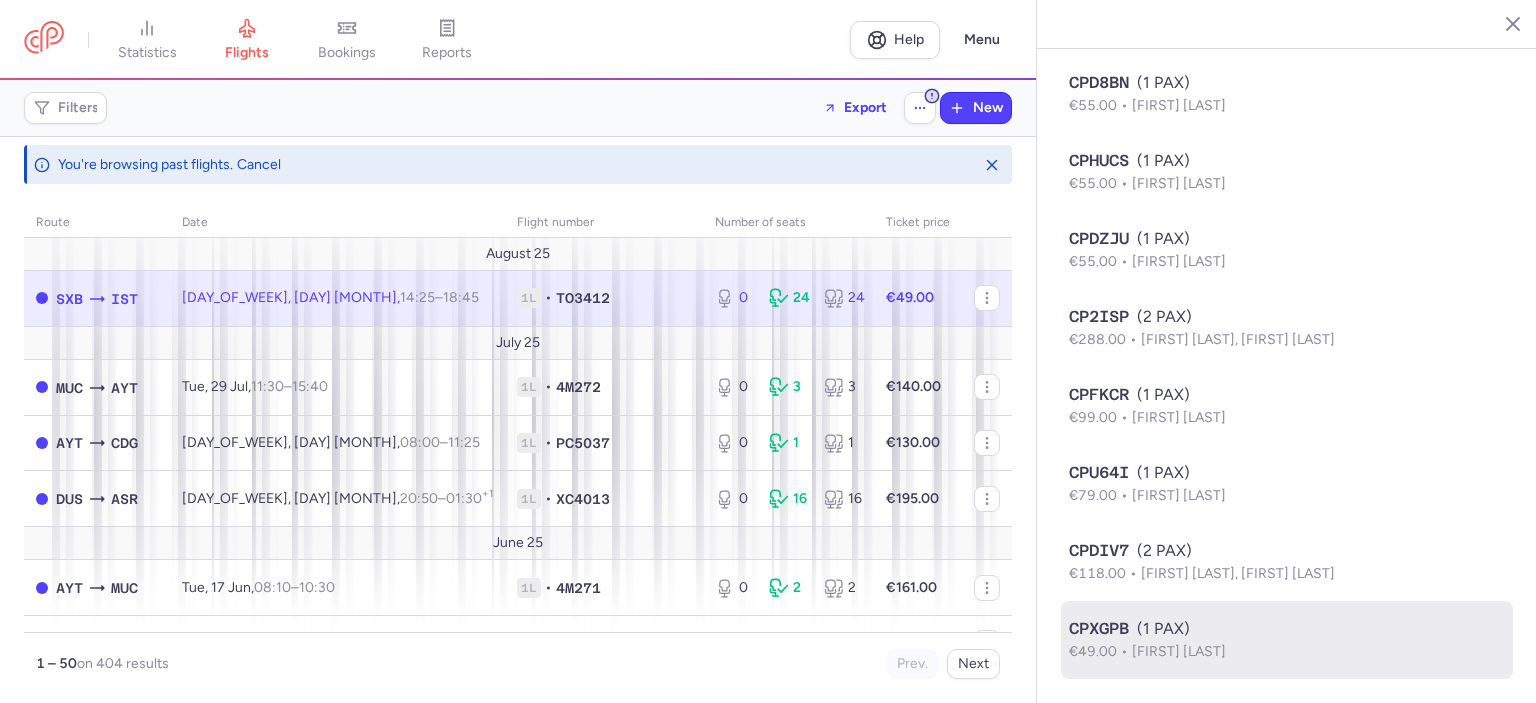 click on "CPXGPB (1 PAX)" at bounding box center [1287, 629] 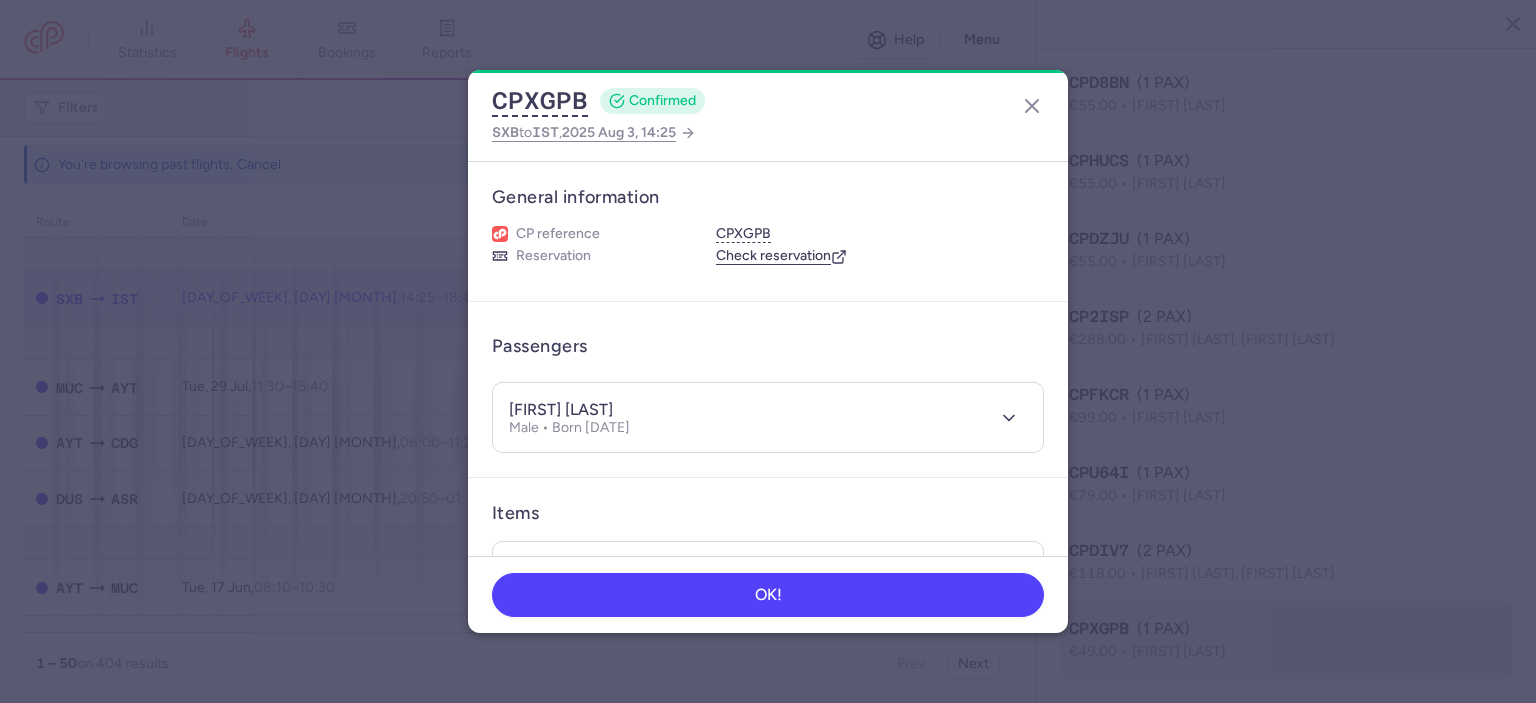 type 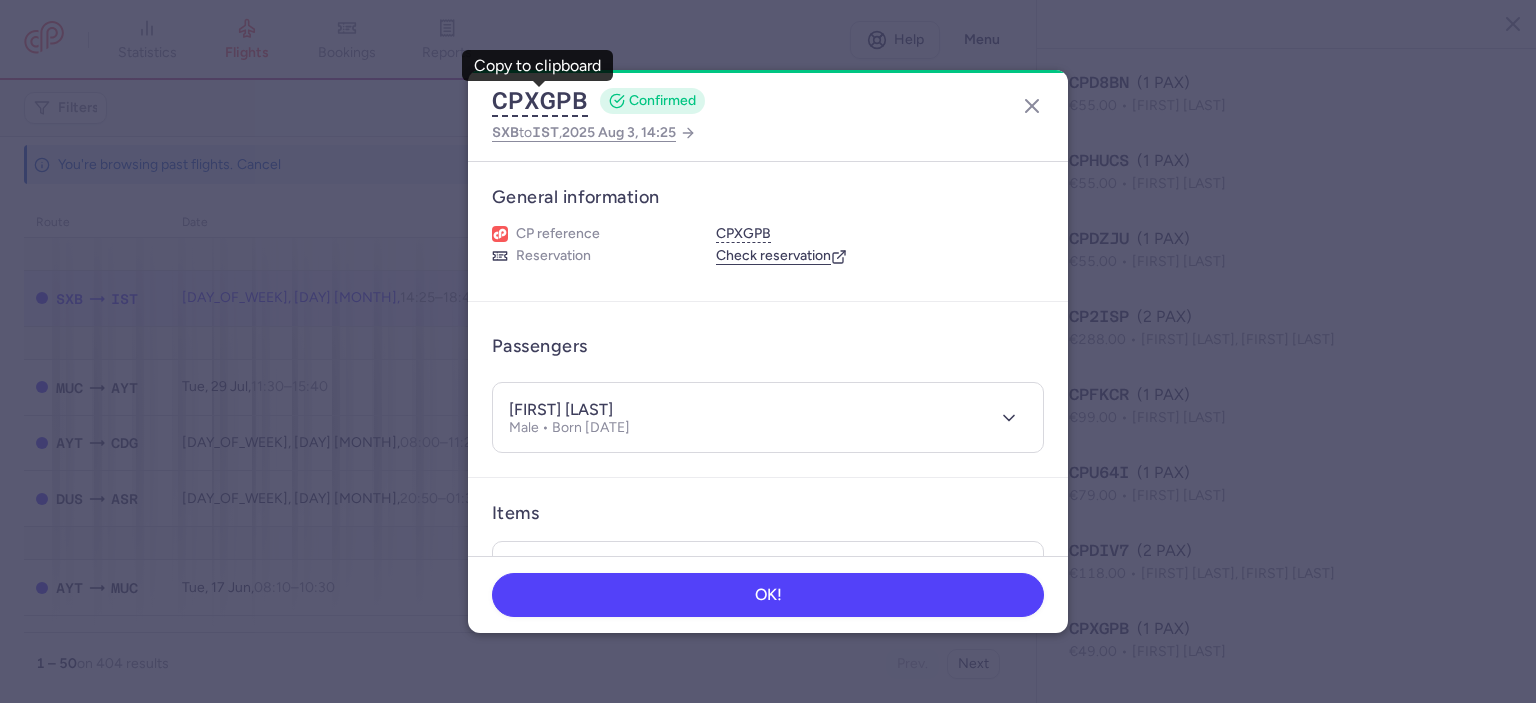 scroll, scrollTop: 188, scrollLeft: 0, axis: vertical 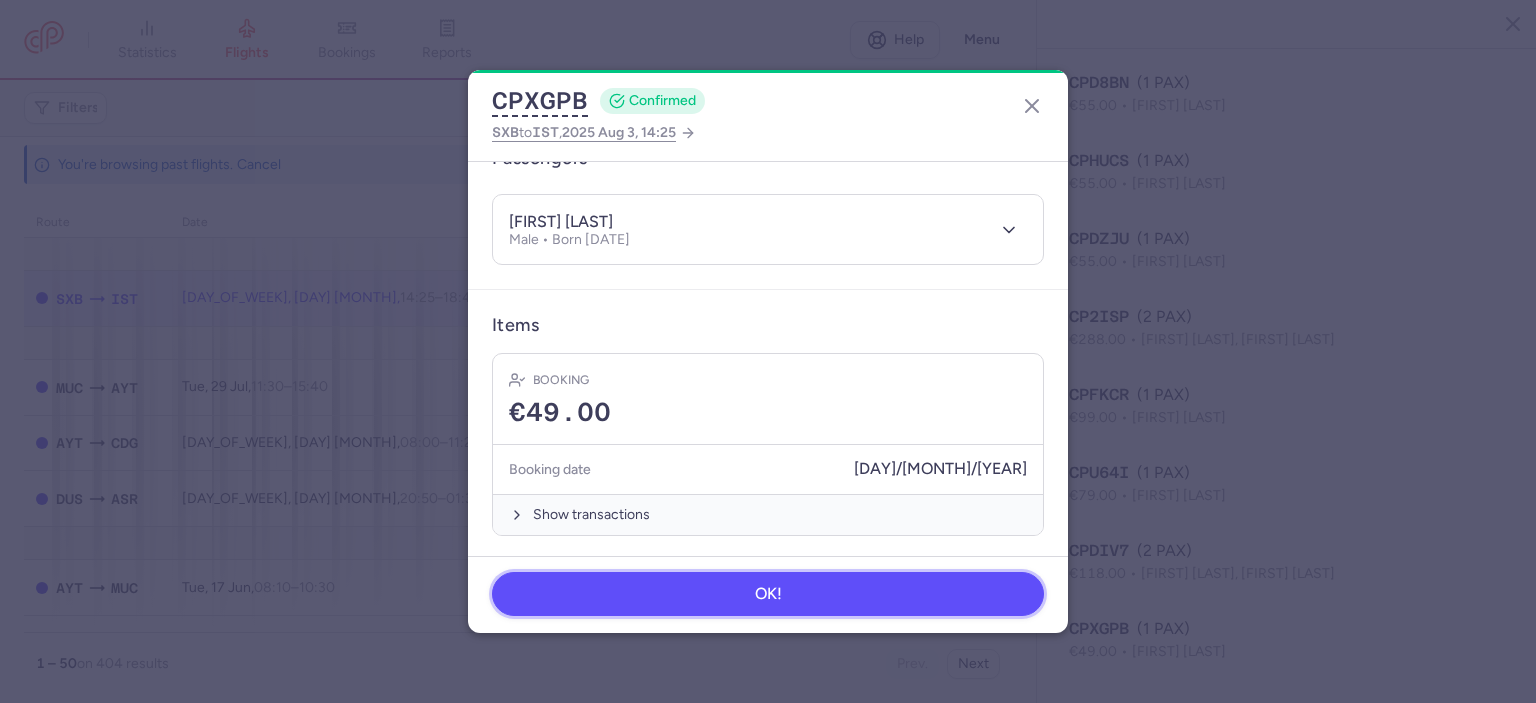 drag, startPoint x: 782, startPoint y: 583, endPoint x: 858, endPoint y: 585, distance: 76.02631 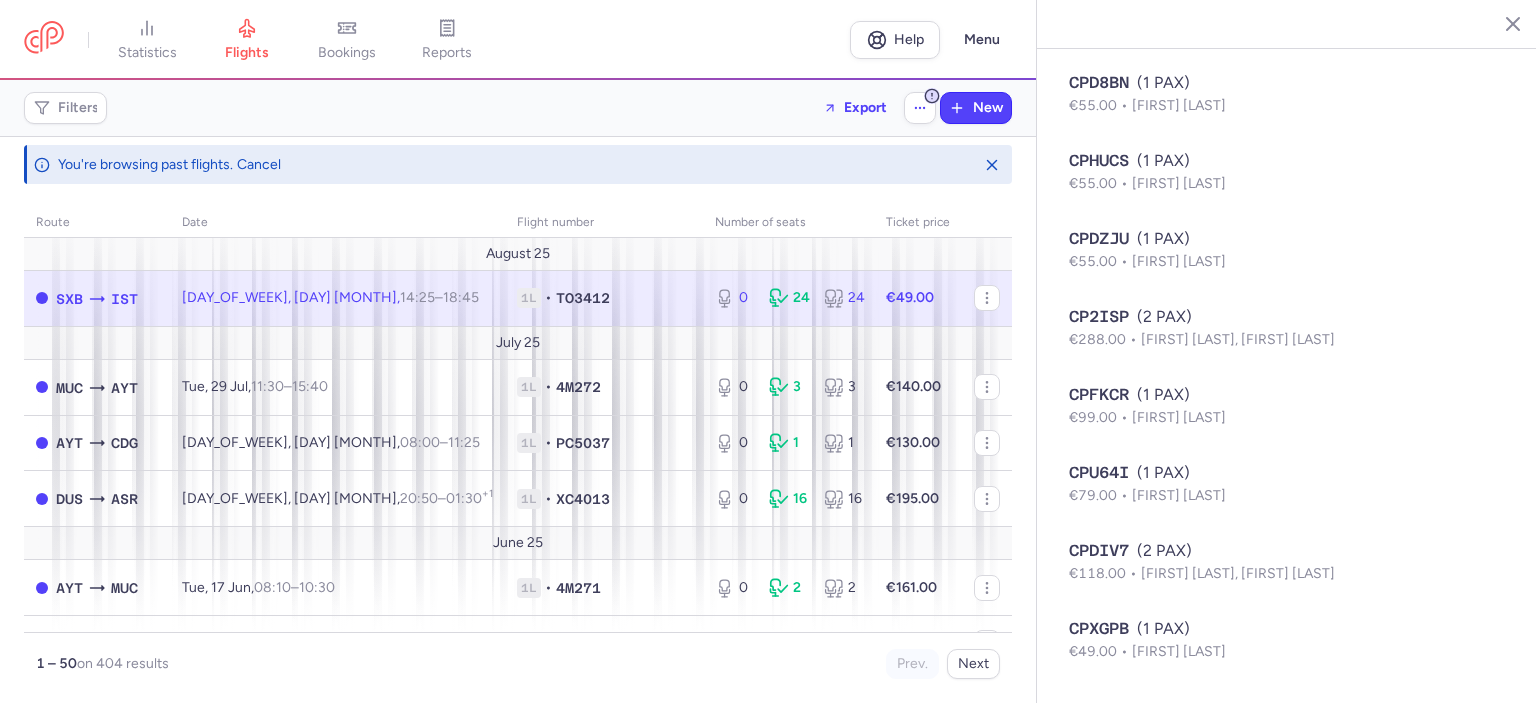 type 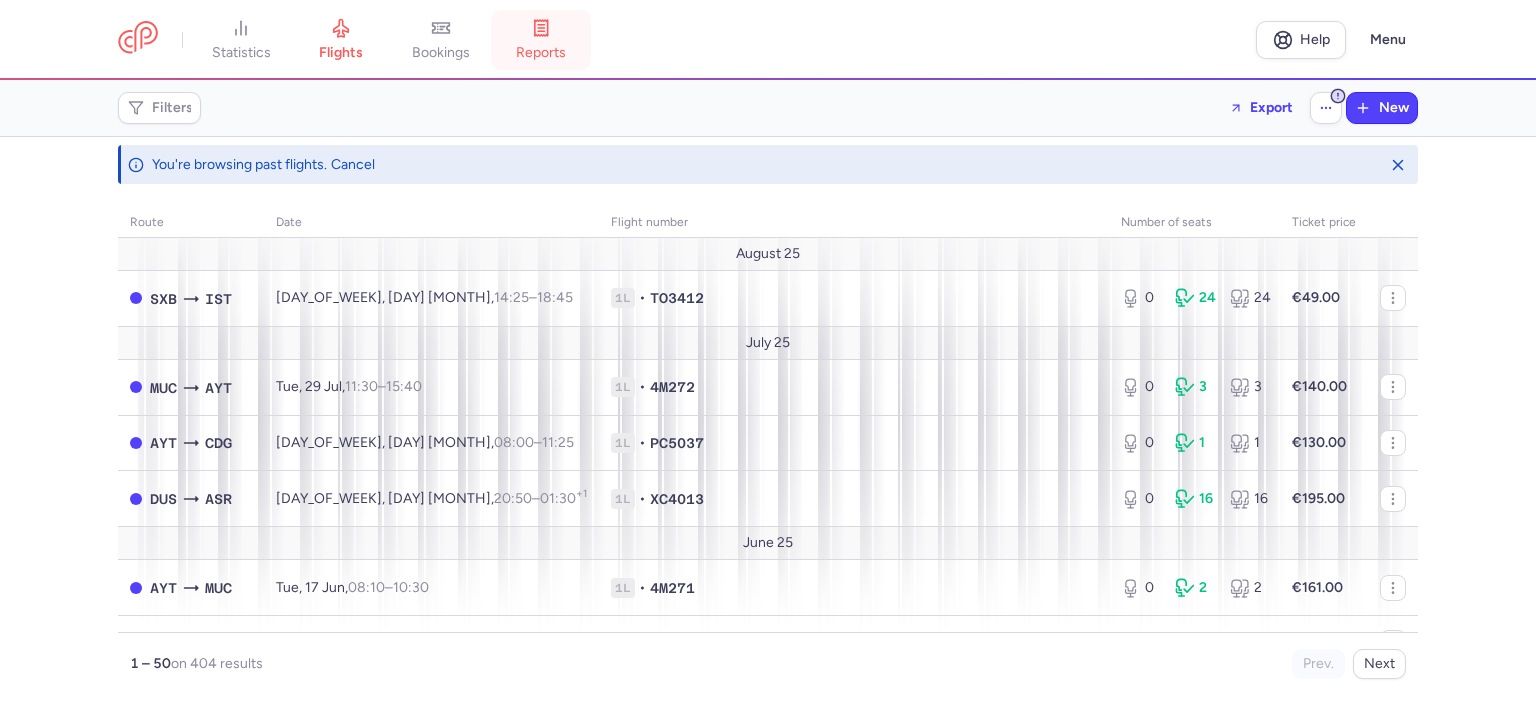 click on "reports" at bounding box center [541, 40] 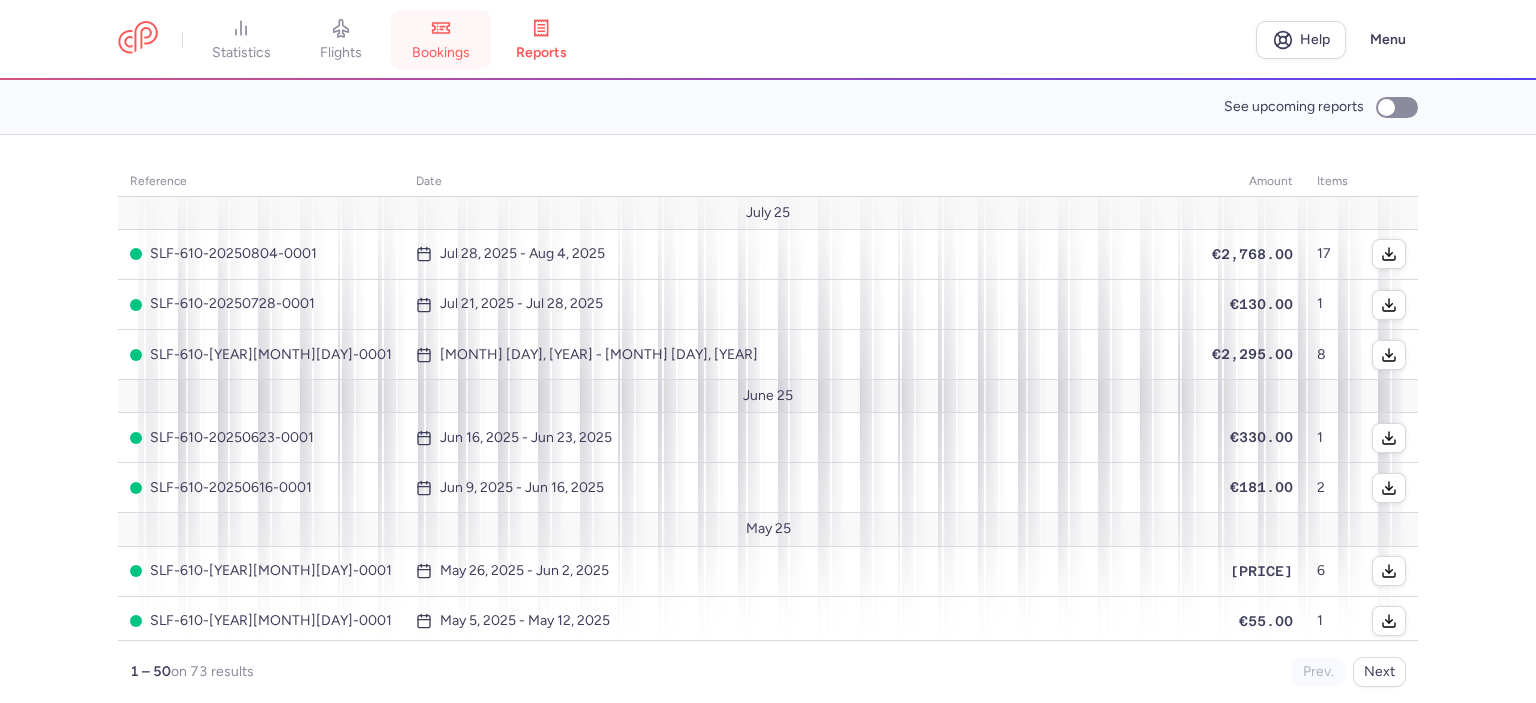 click on "bookings" at bounding box center (441, 53) 